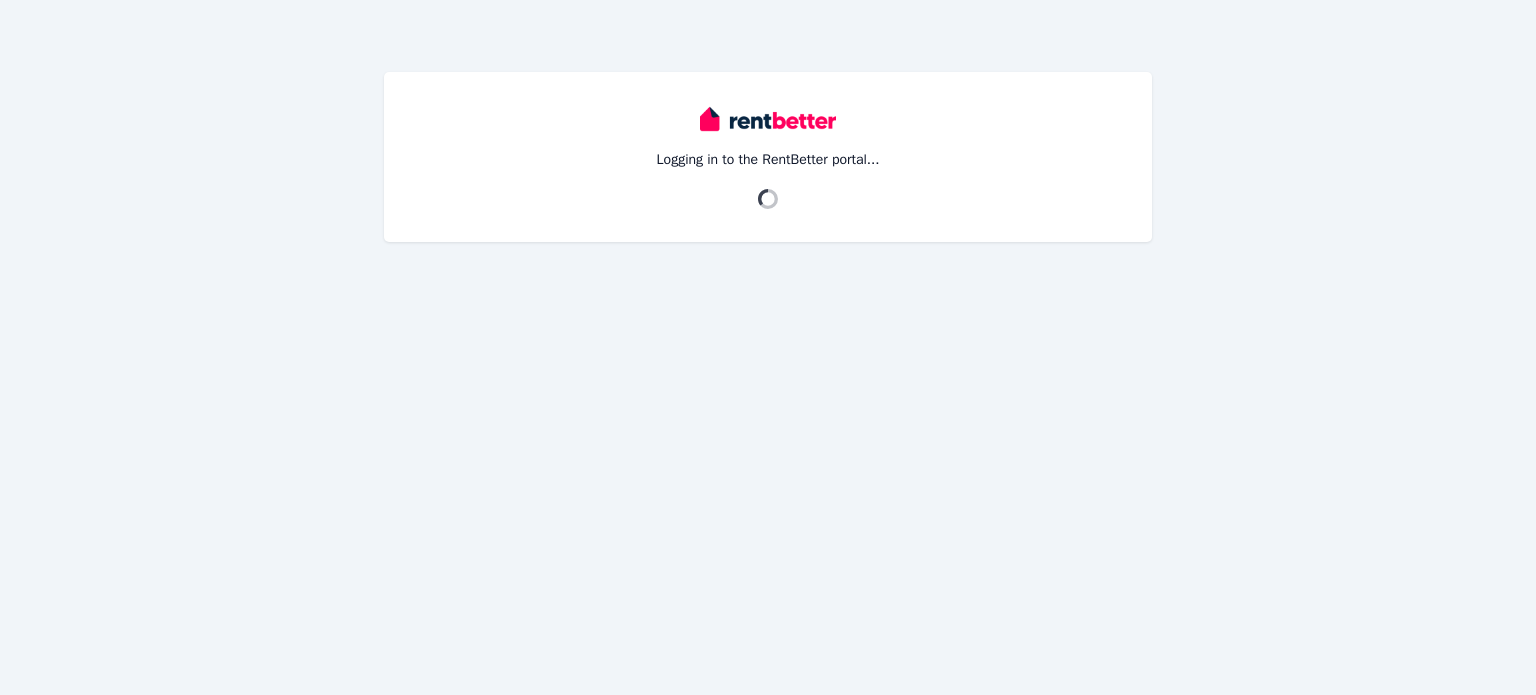 scroll, scrollTop: 0, scrollLeft: 0, axis: both 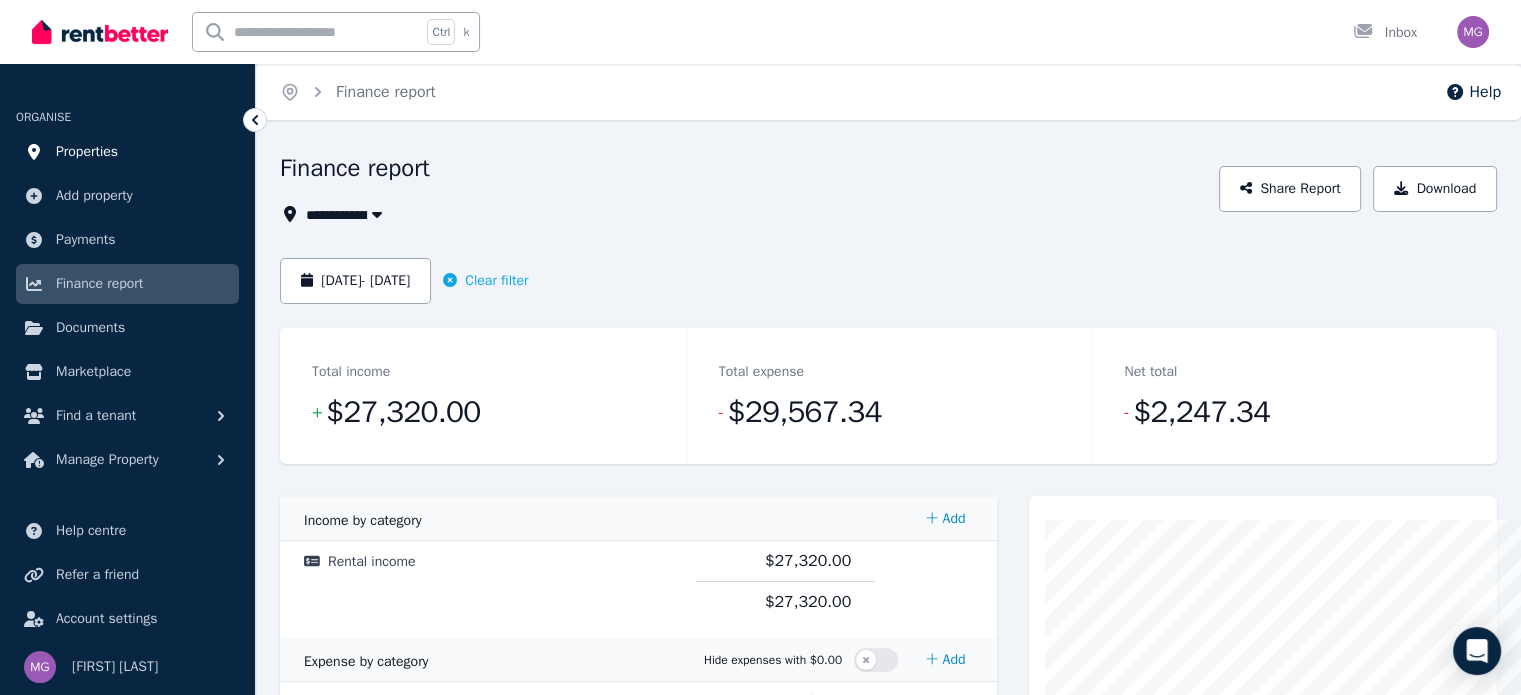 click on "Properties" at bounding box center [87, 152] 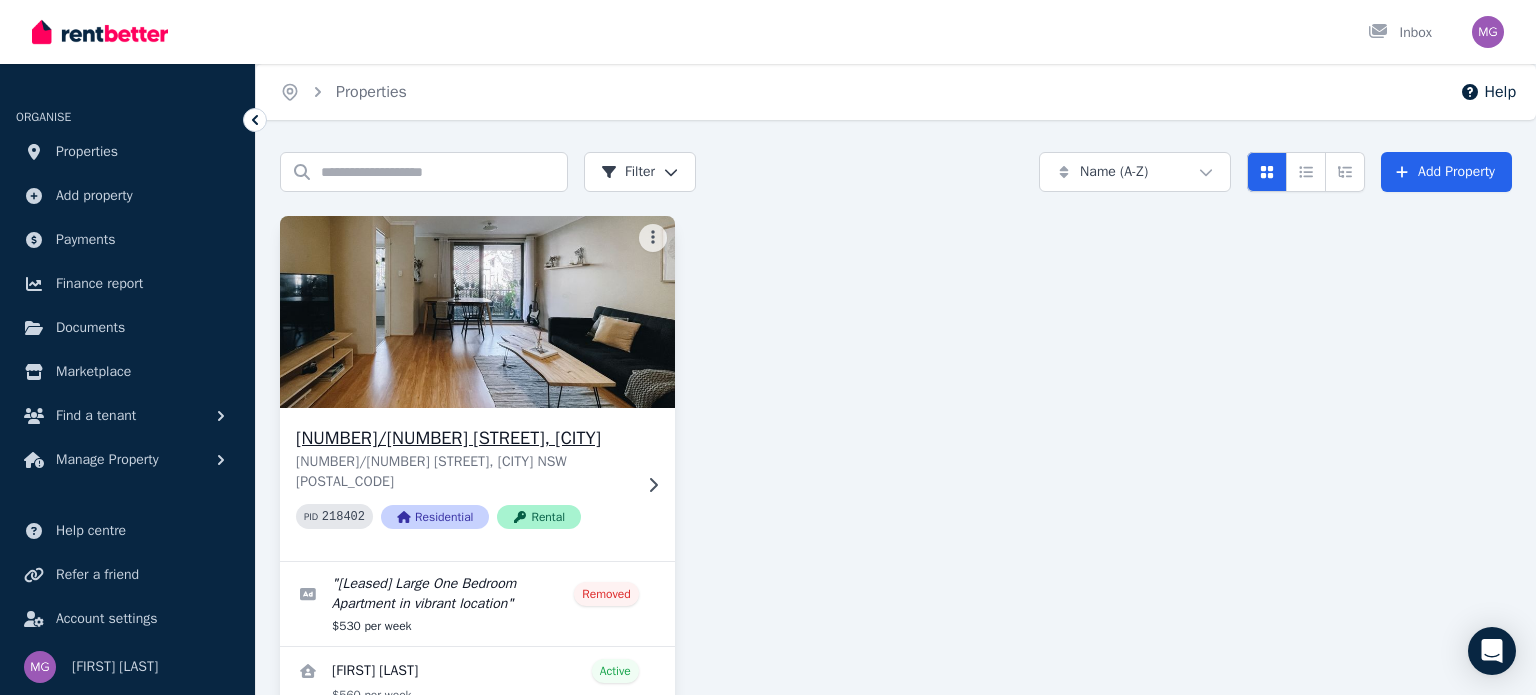 click on "[NUMBER]/[NUMBER] [STREET], [CITY]" at bounding box center [463, 438] 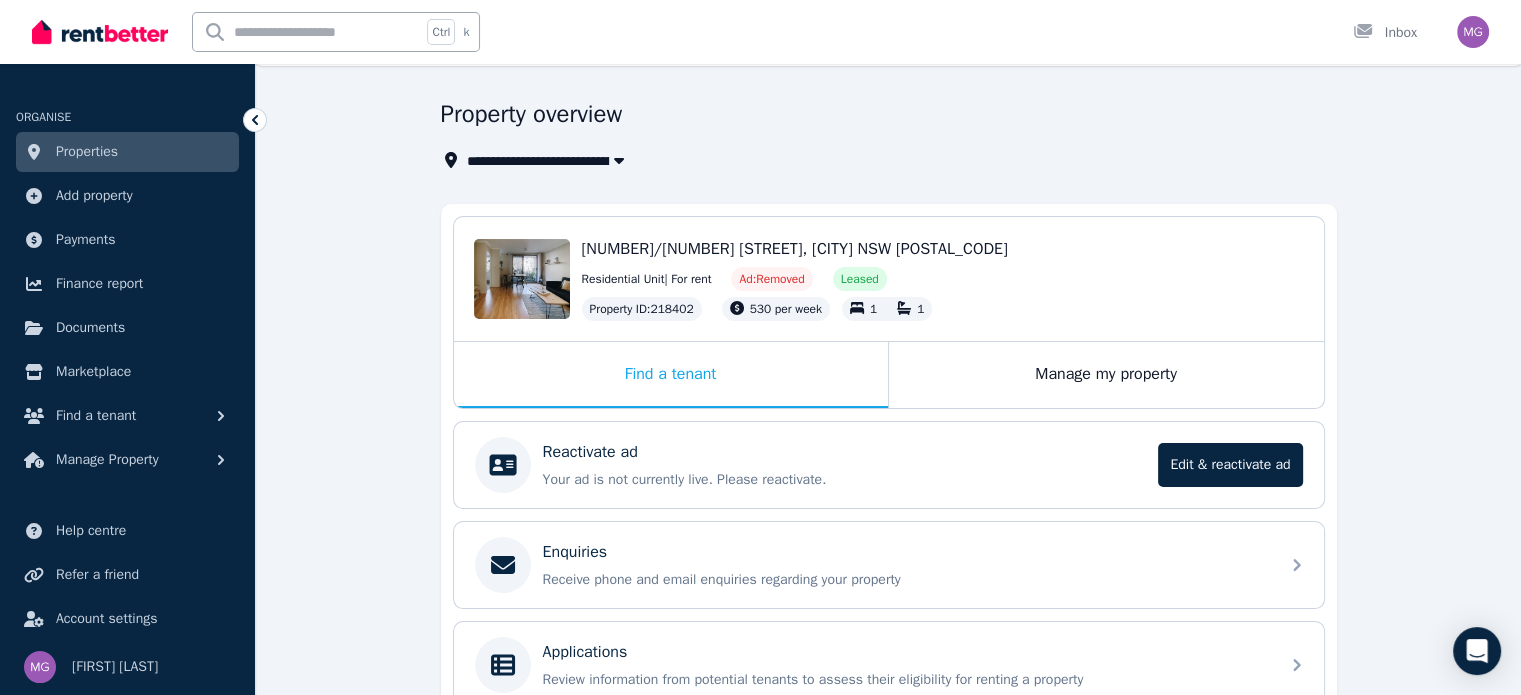 scroll, scrollTop: 0, scrollLeft: 0, axis: both 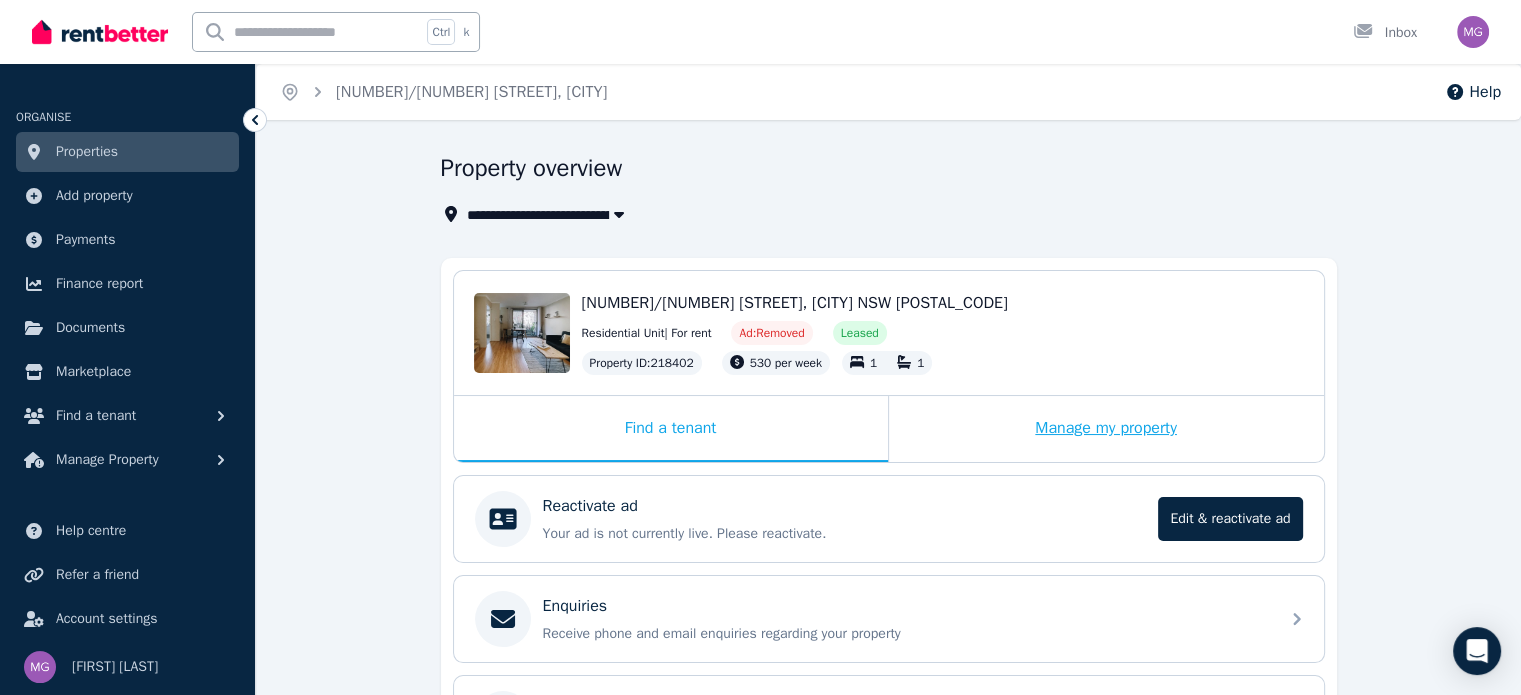 click on "Manage my property" at bounding box center [1106, 429] 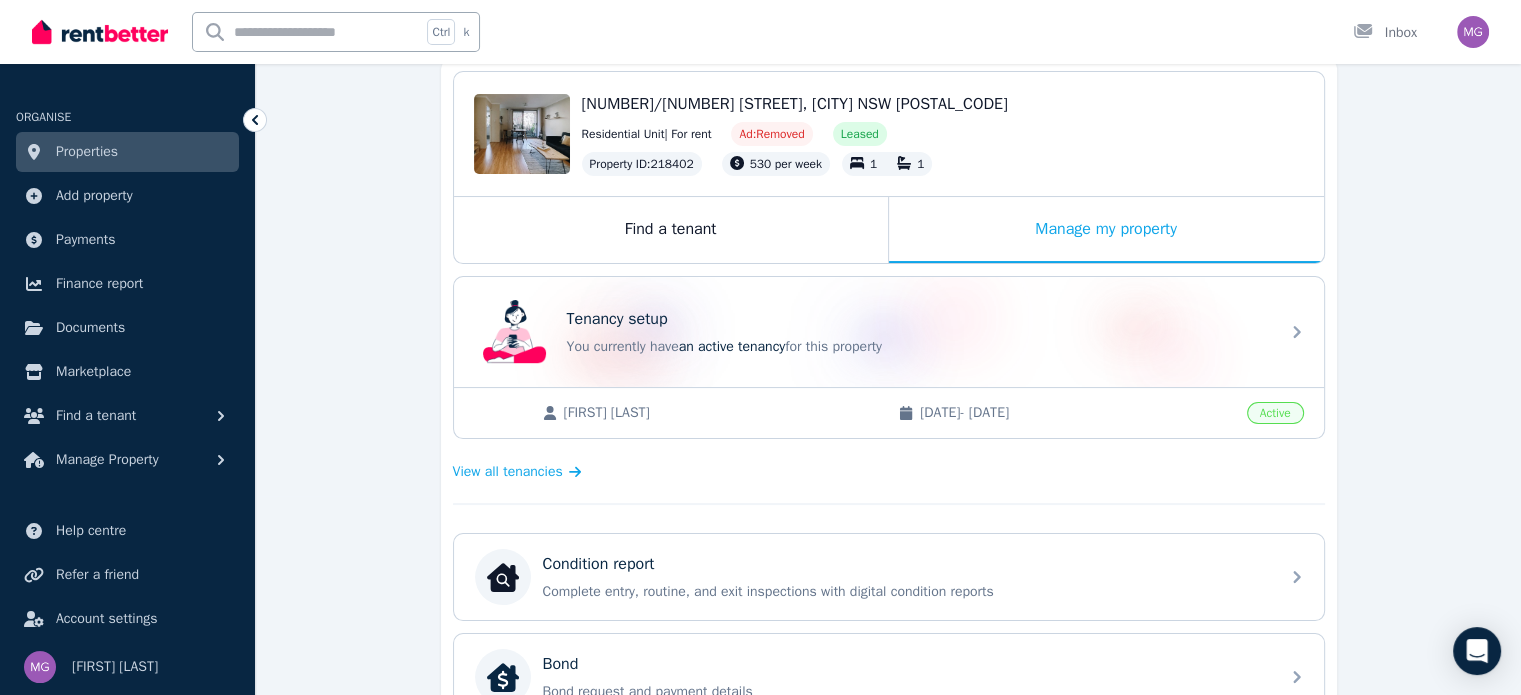 scroll, scrollTop: 200, scrollLeft: 0, axis: vertical 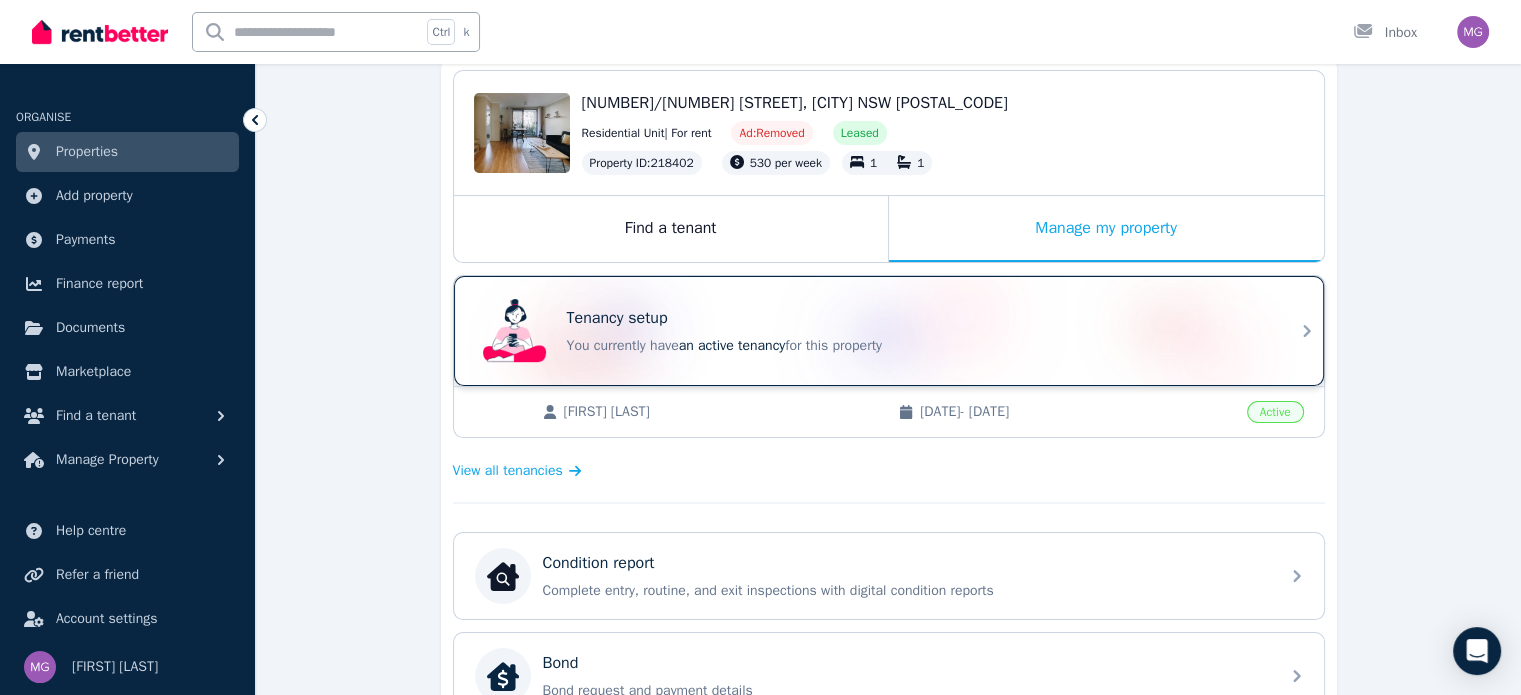 click on "Tenancy setup You currently have  an active tenancy  for this property" at bounding box center [889, 331] 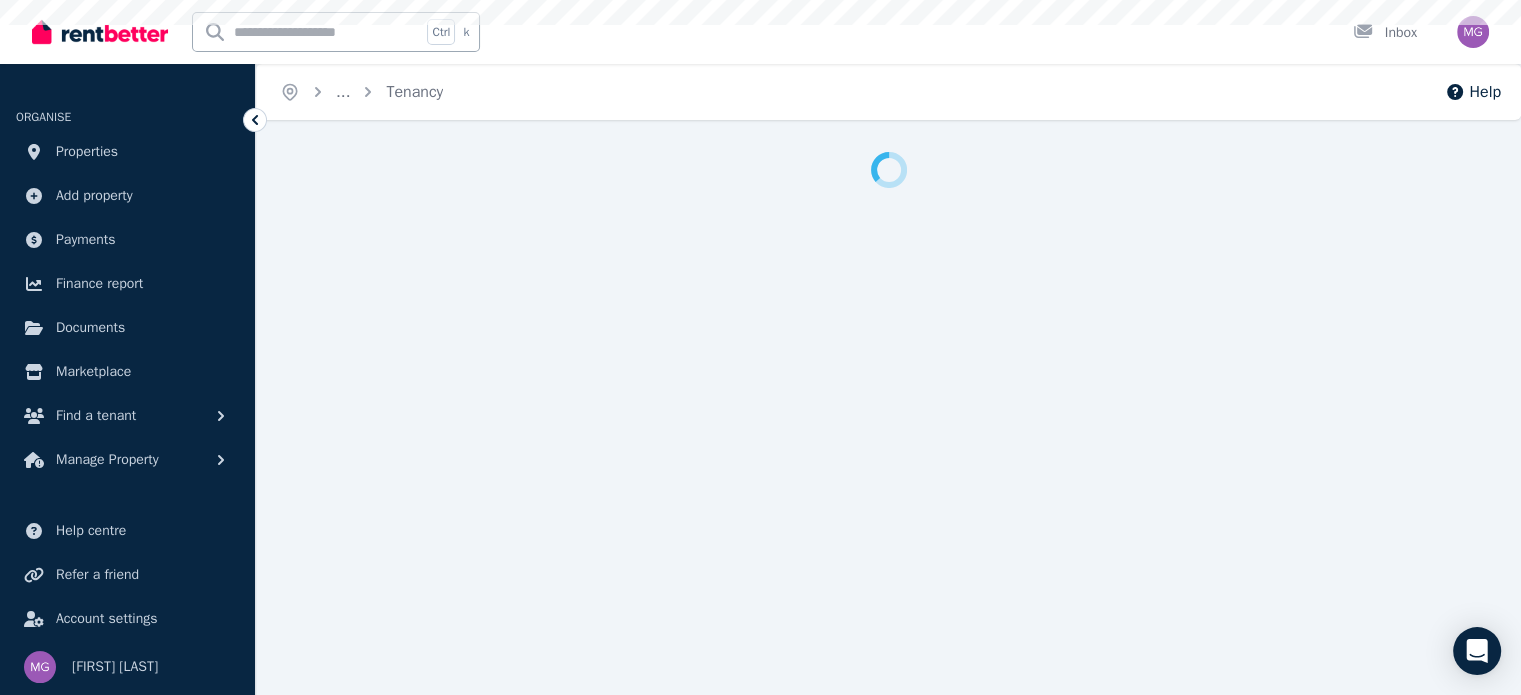scroll, scrollTop: 0, scrollLeft: 0, axis: both 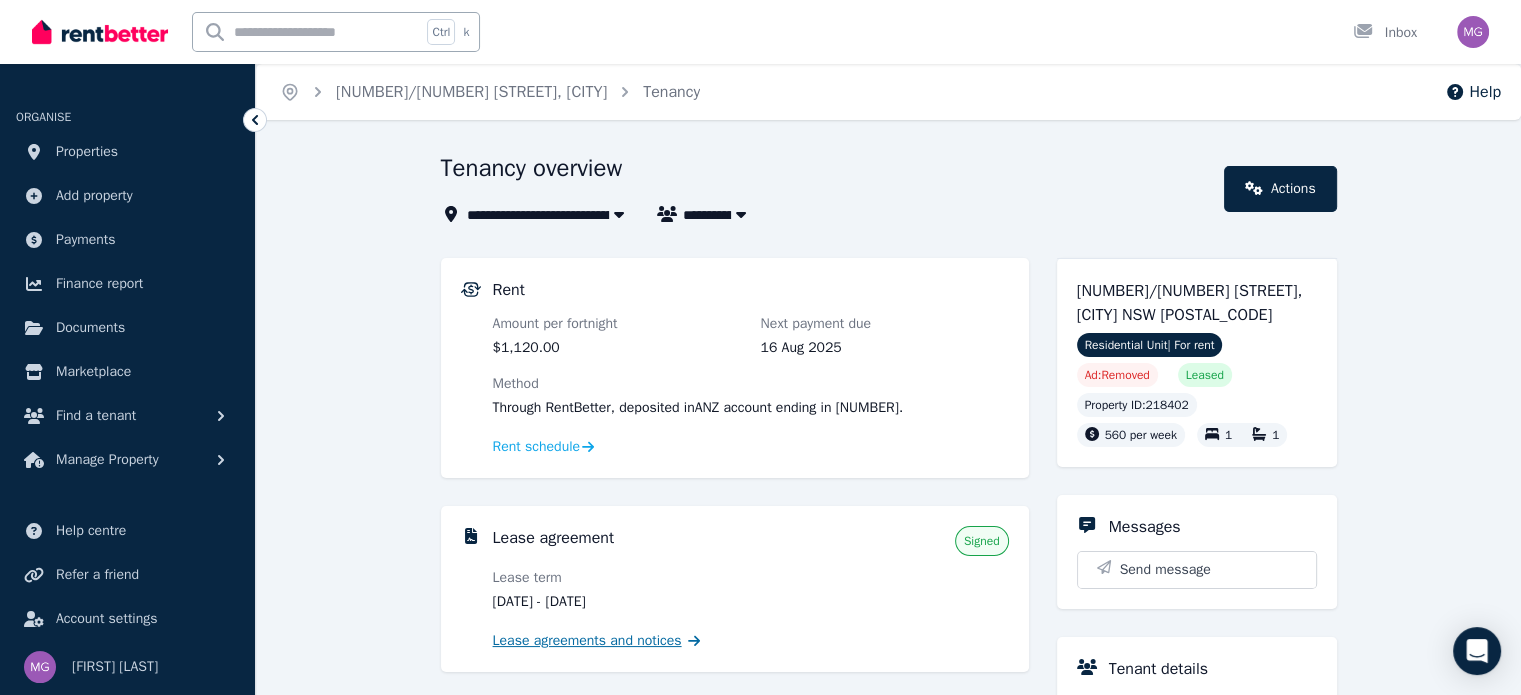 click on "Lease agreements and notices" at bounding box center (587, 641) 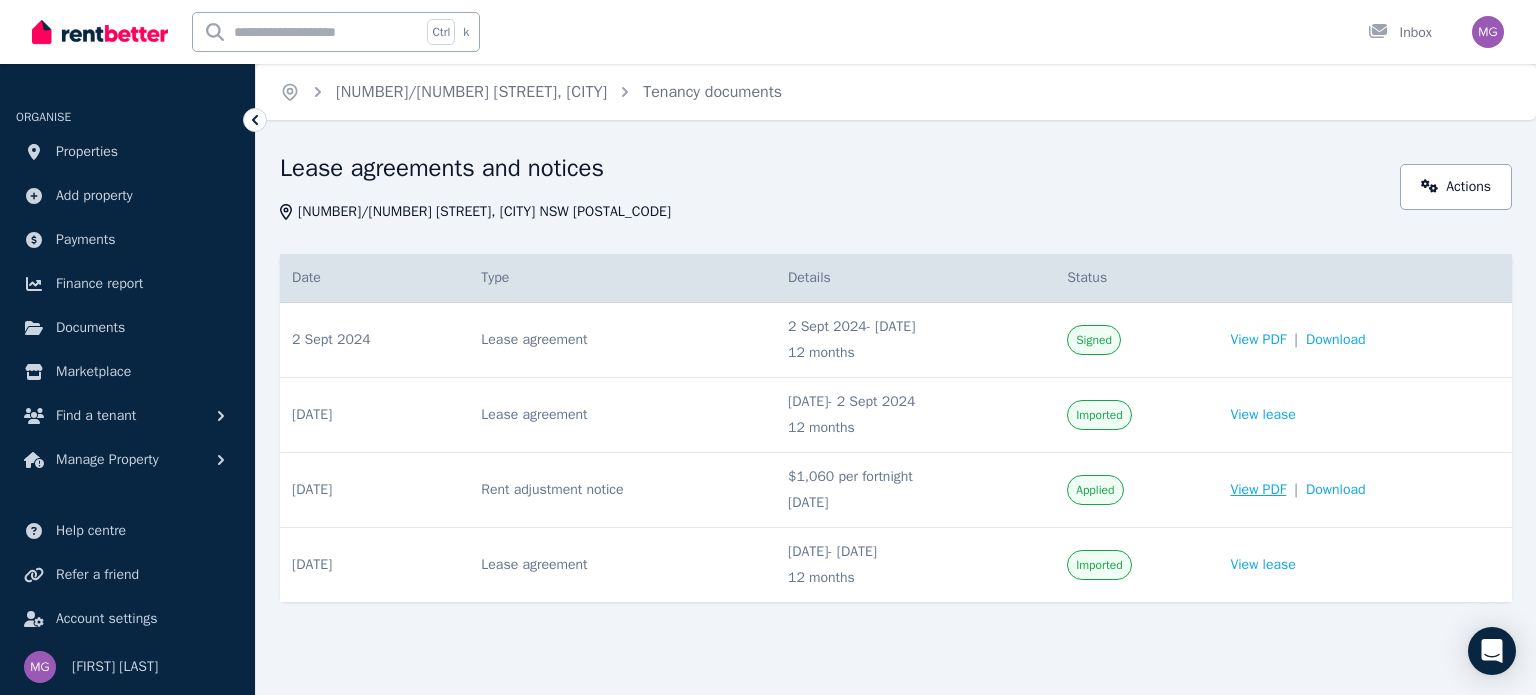 click on "View PDF" at bounding box center (1258, 490) 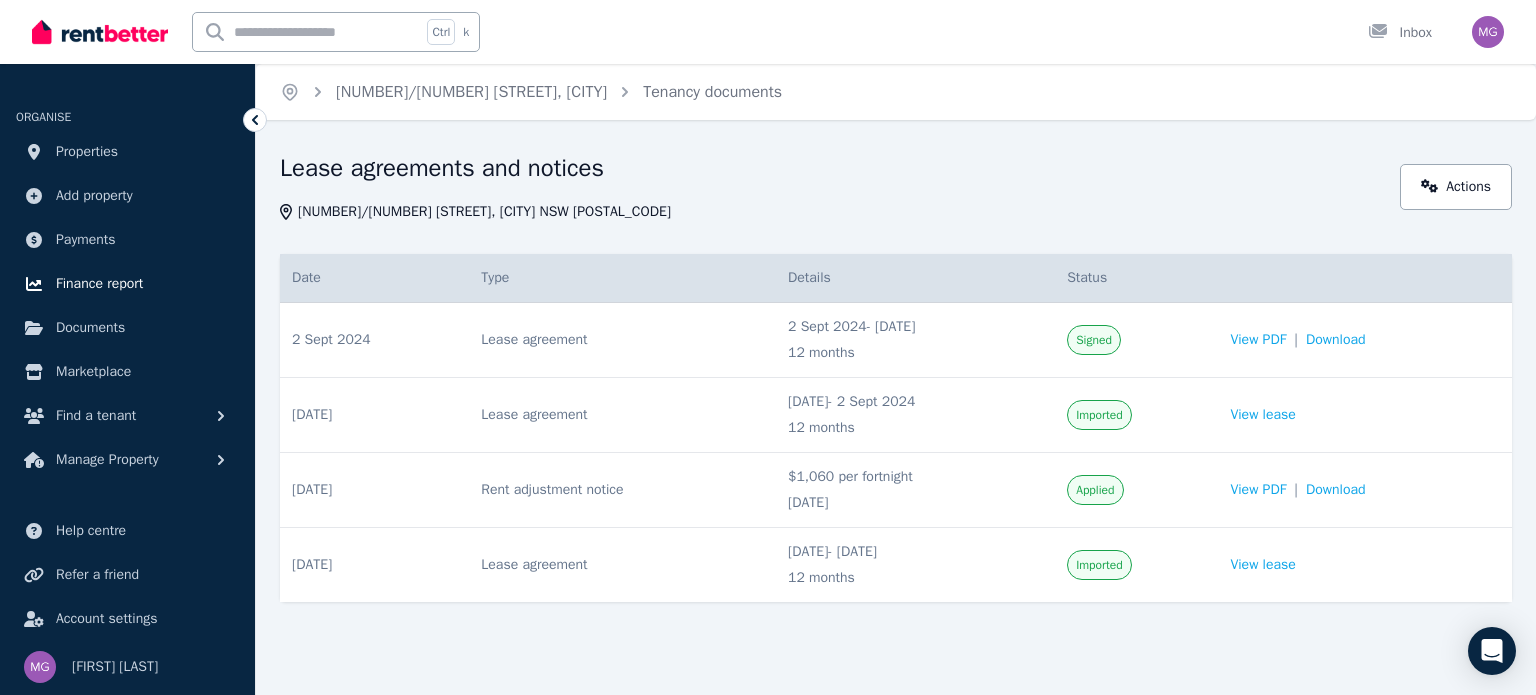 click on "Finance report" at bounding box center (99, 284) 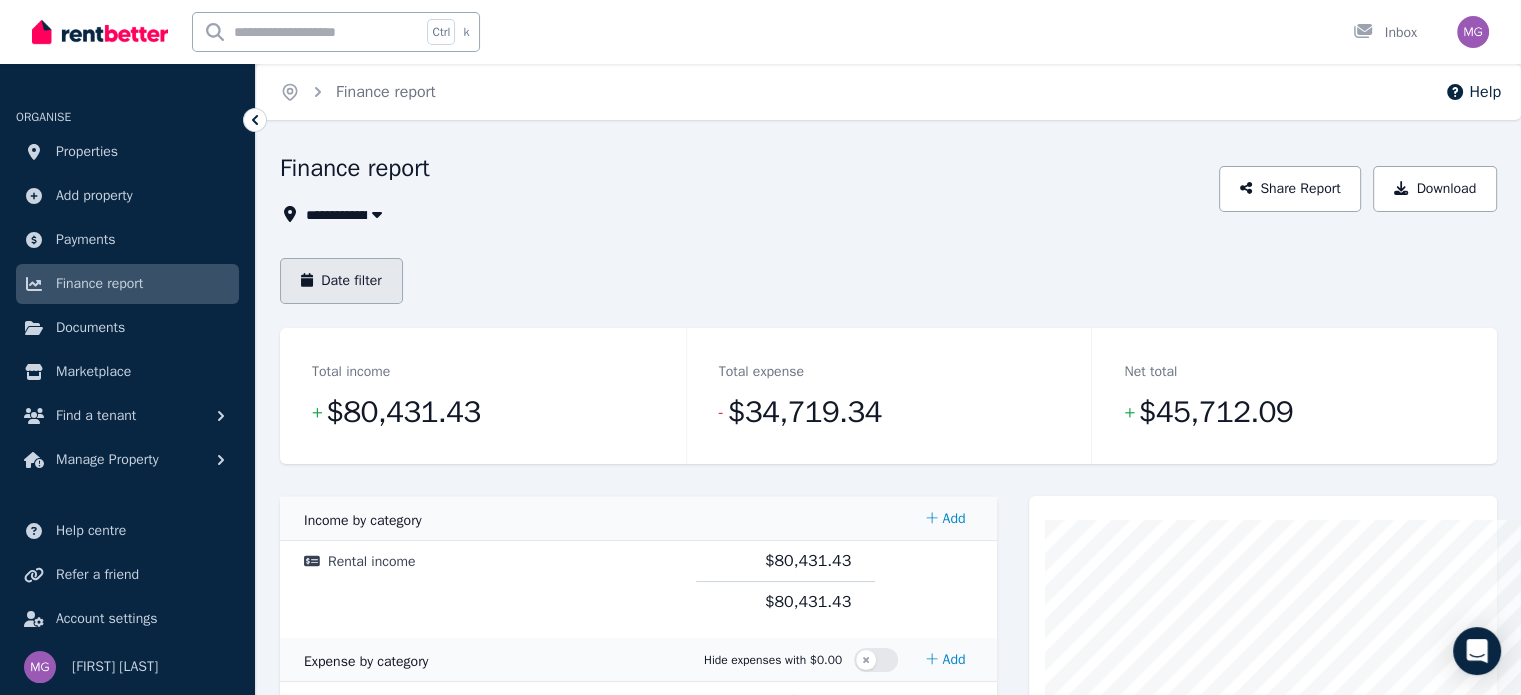 click on "Date filter" at bounding box center (341, 281) 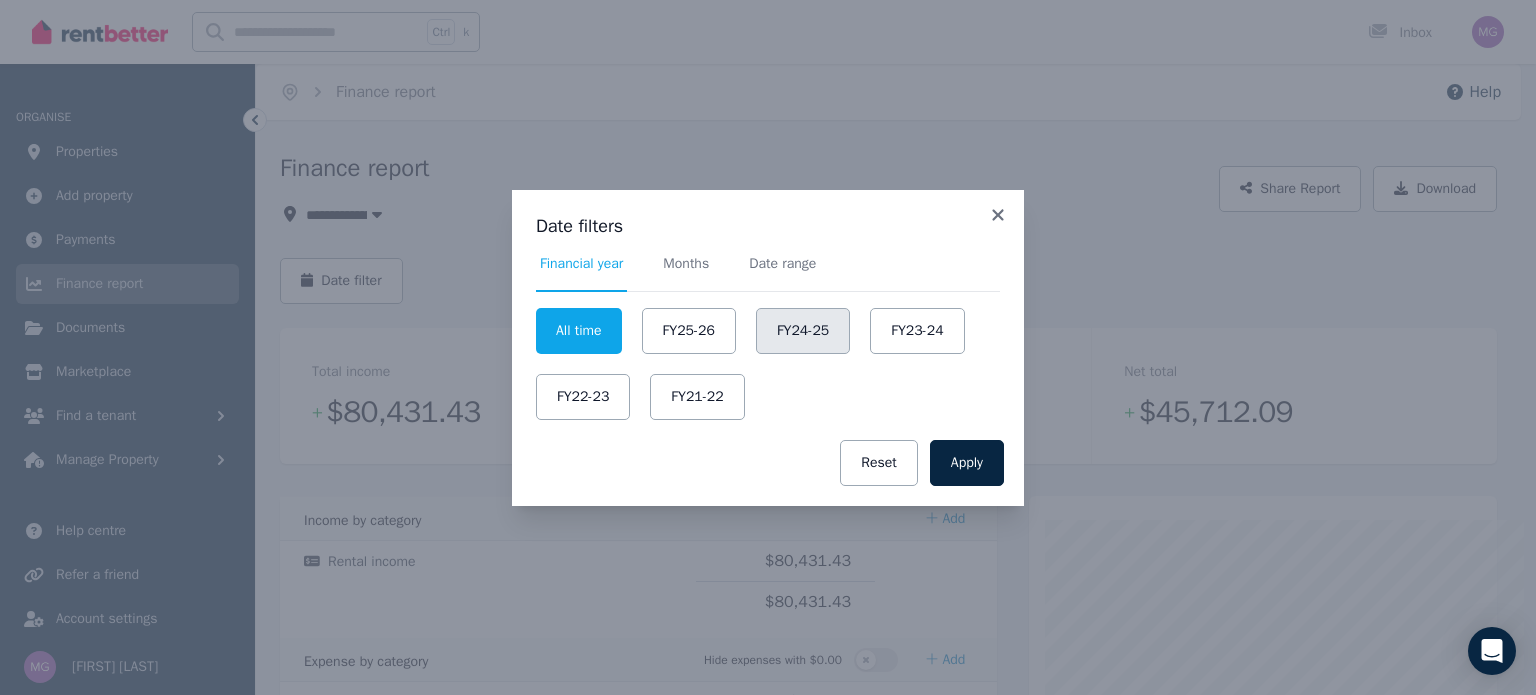 click on "FY24-25" at bounding box center (803, 331) 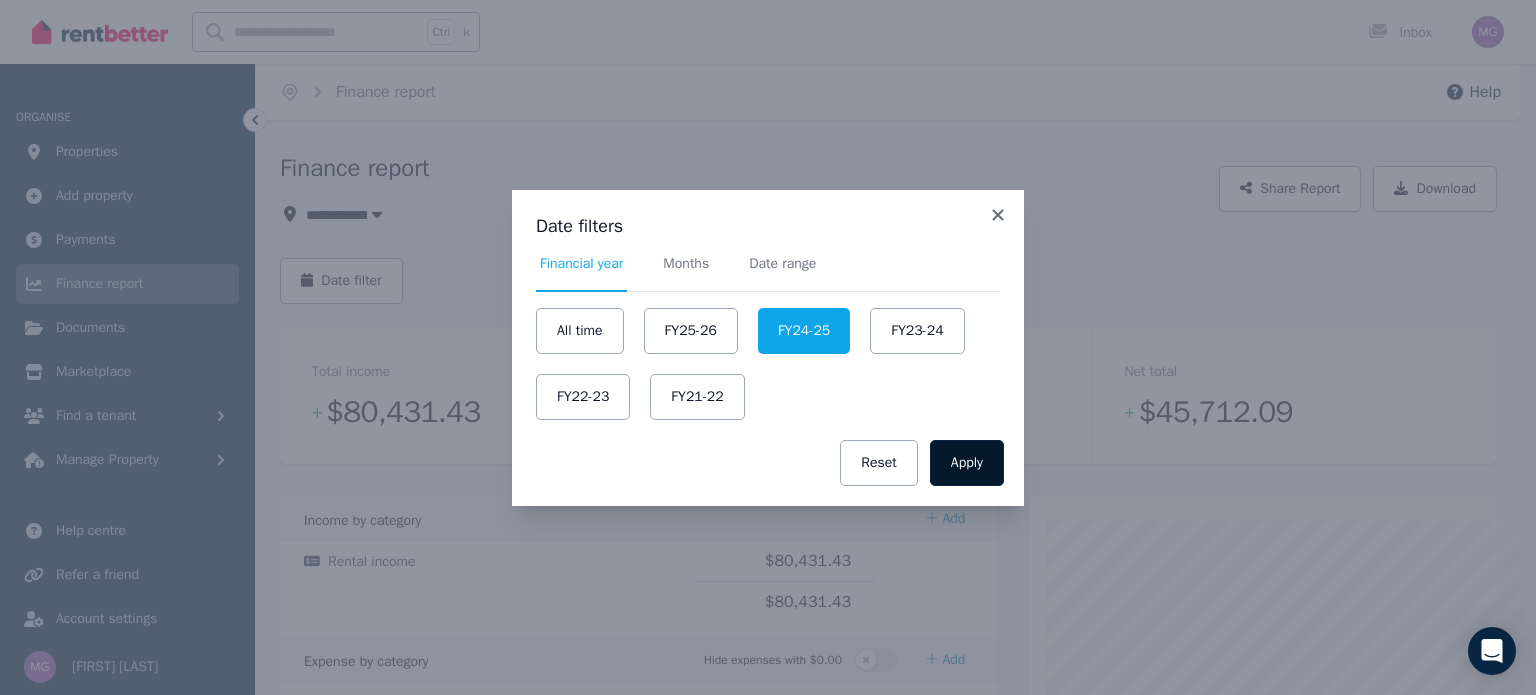 click on "Apply" at bounding box center (967, 463) 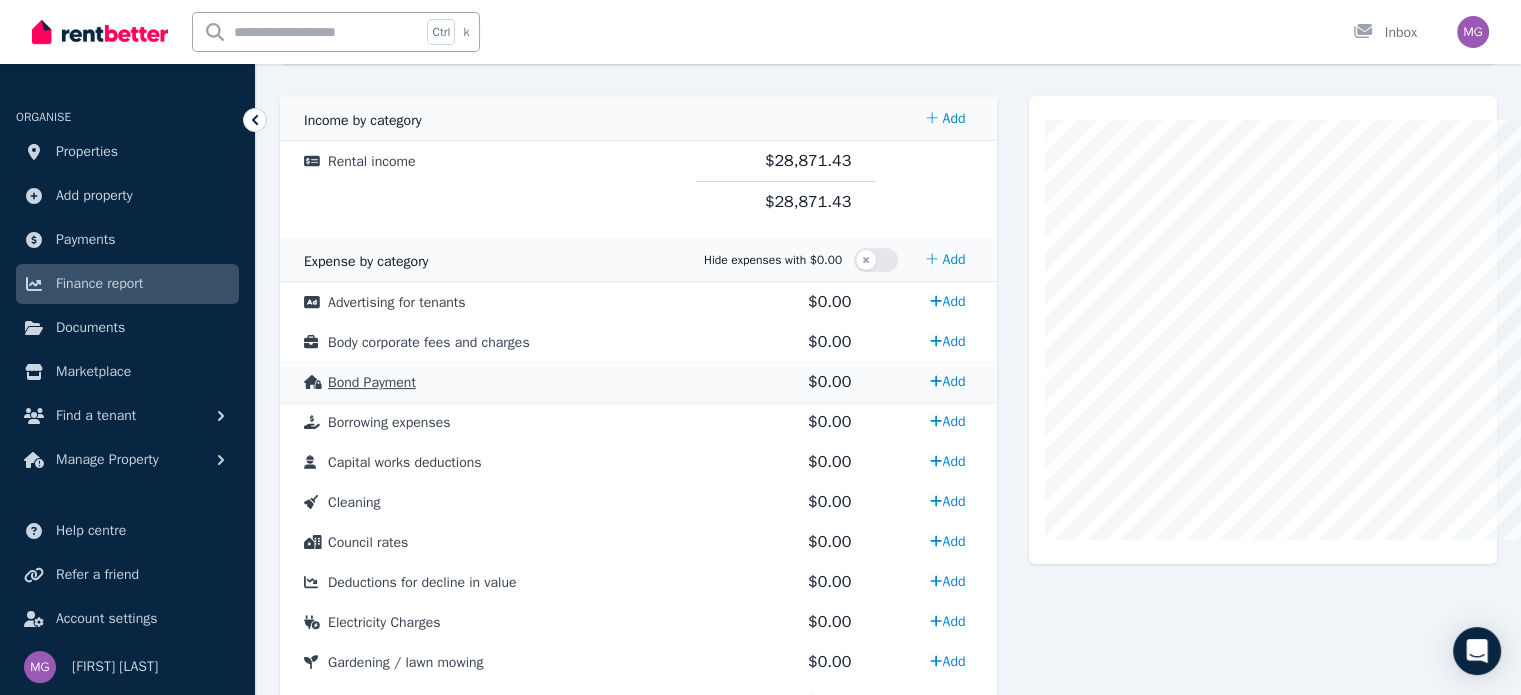 scroll, scrollTop: 600, scrollLeft: 0, axis: vertical 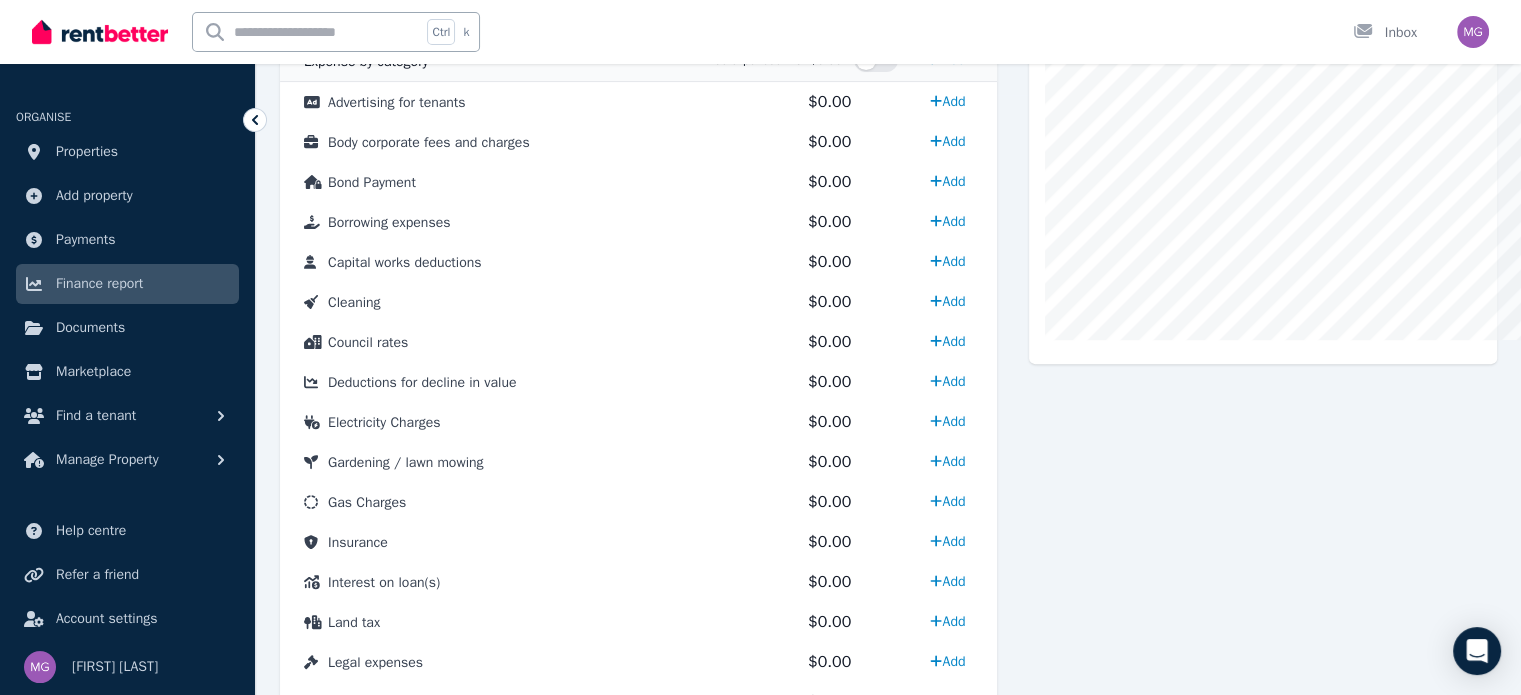 click on "$4,428.00" at bounding box center (812, 862) 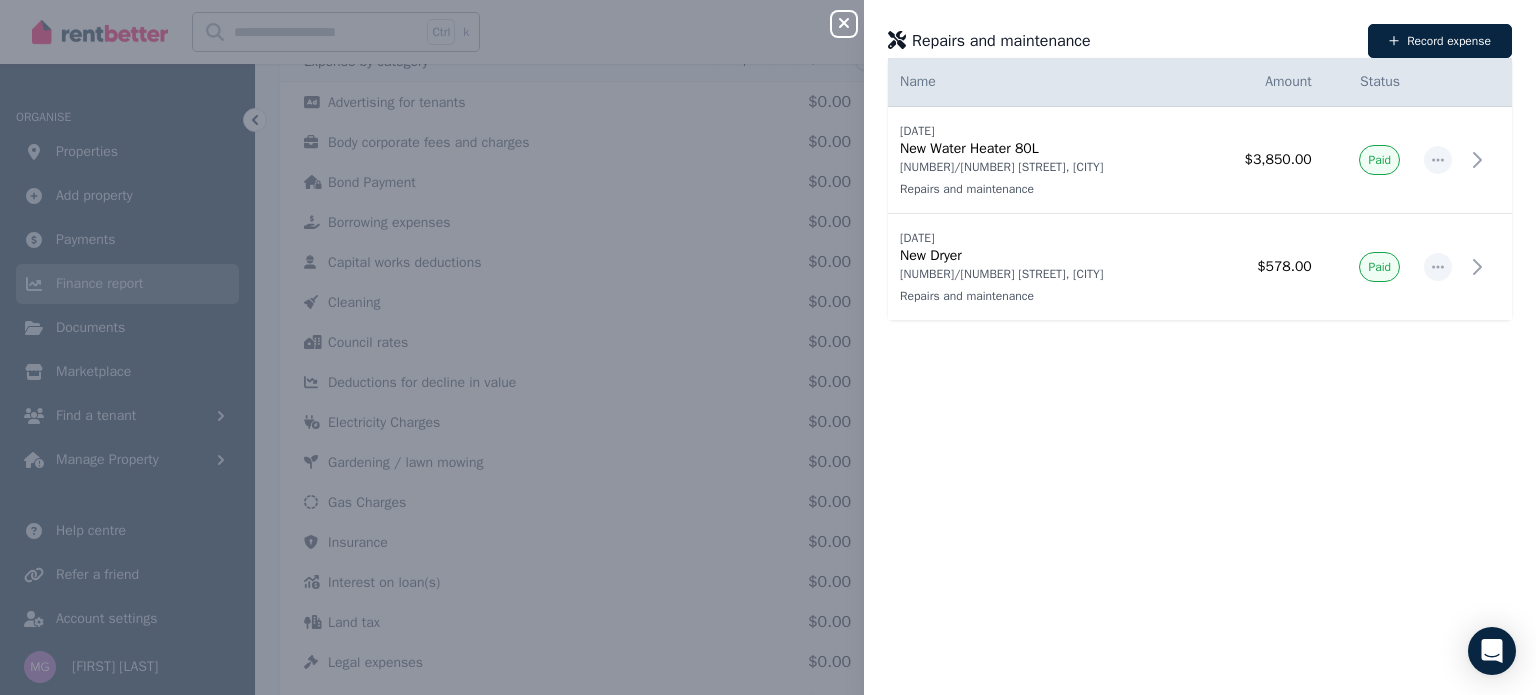 click on "Close panel Repairs and maintenance Record expense Date Name Address Category Amount Status [DATE] [DATE] New Water Heater 80L [STREET], [CITY] Repairs and maintenance [STREET], [CITY] Repairs and maintenance [PRICE] Paid [DATE] [DATE] New Dryer [STREET], [CITY] Repairs and maintenance [STREET], [CITY] Repairs and maintenance [PRICE] Paid" at bounding box center (768, 347) 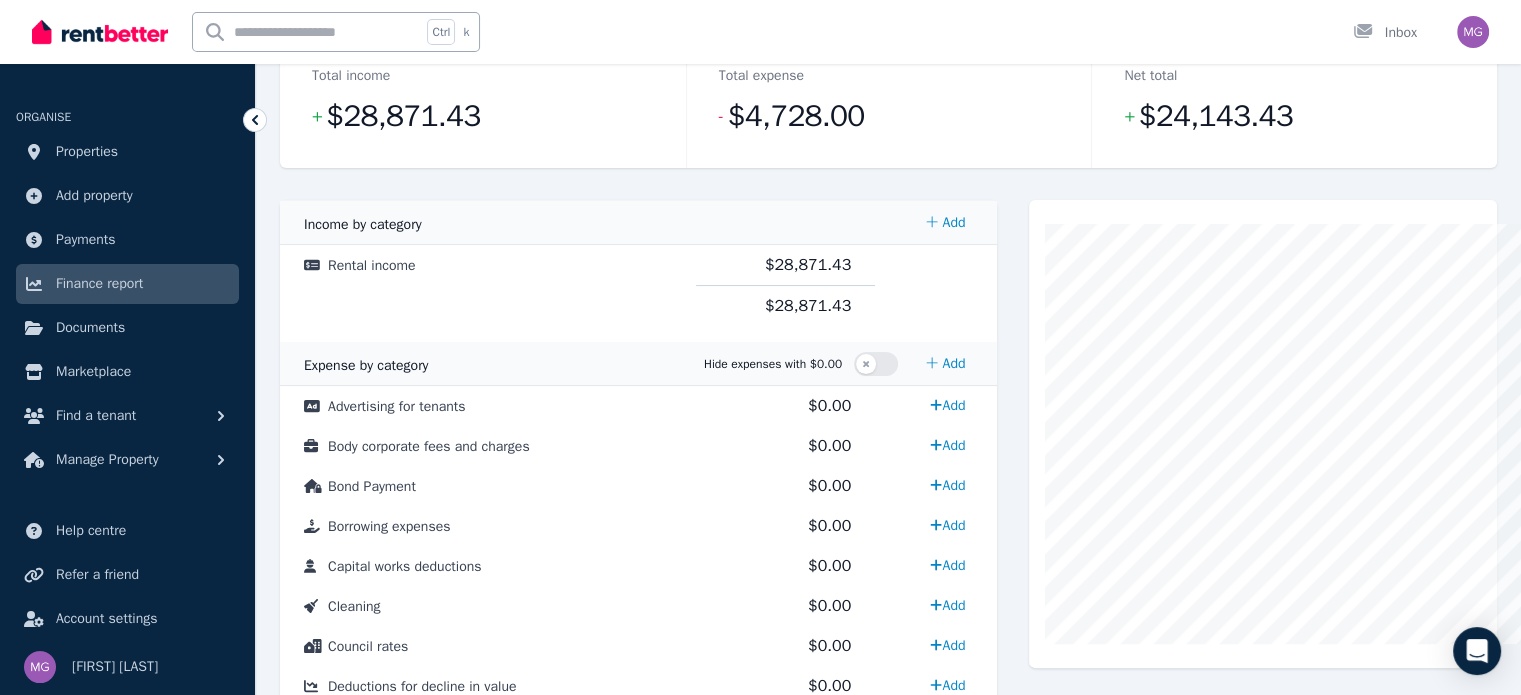 scroll, scrollTop: 400, scrollLeft: 0, axis: vertical 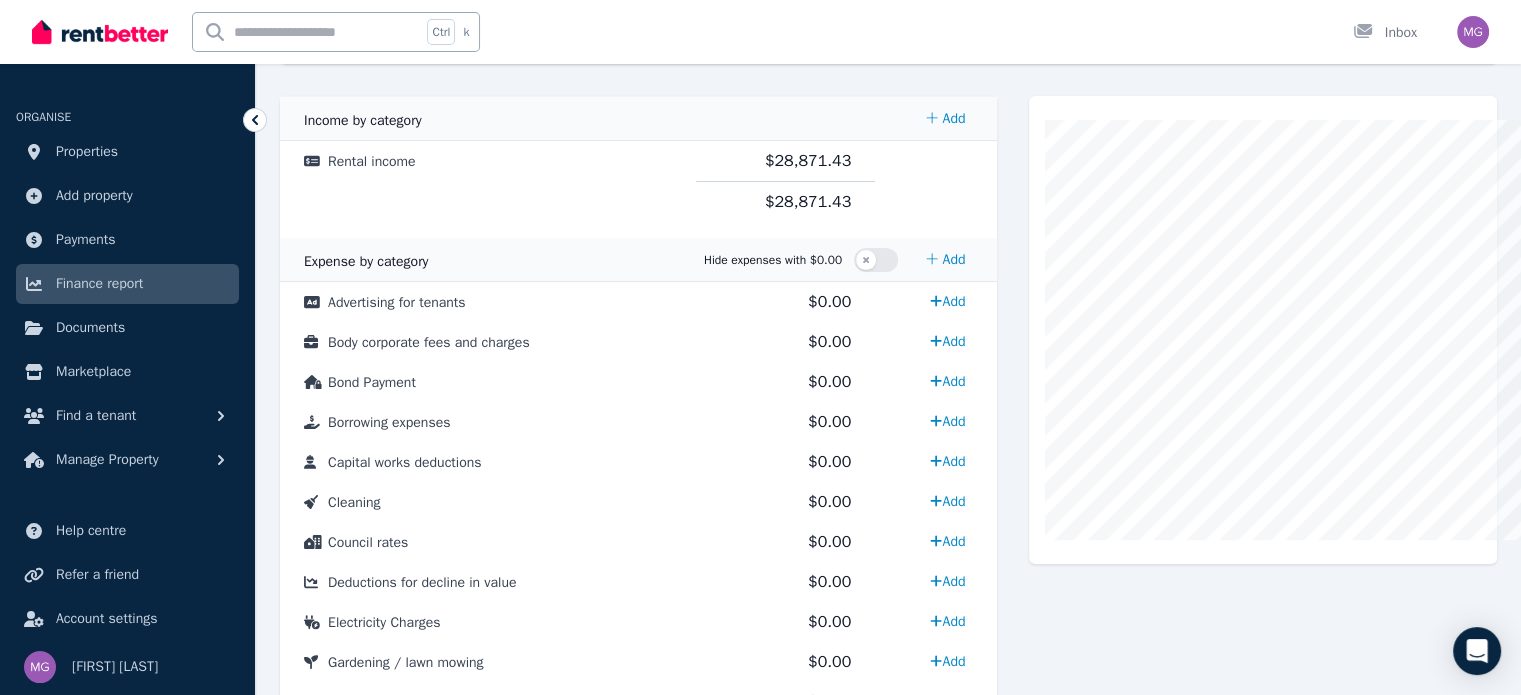 click on "Add" at bounding box center (947, 781) 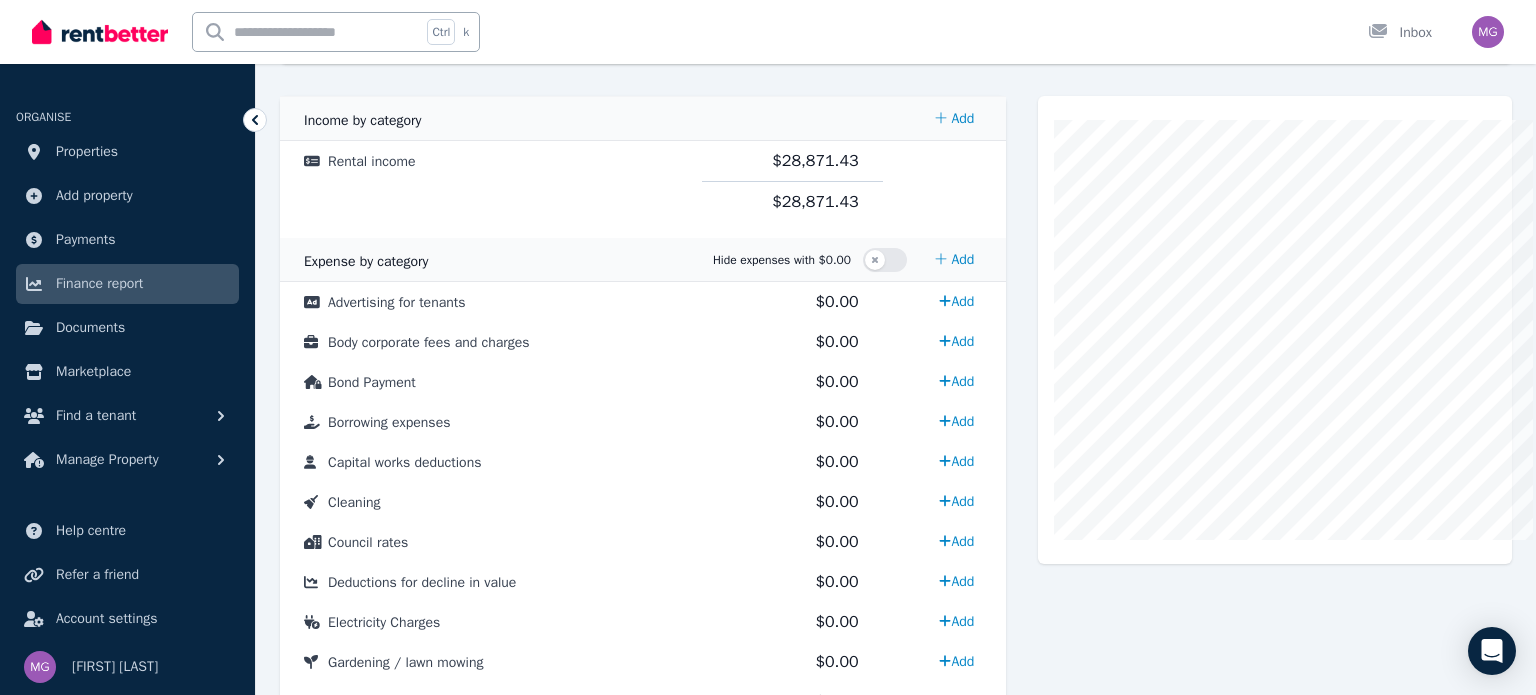 select on "**********" 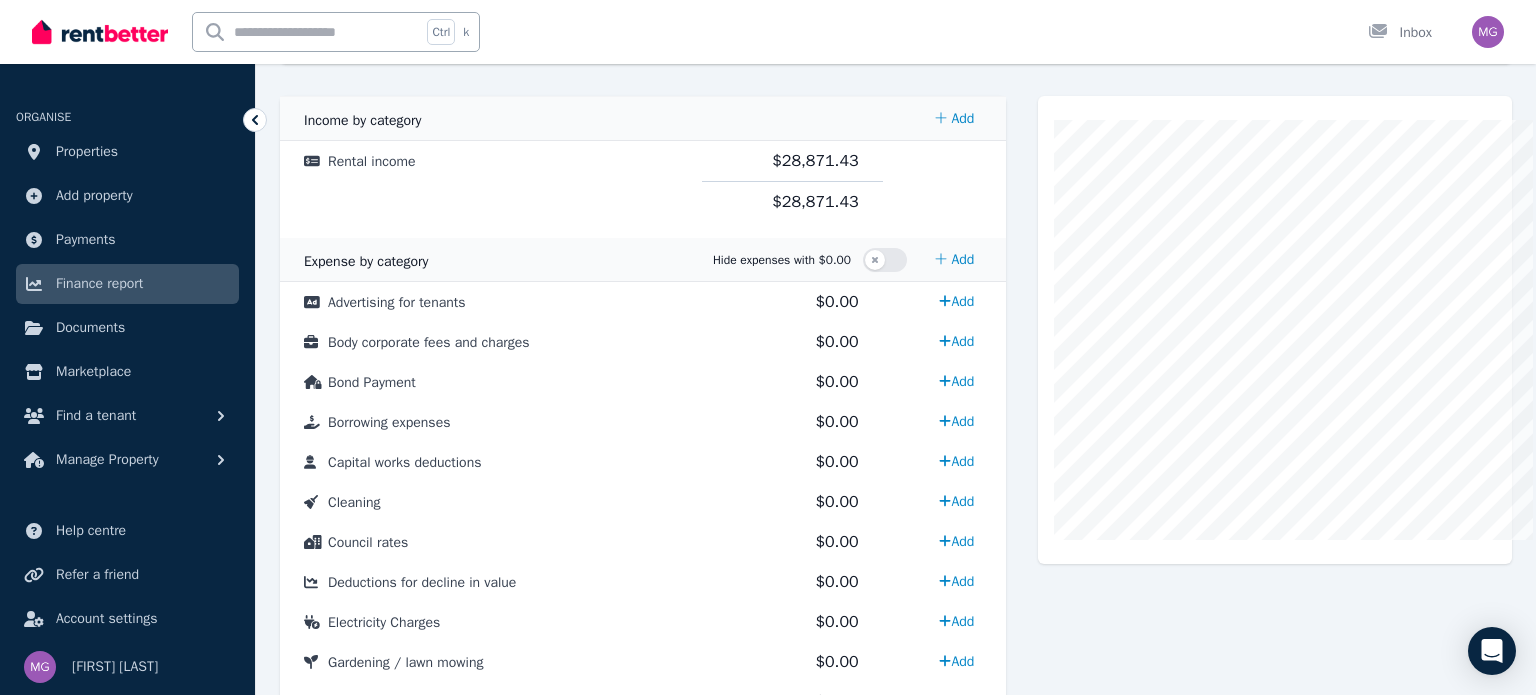 select on "**********" 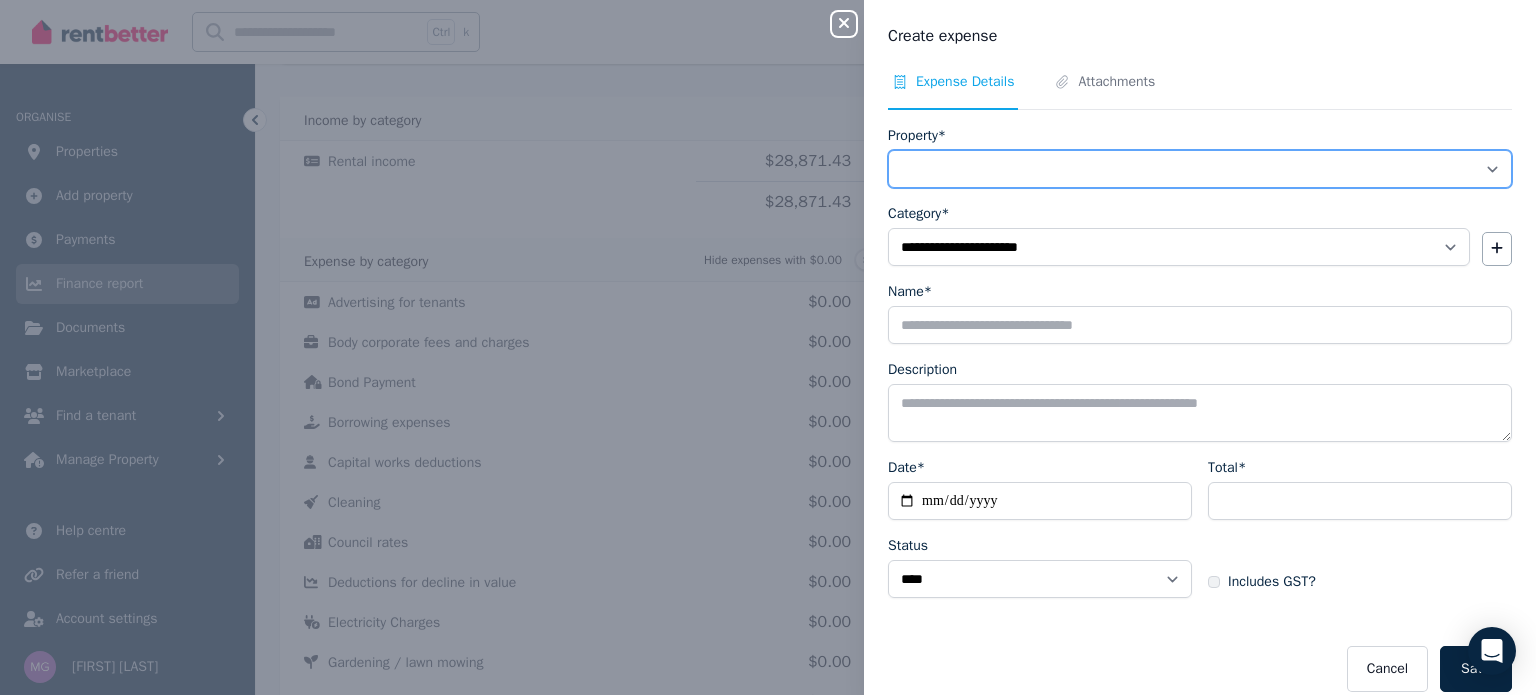 click on "**********" at bounding box center [1200, 169] 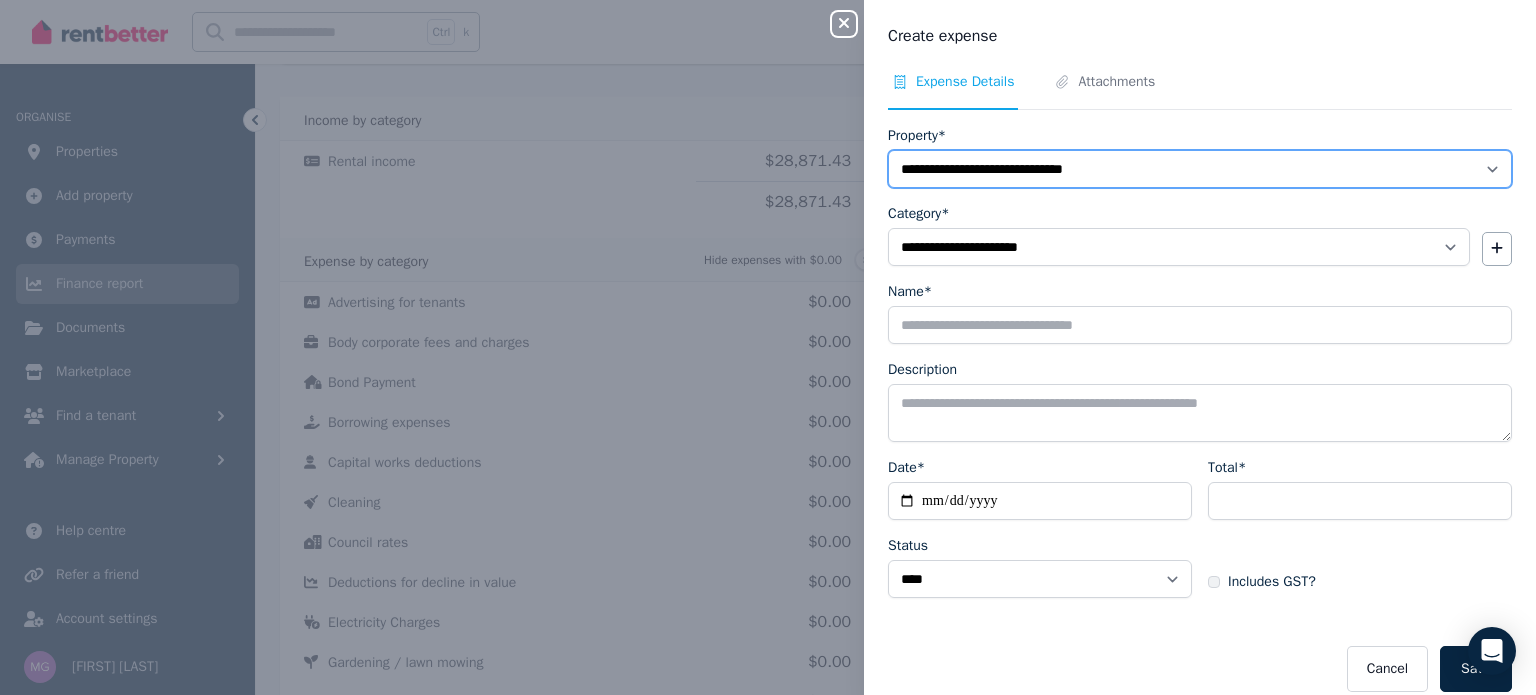 click on "**********" at bounding box center (1200, 169) 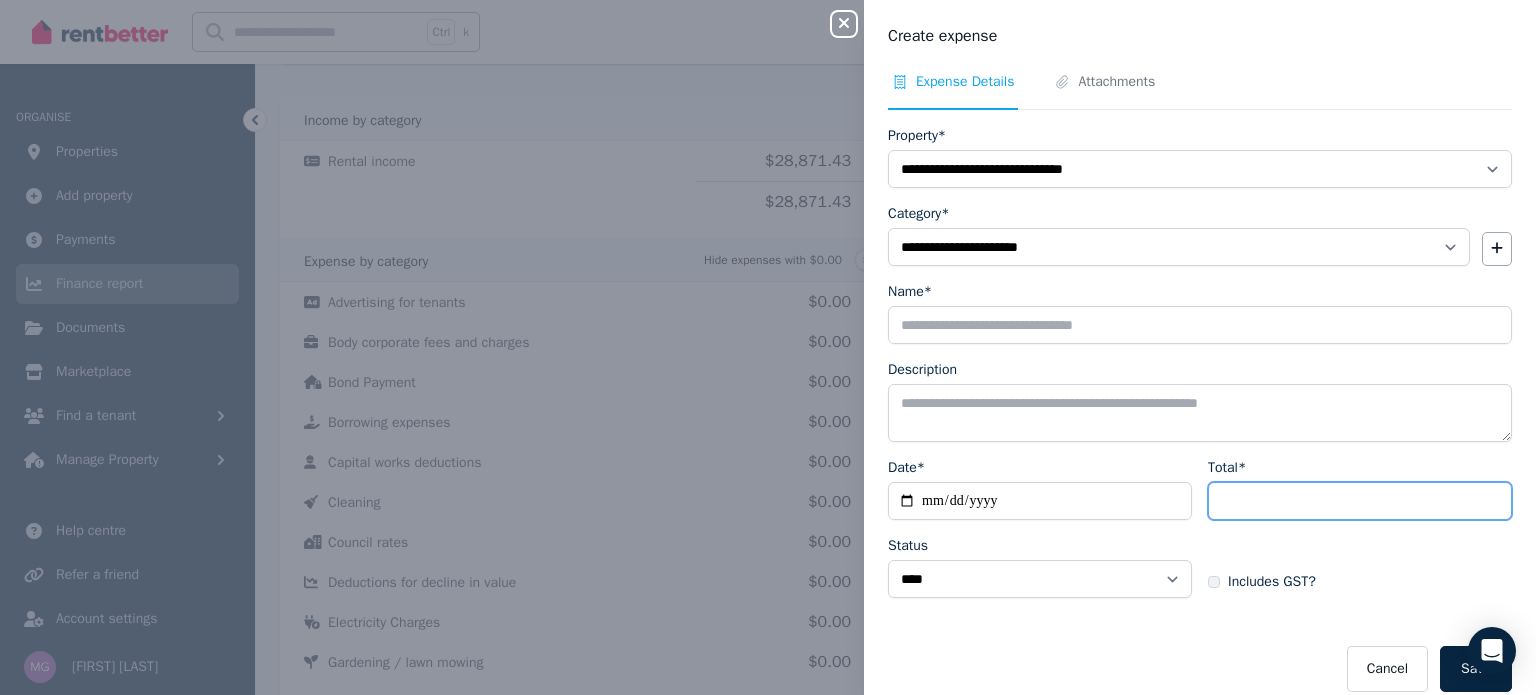 drag, startPoint x: 1312, startPoint y: 380, endPoint x: 1334, endPoint y: 382, distance: 22.090721 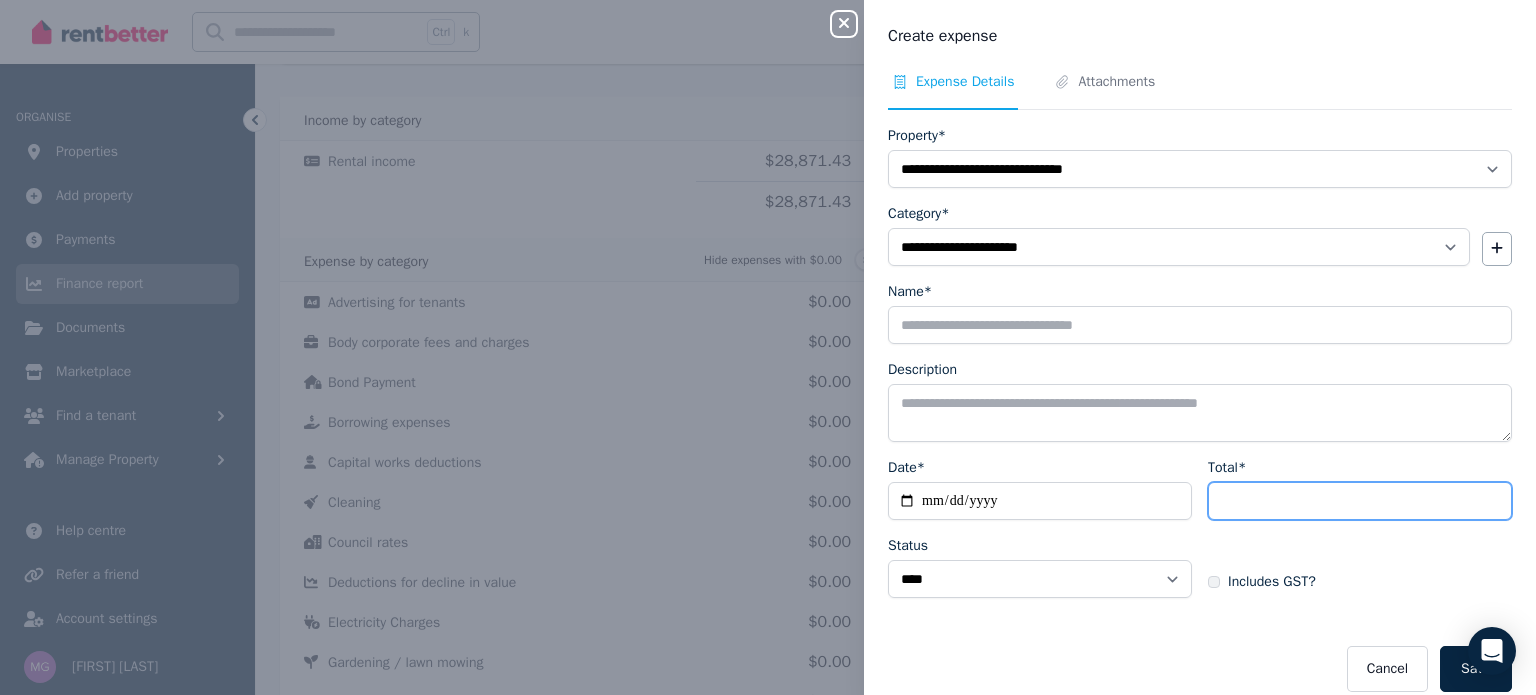 click on "Total*" at bounding box center [1360, 501] 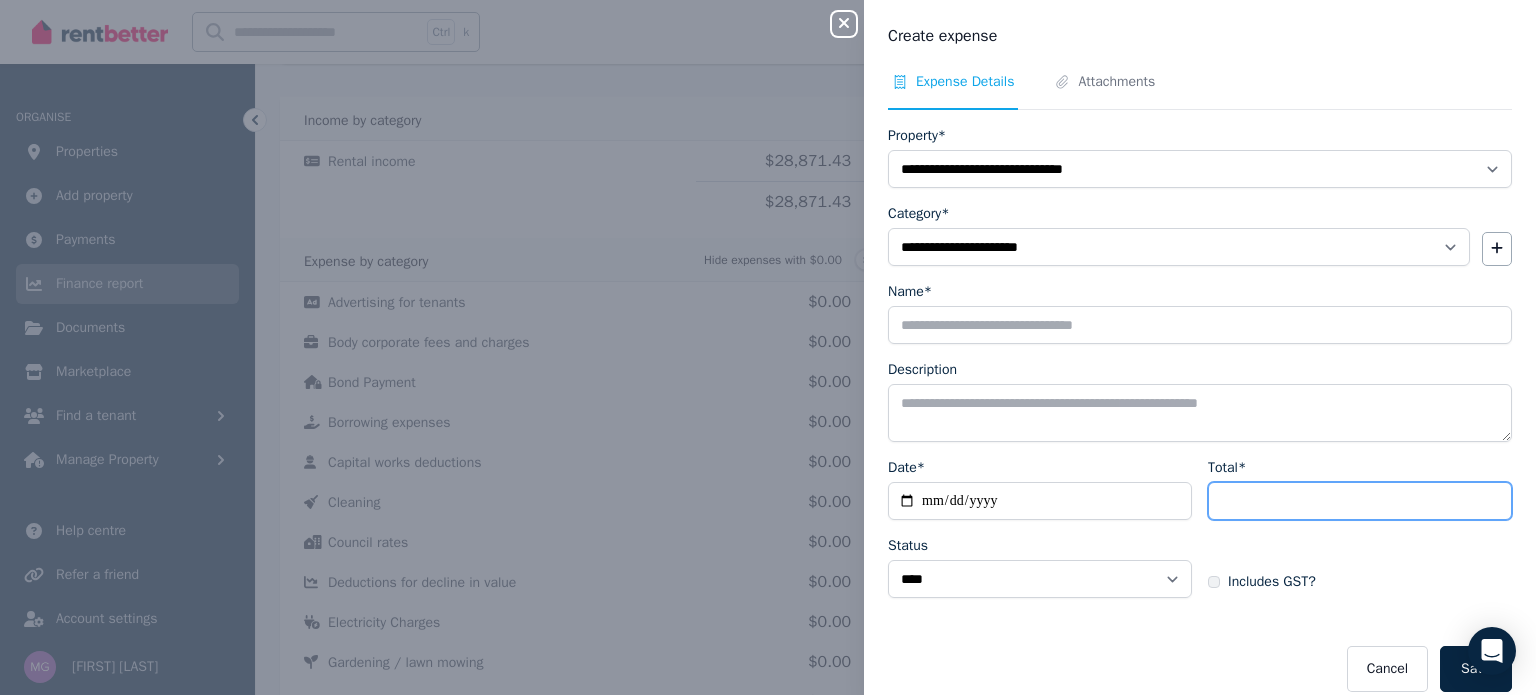 type on "********" 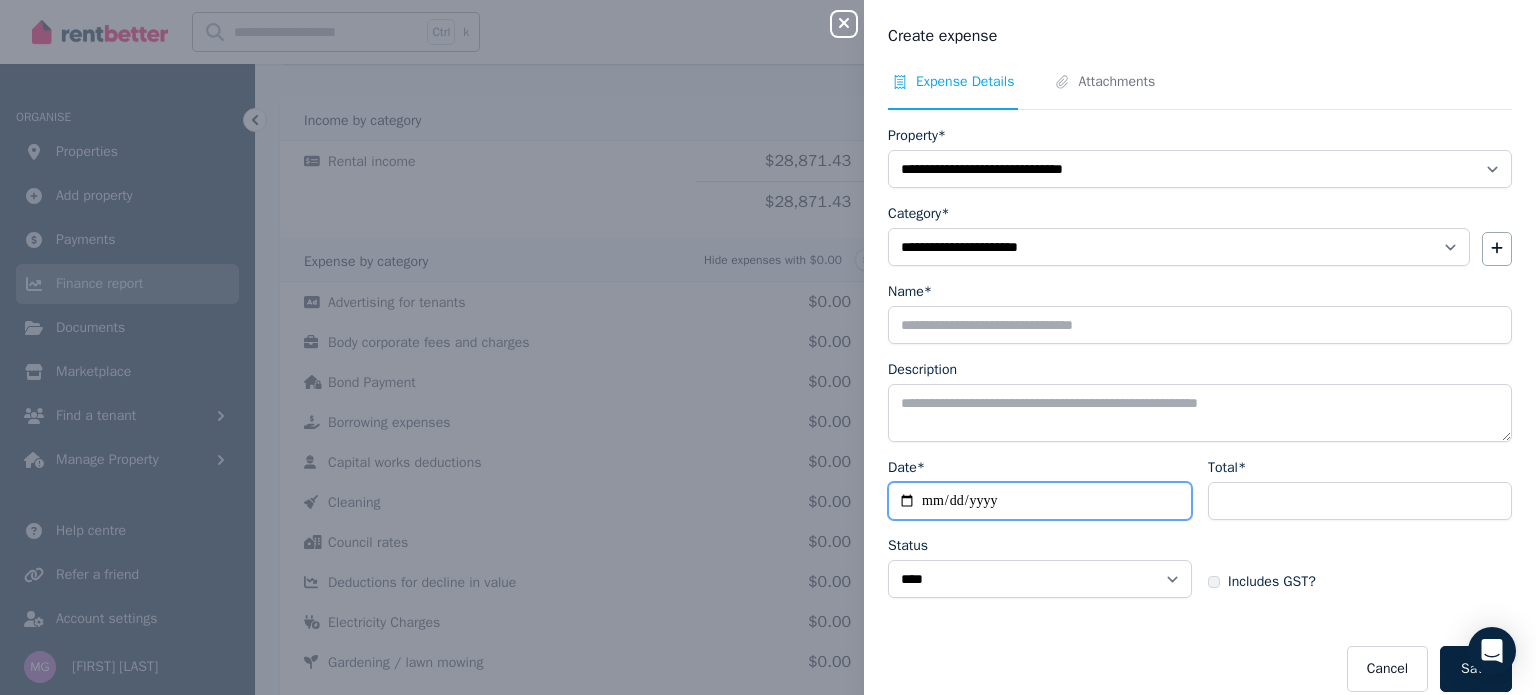 click on "Date*" at bounding box center [1040, 501] 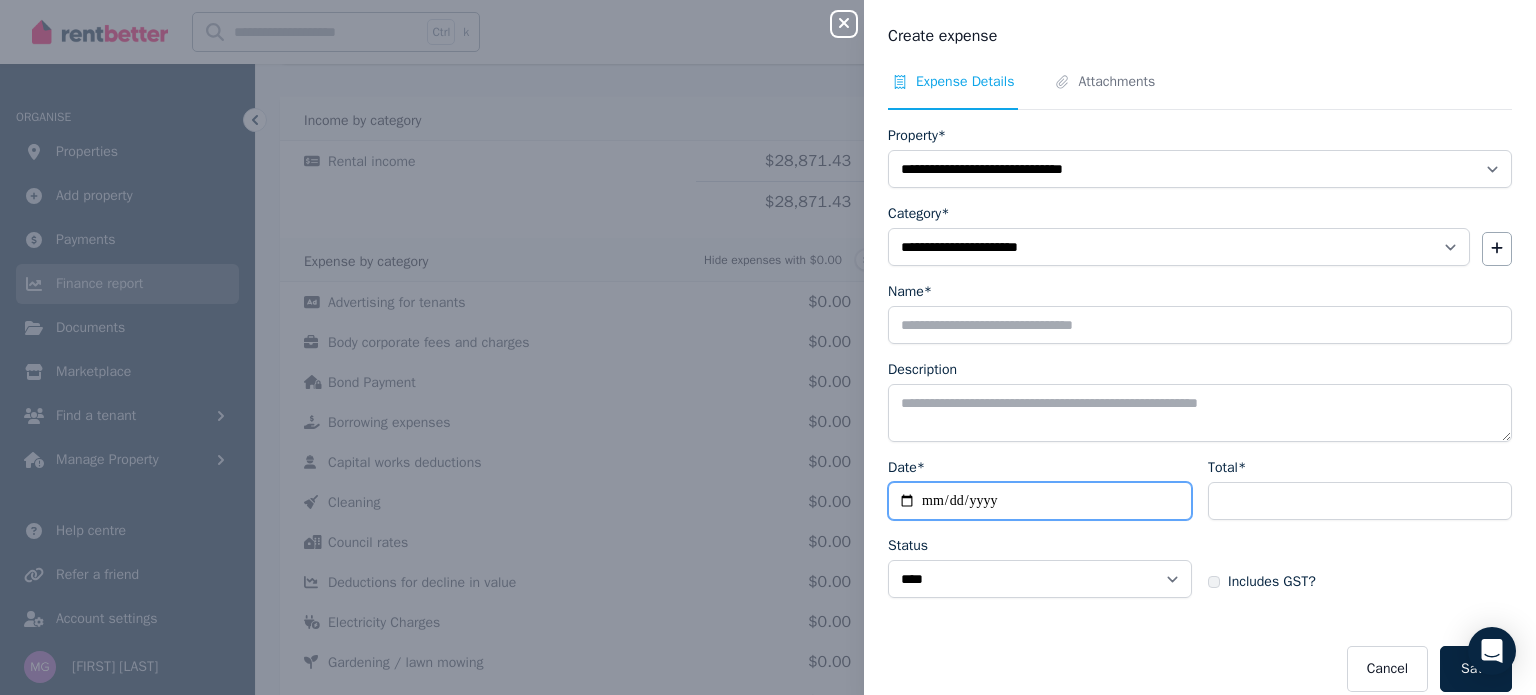 type on "**********" 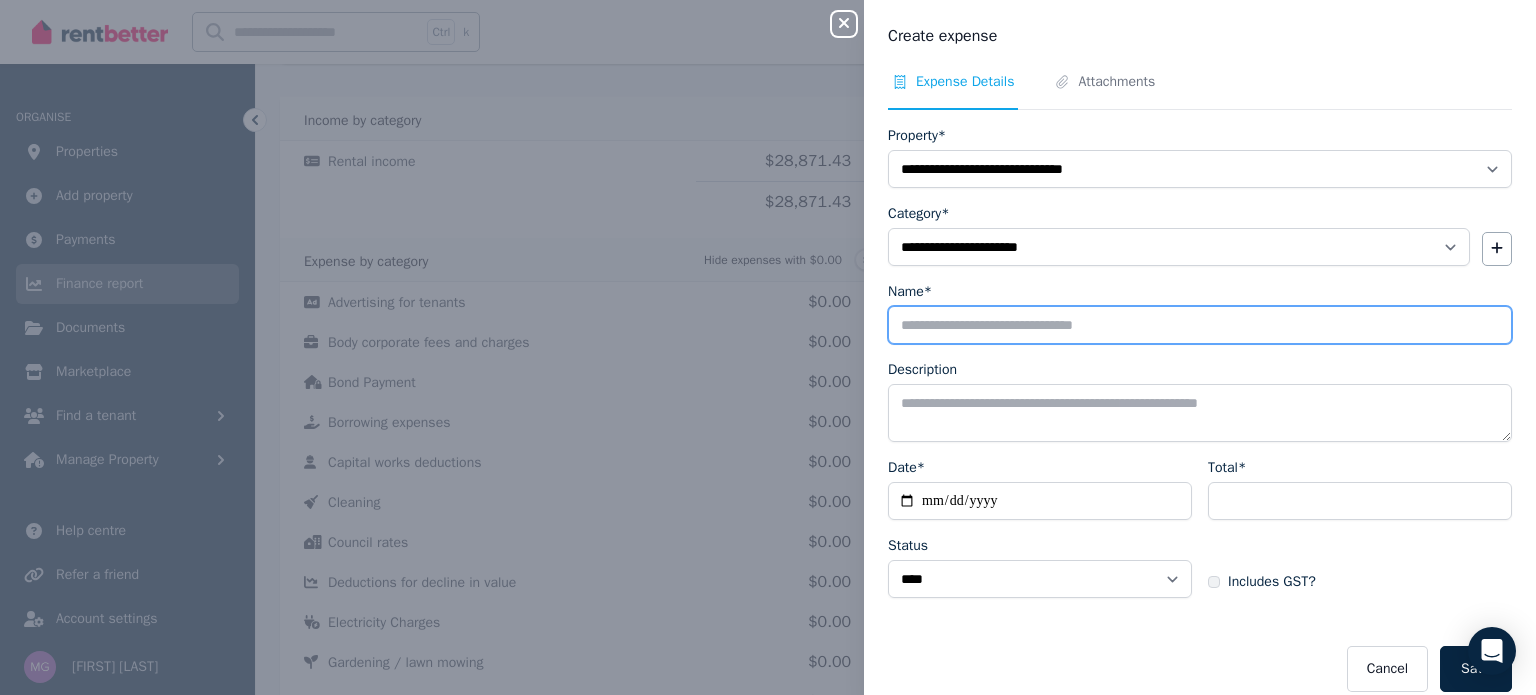 click on "Name*" at bounding box center (1200, 325) 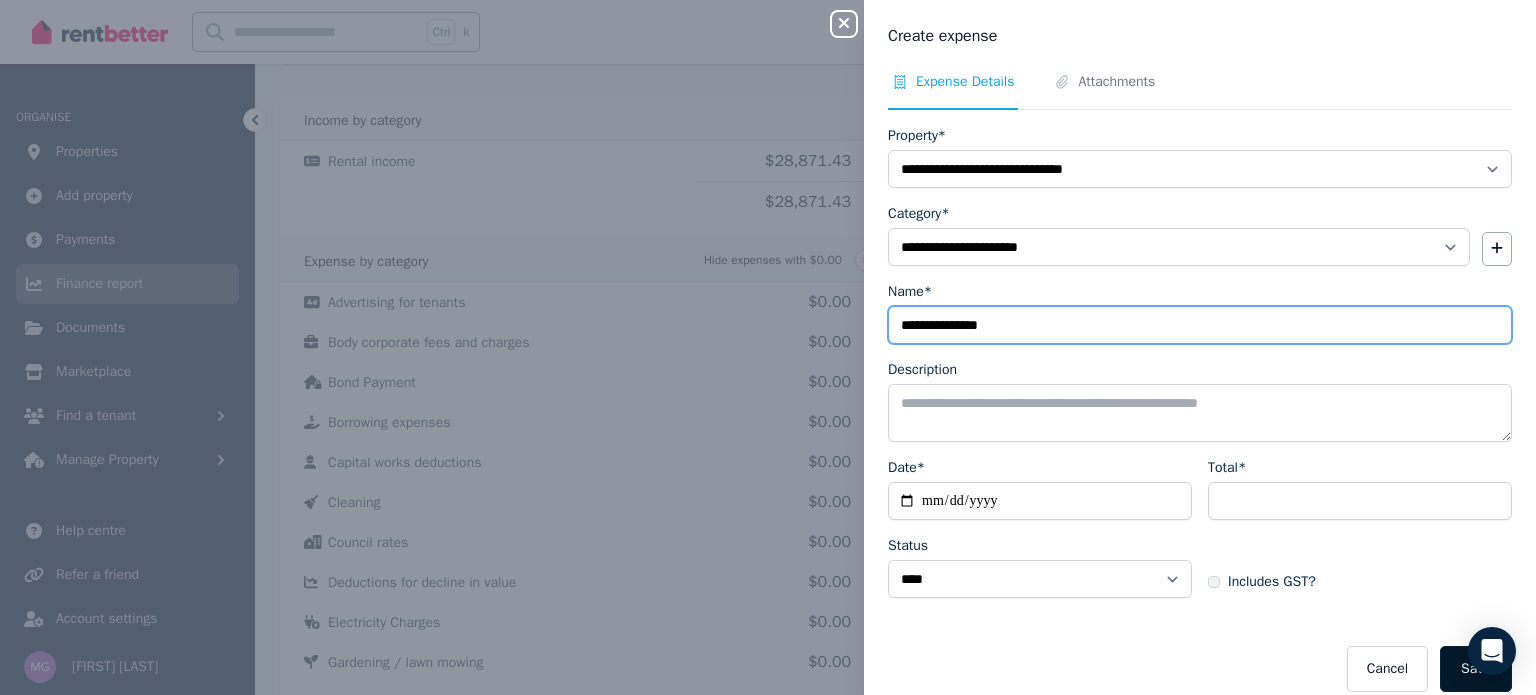 type on "**********" 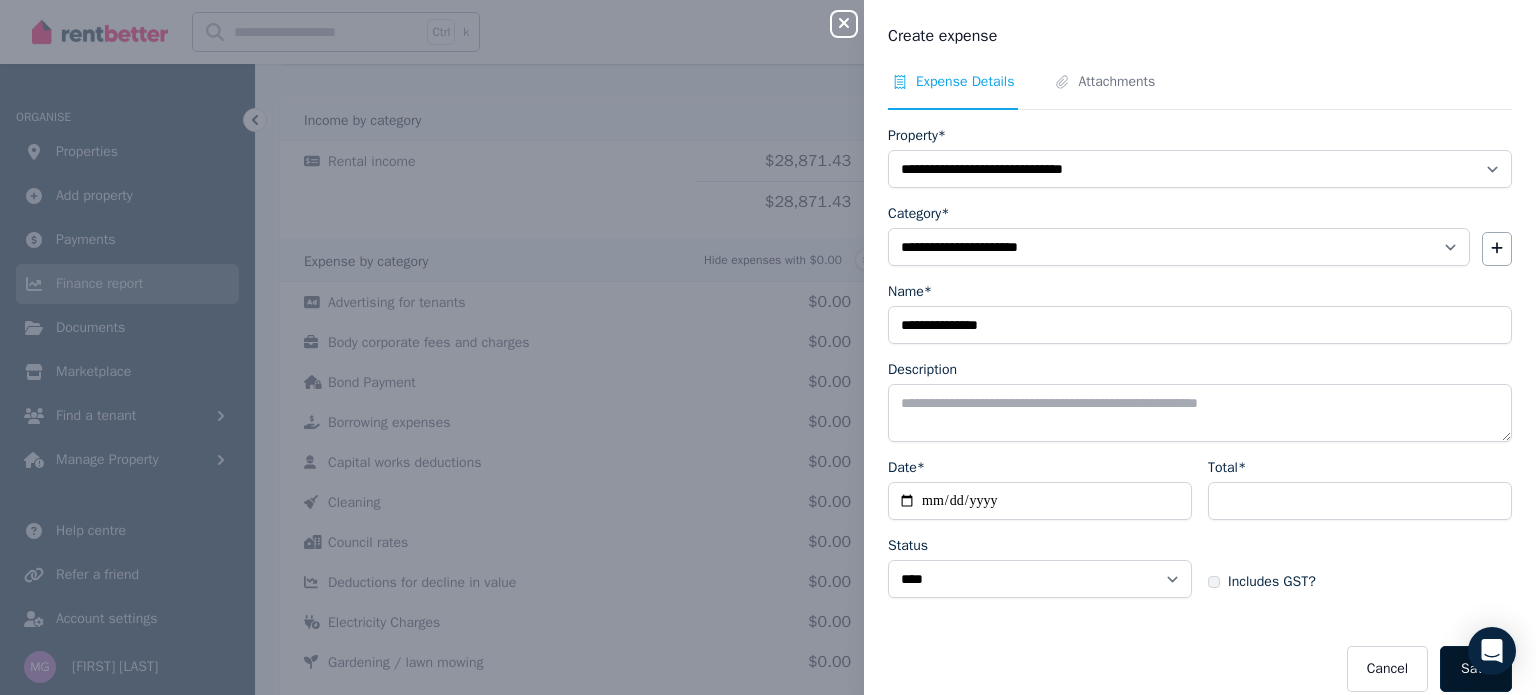 click on "Save" at bounding box center [1476, 669] 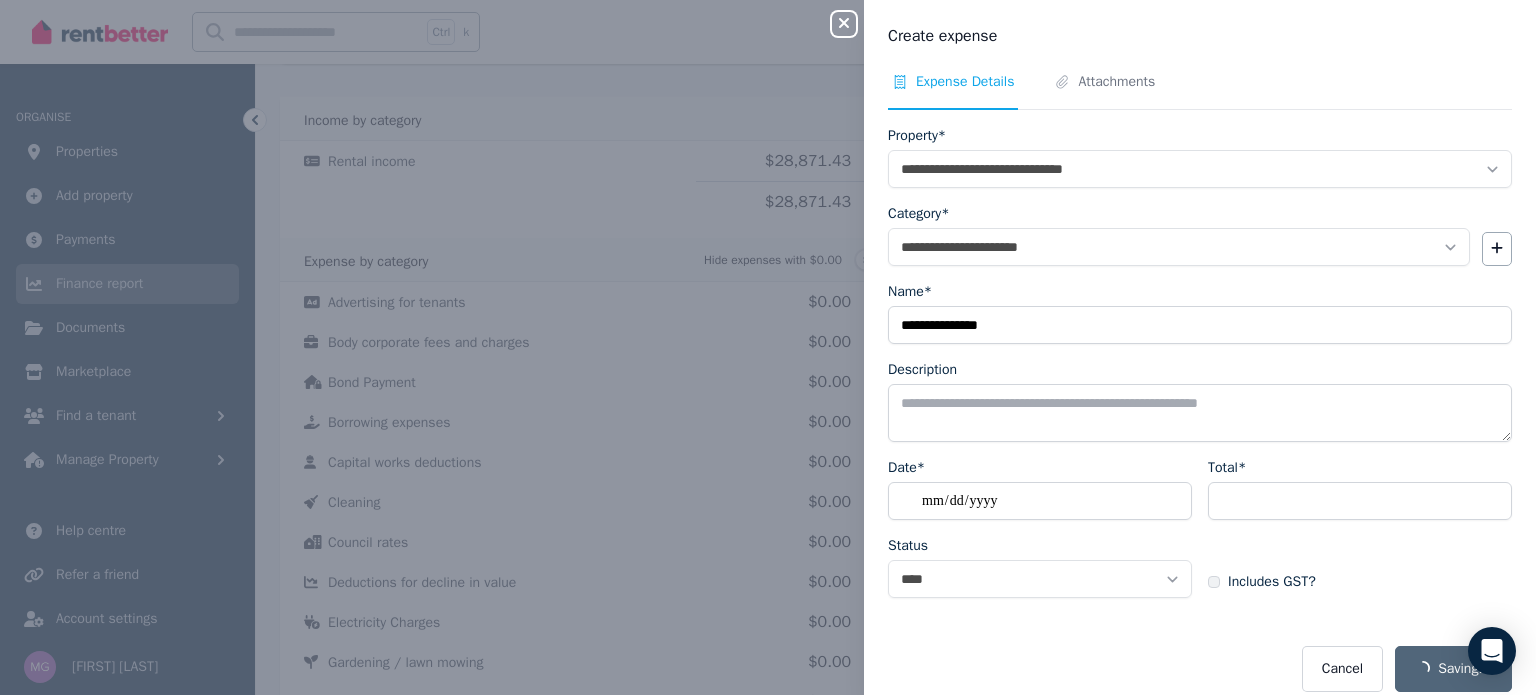 select 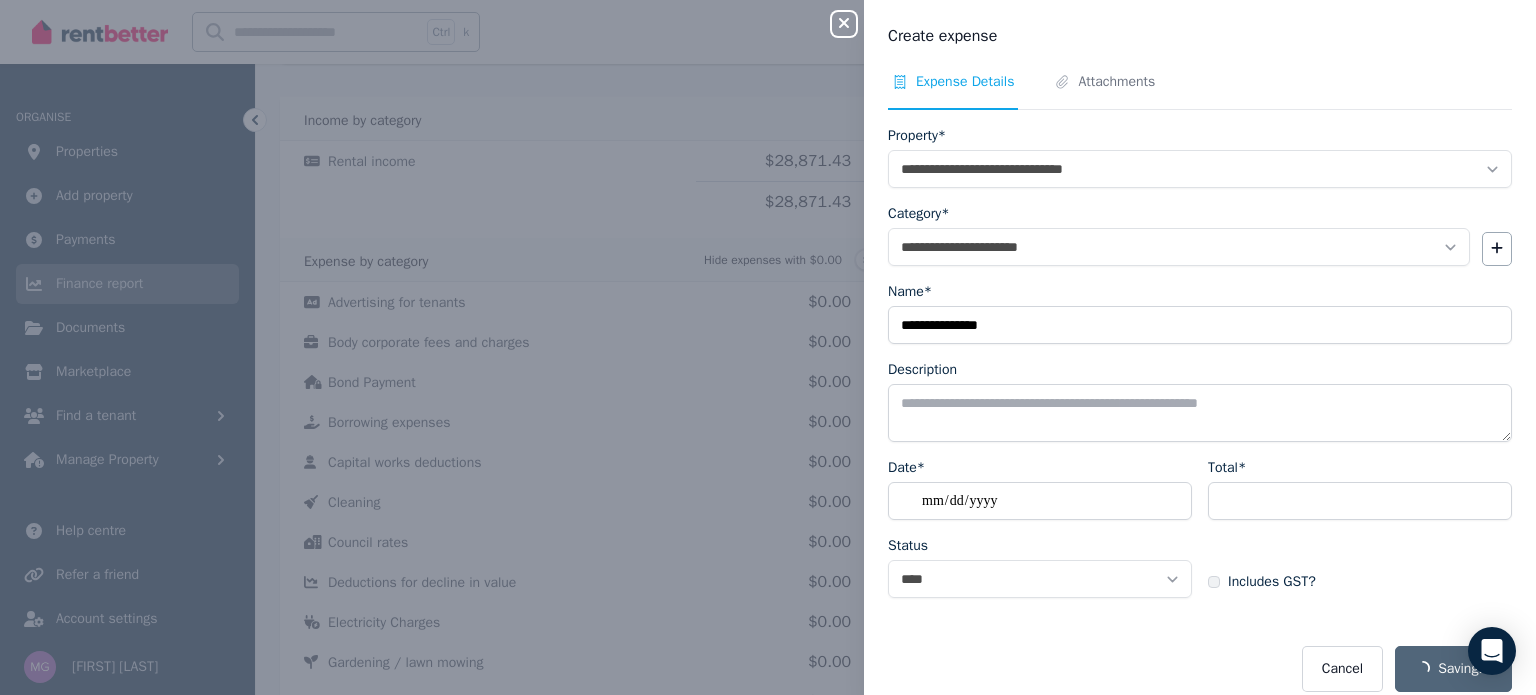 select 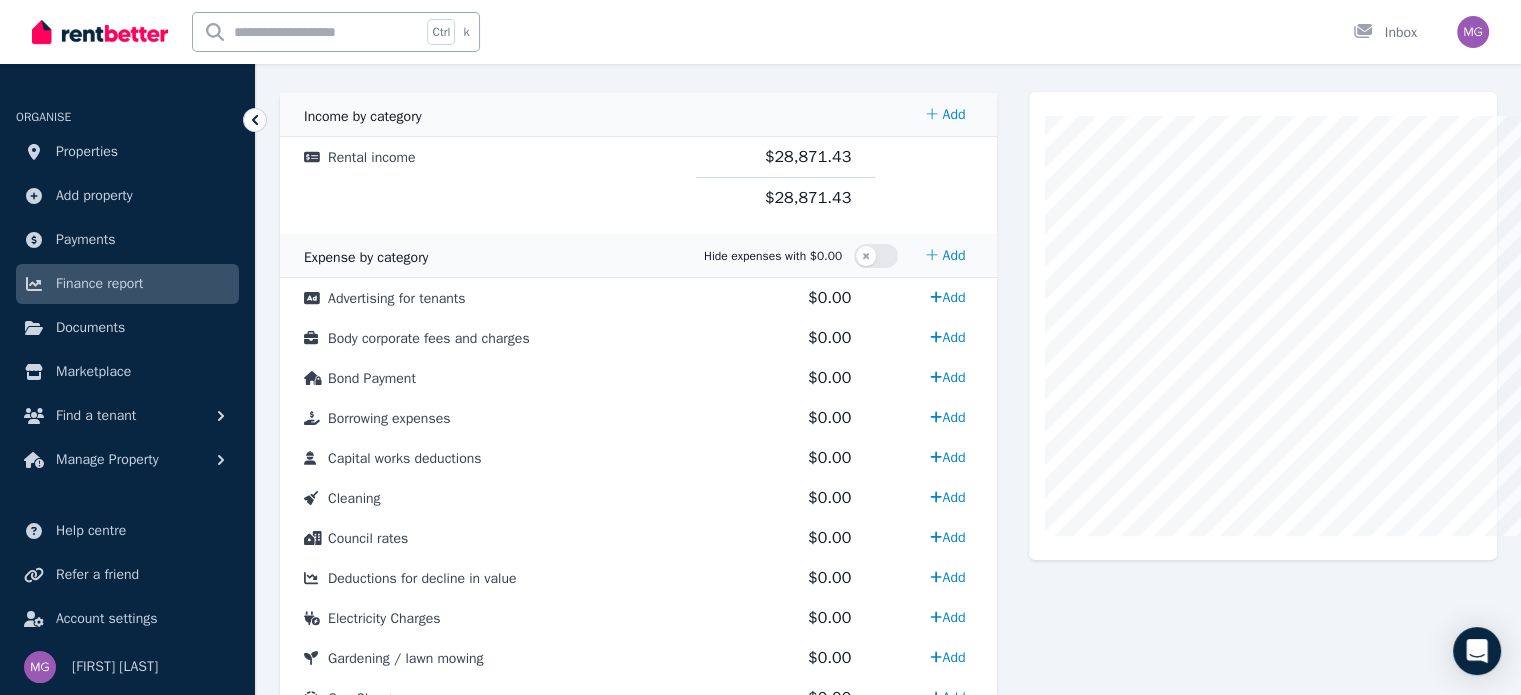 scroll, scrollTop: 400, scrollLeft: 0, axis: vertical 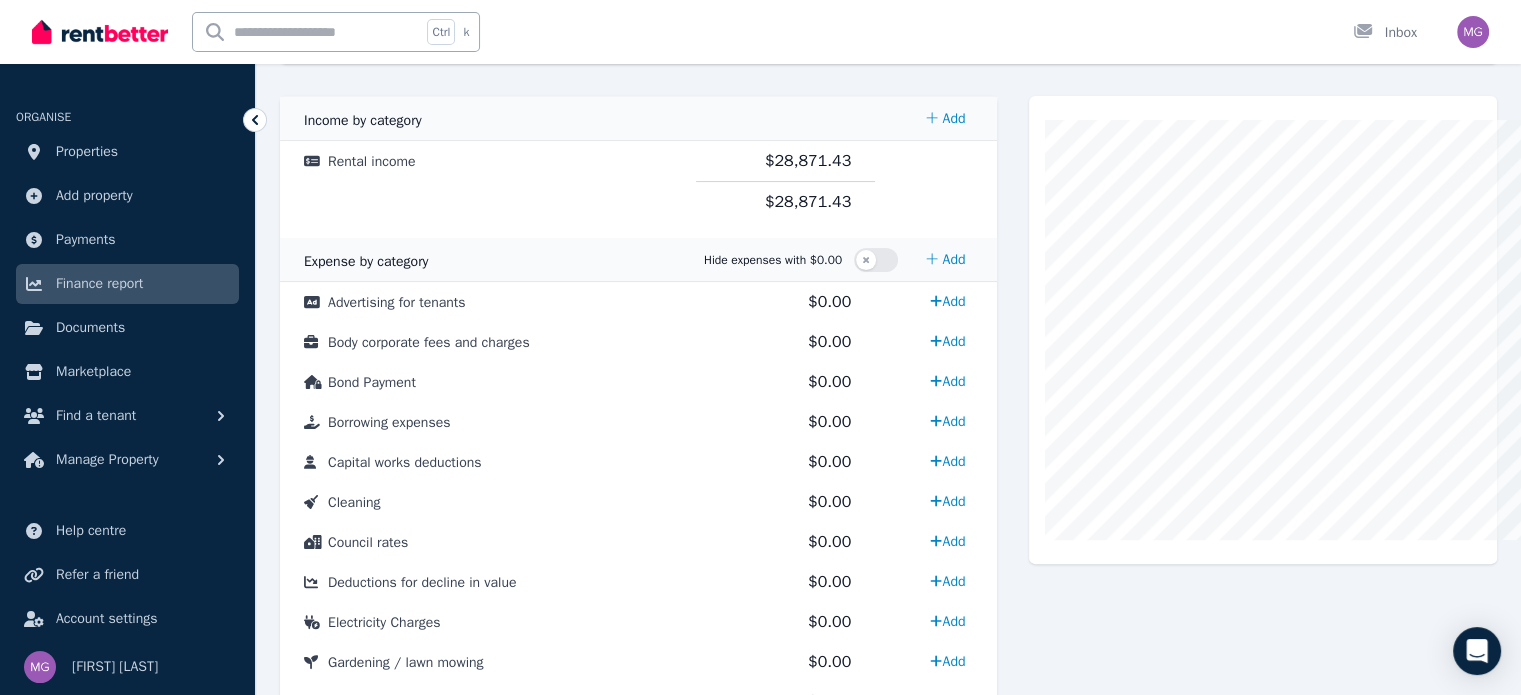 click on "Add" at bounding box center (947, 941) 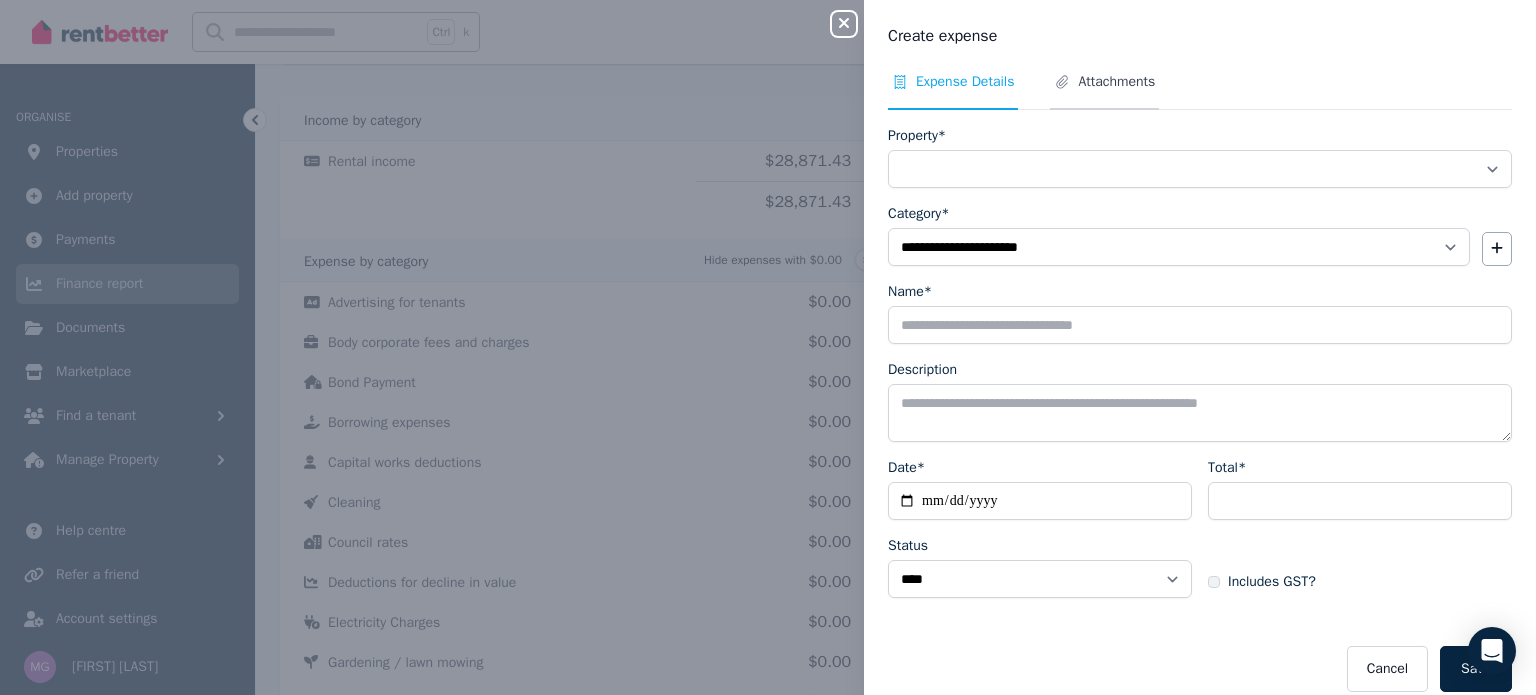 click on "Attachments" at bounding box center [1116, 82] 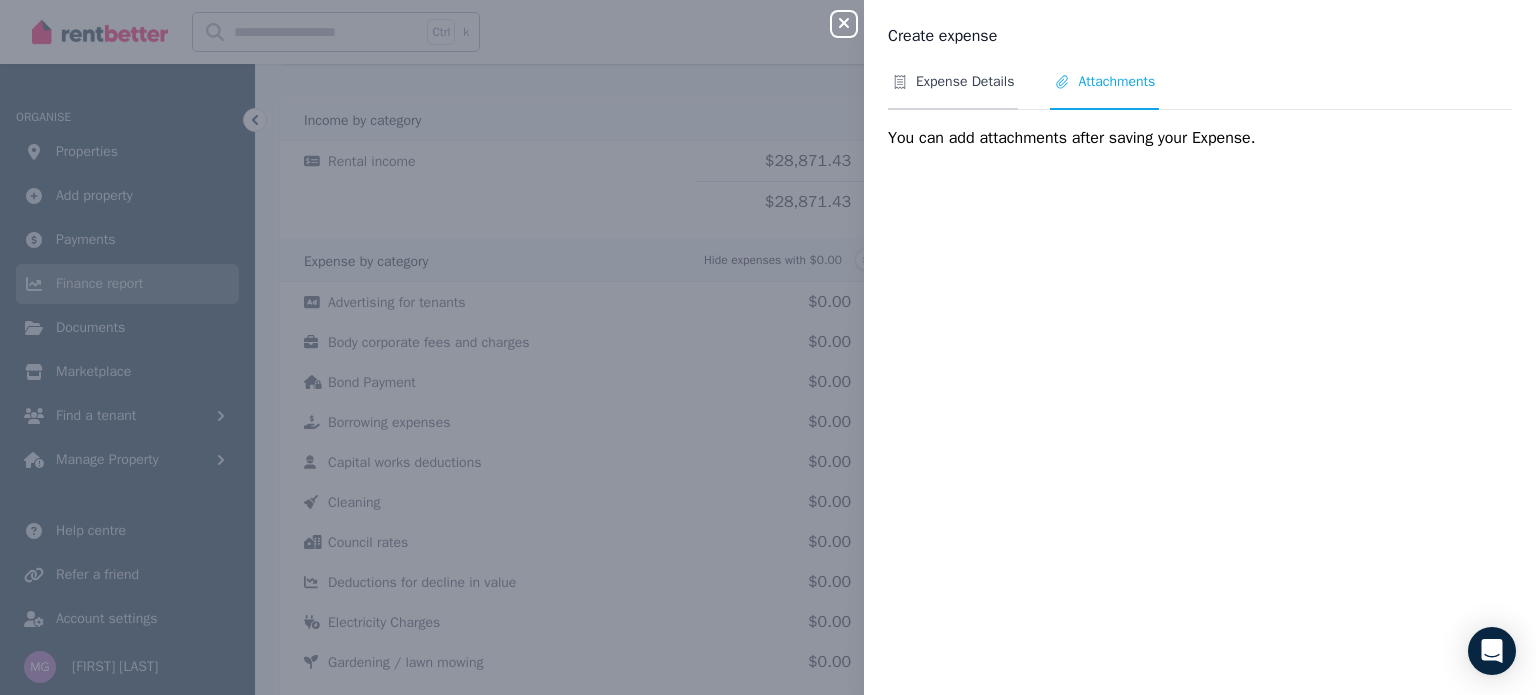 click on "Expense Details" at bounding box center (965, 82) 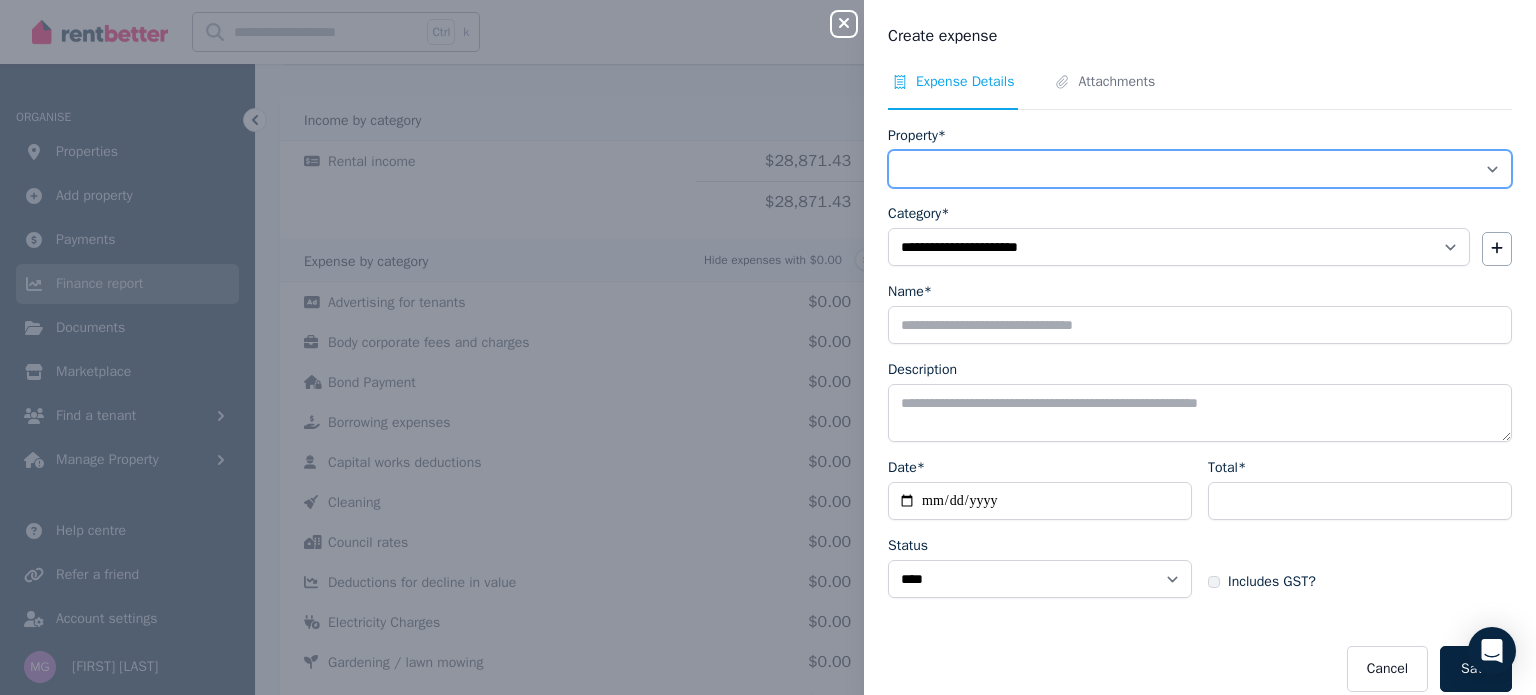 click on "**********" at bounding box center [1200, 169] 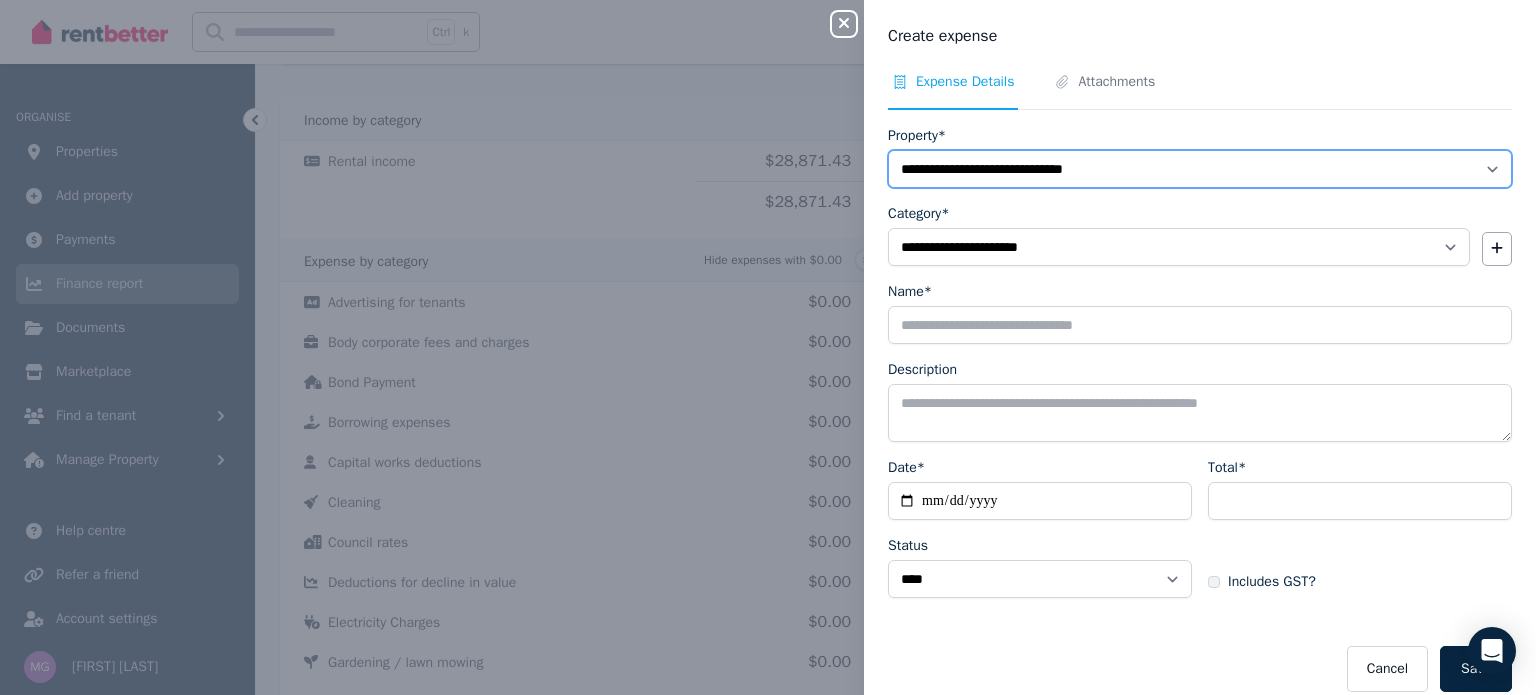 click on "**********" at bounding box center (1200, 169) 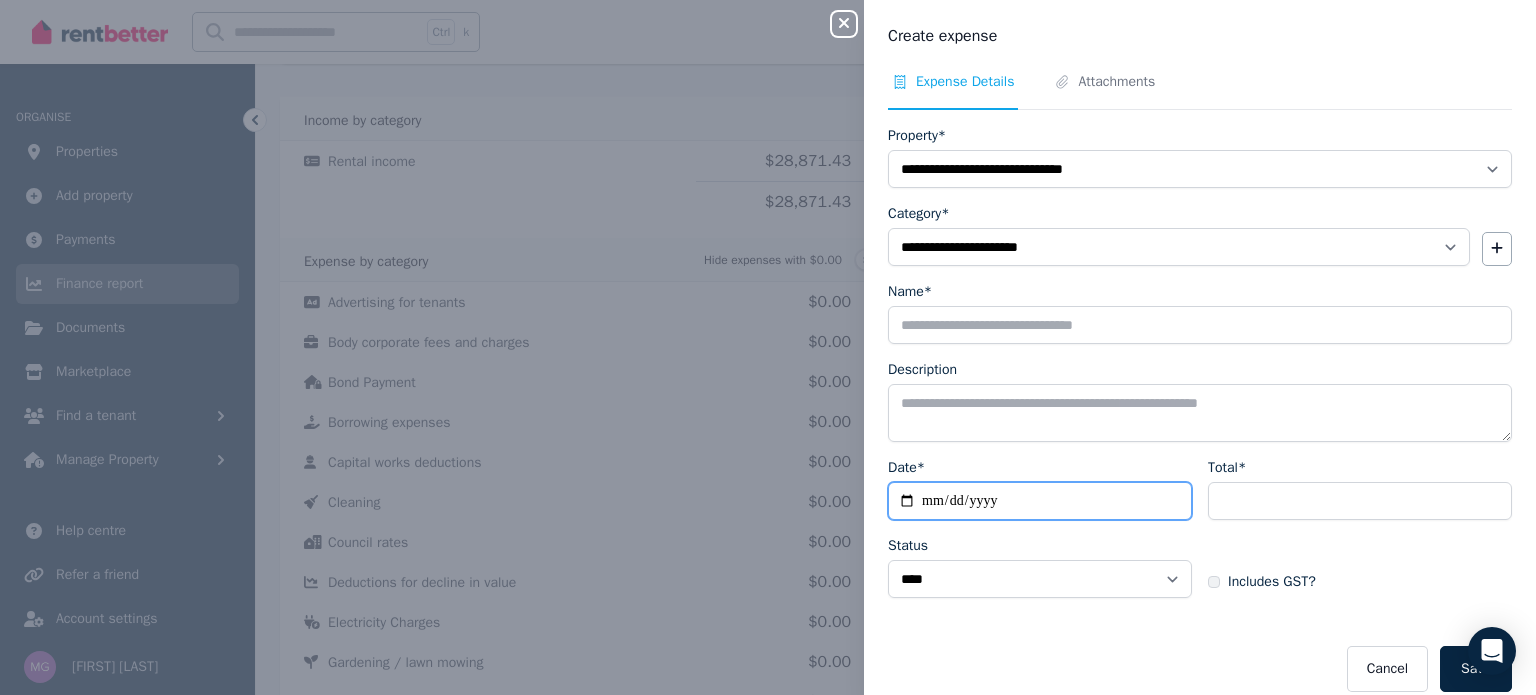 click on "Date*" at bounding box center [1040, 501] 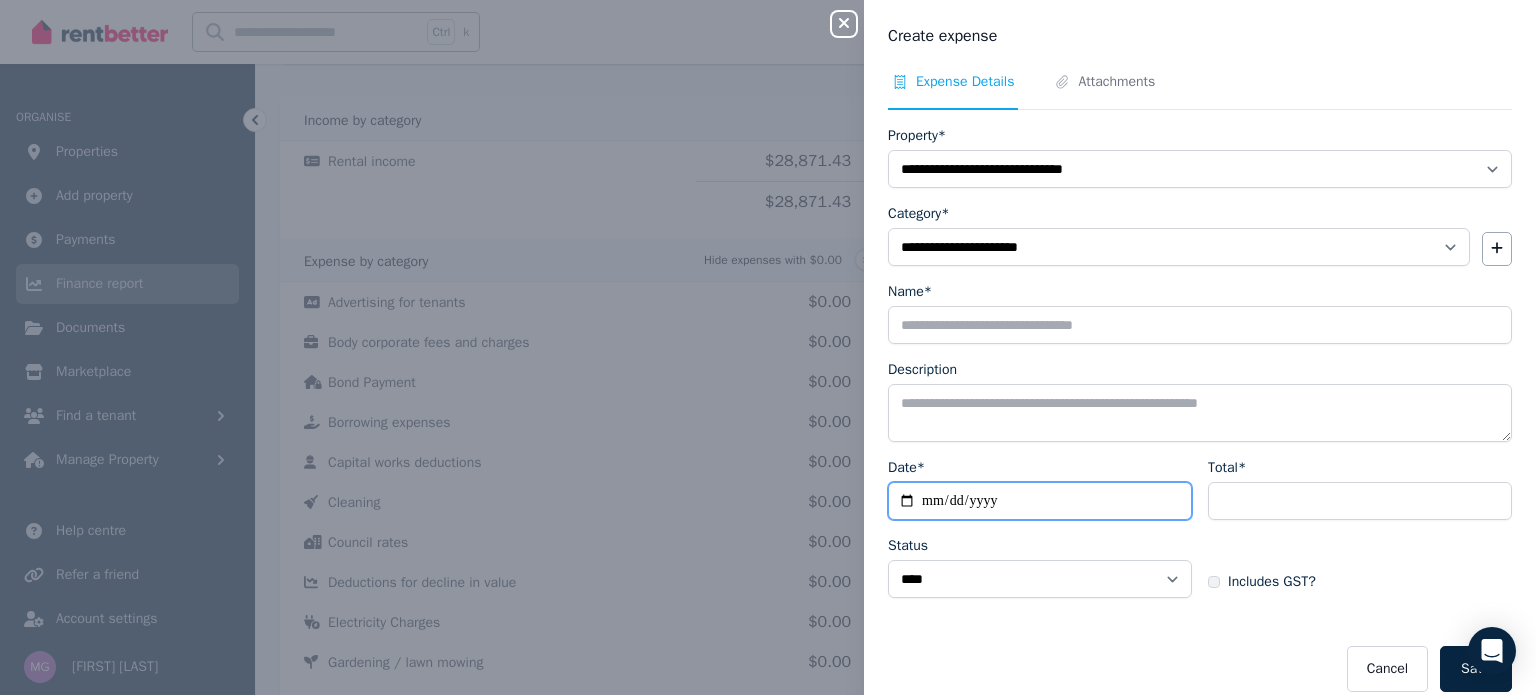 type on "**********" 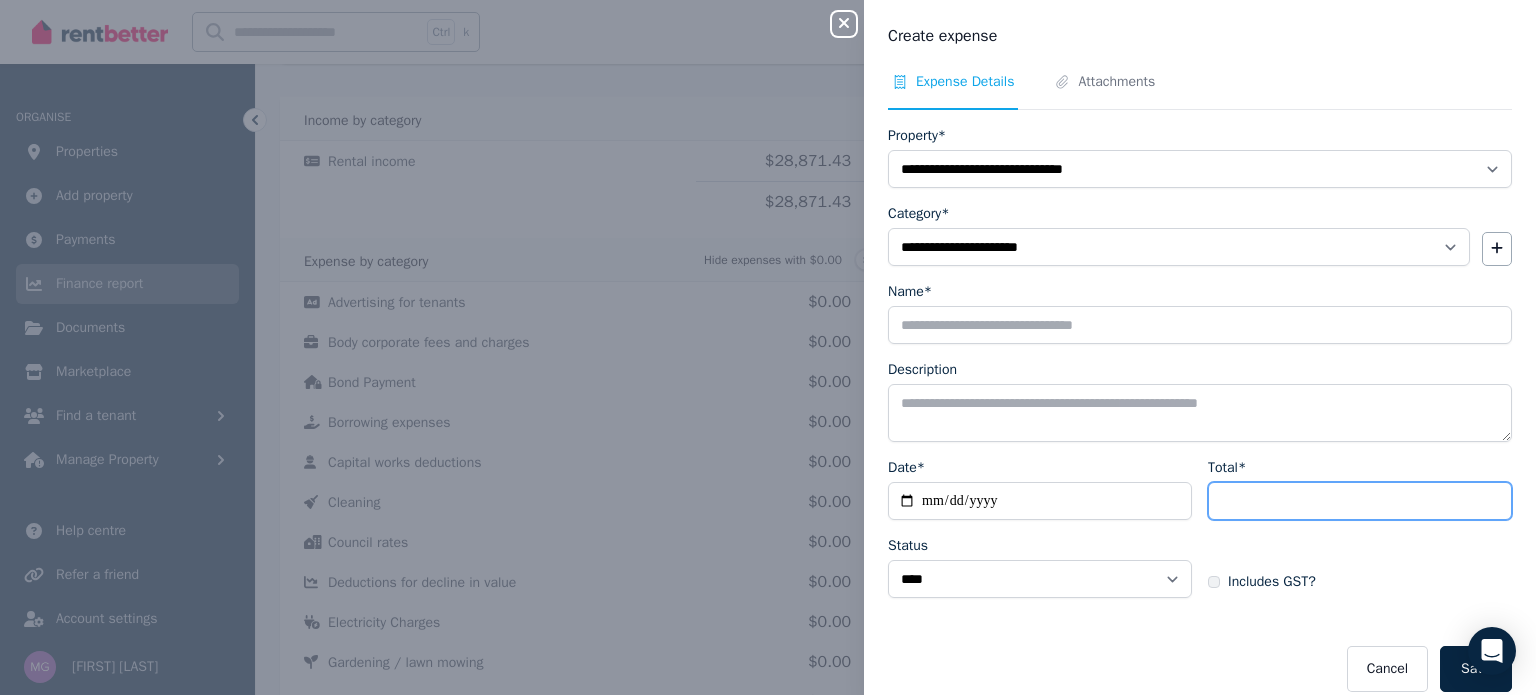 click on "Total*" at bounding box center [1360, 501] 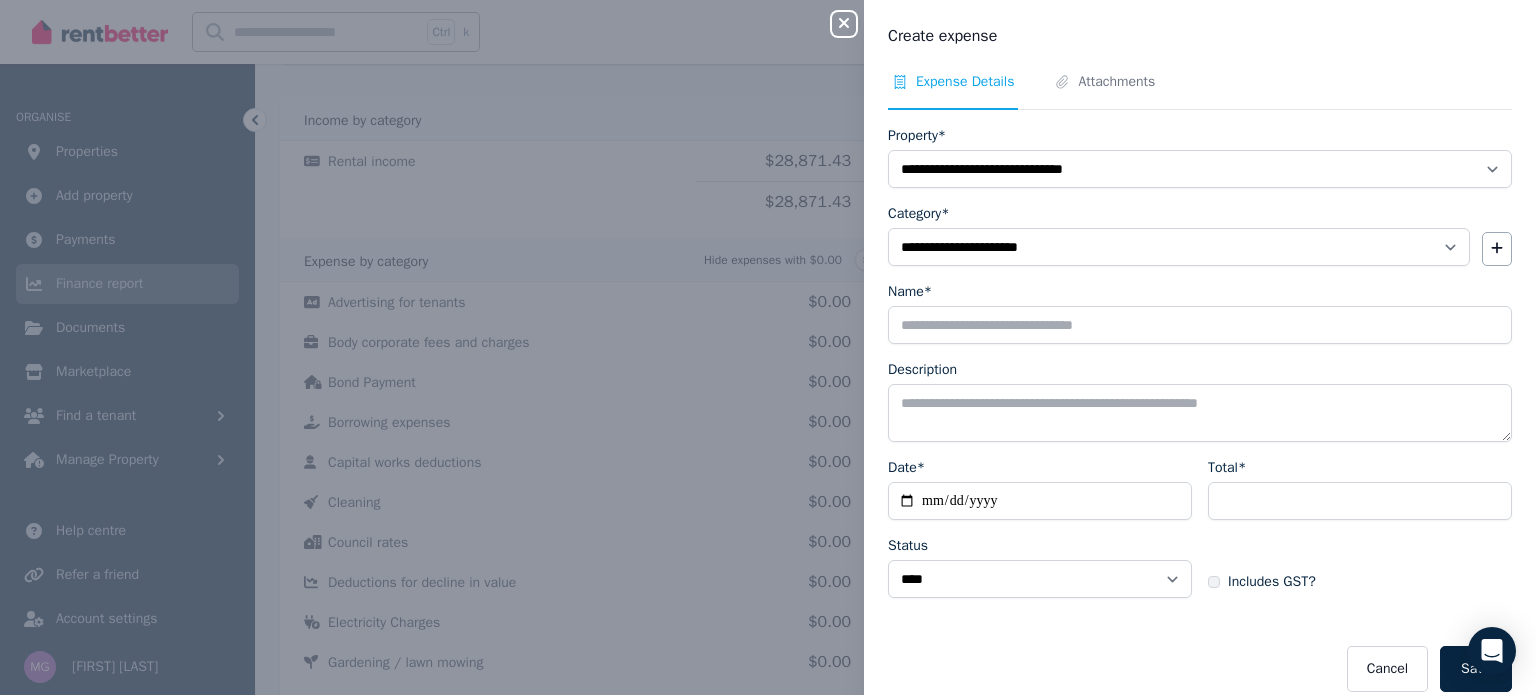 click on "Includes GST?" at bounding box center (1262, 582) 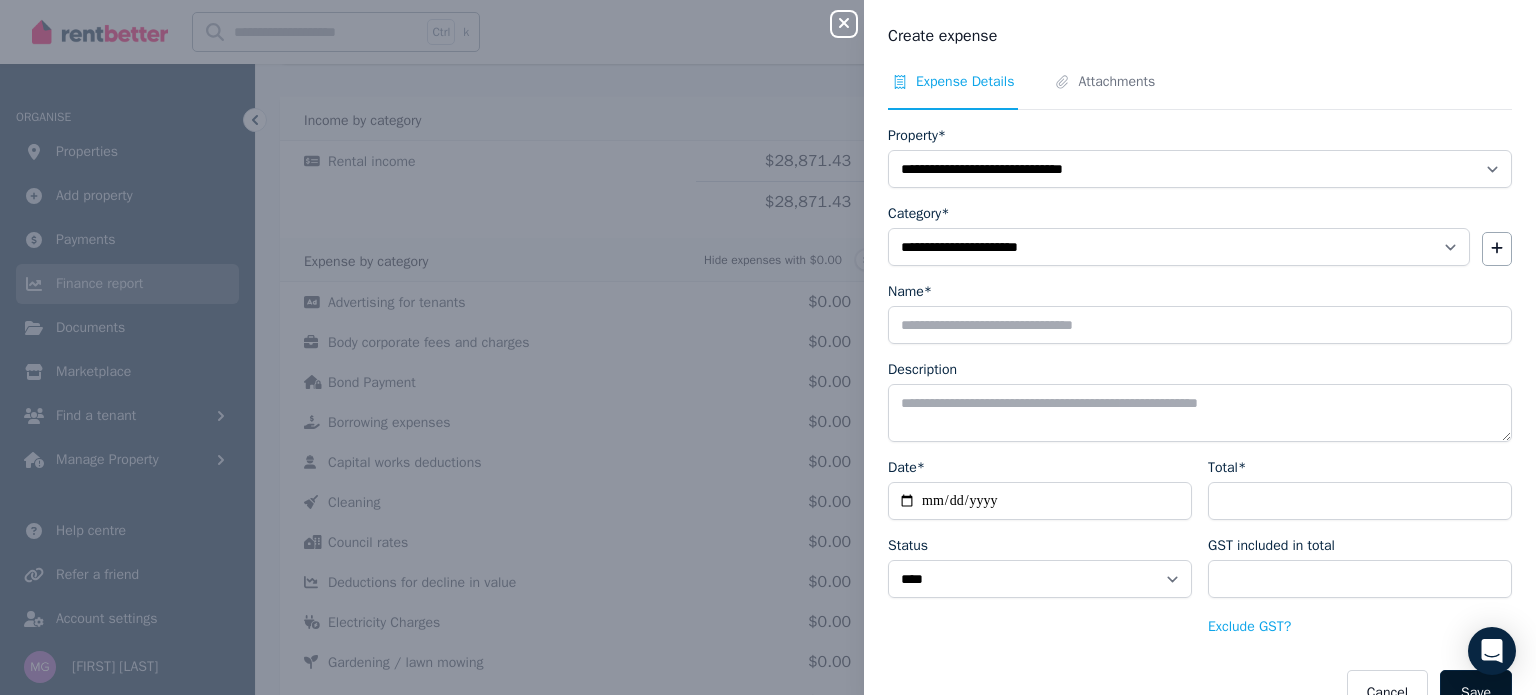 click on "Save" at bounding box center [1476, 693] 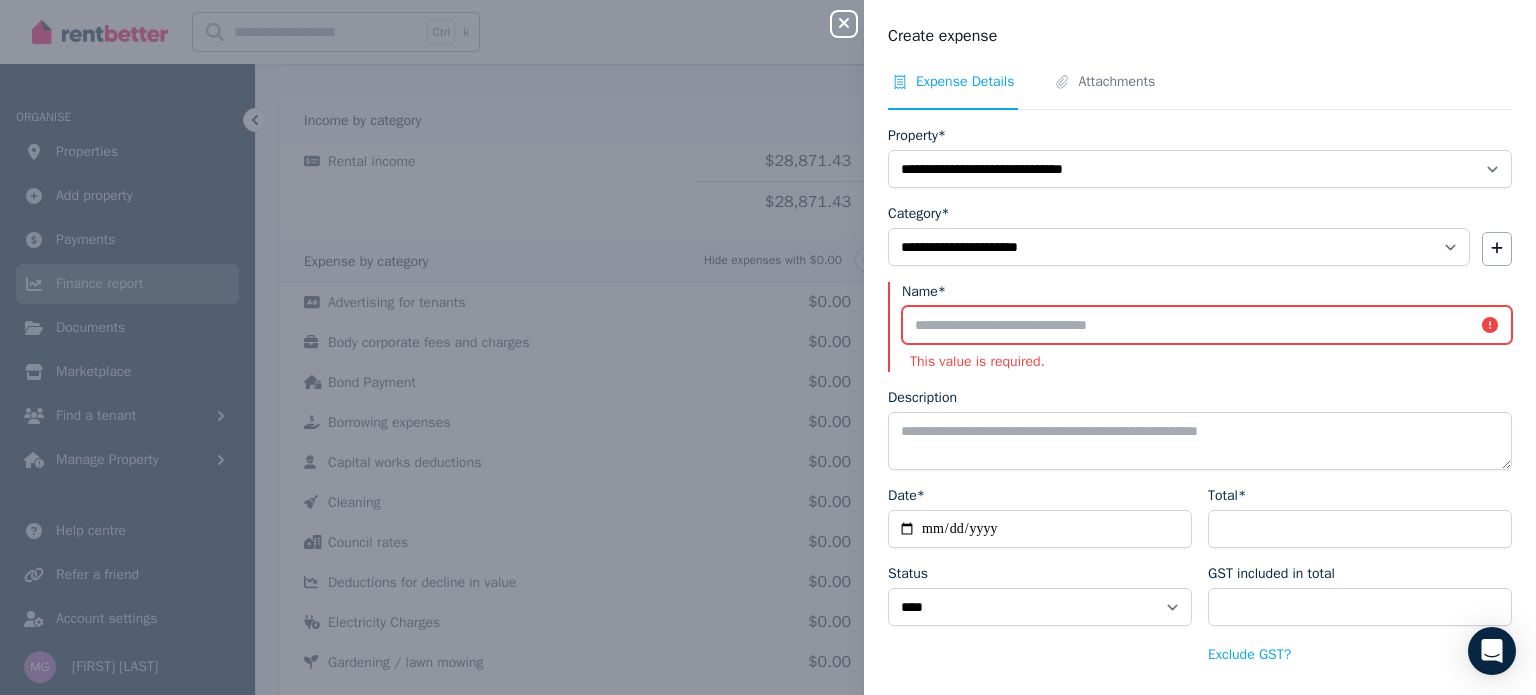 click on "Name*" at bounding box center (1207, 325) 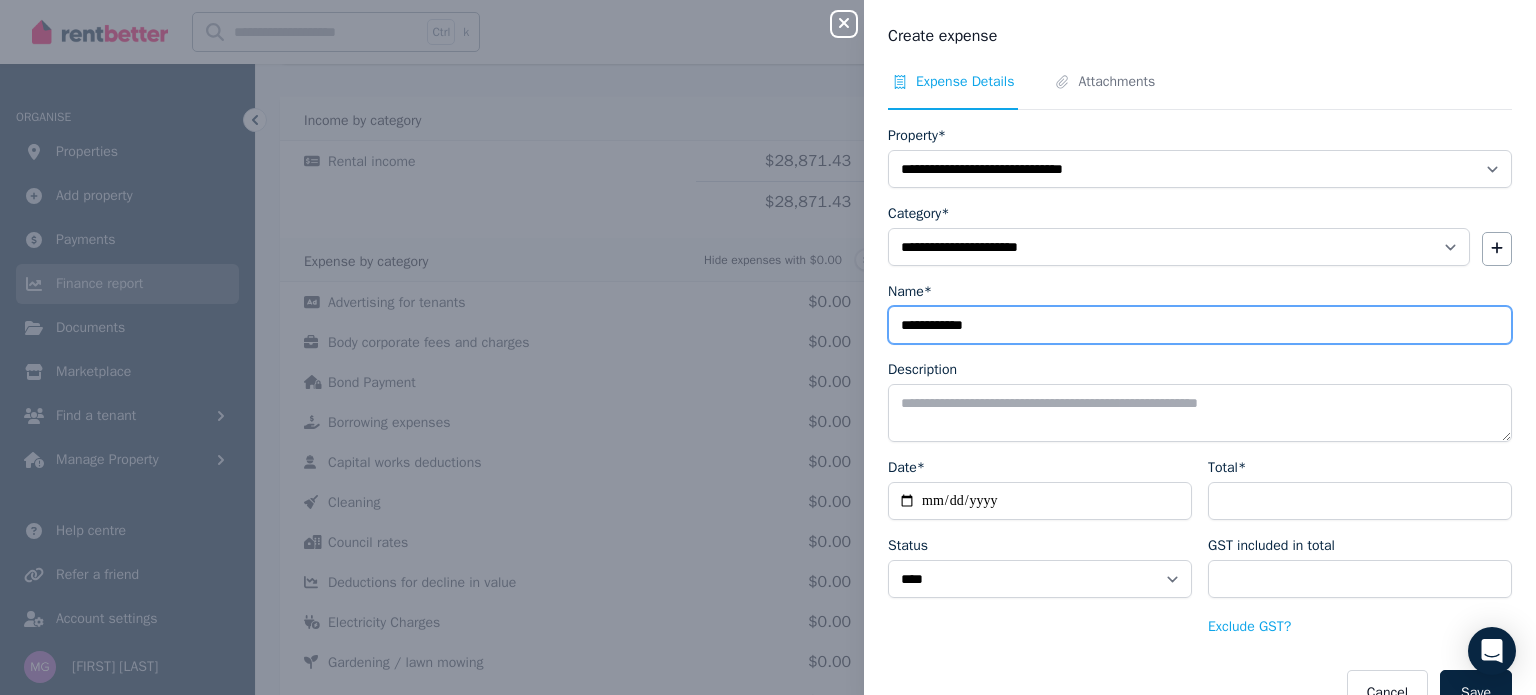 type on "**********" 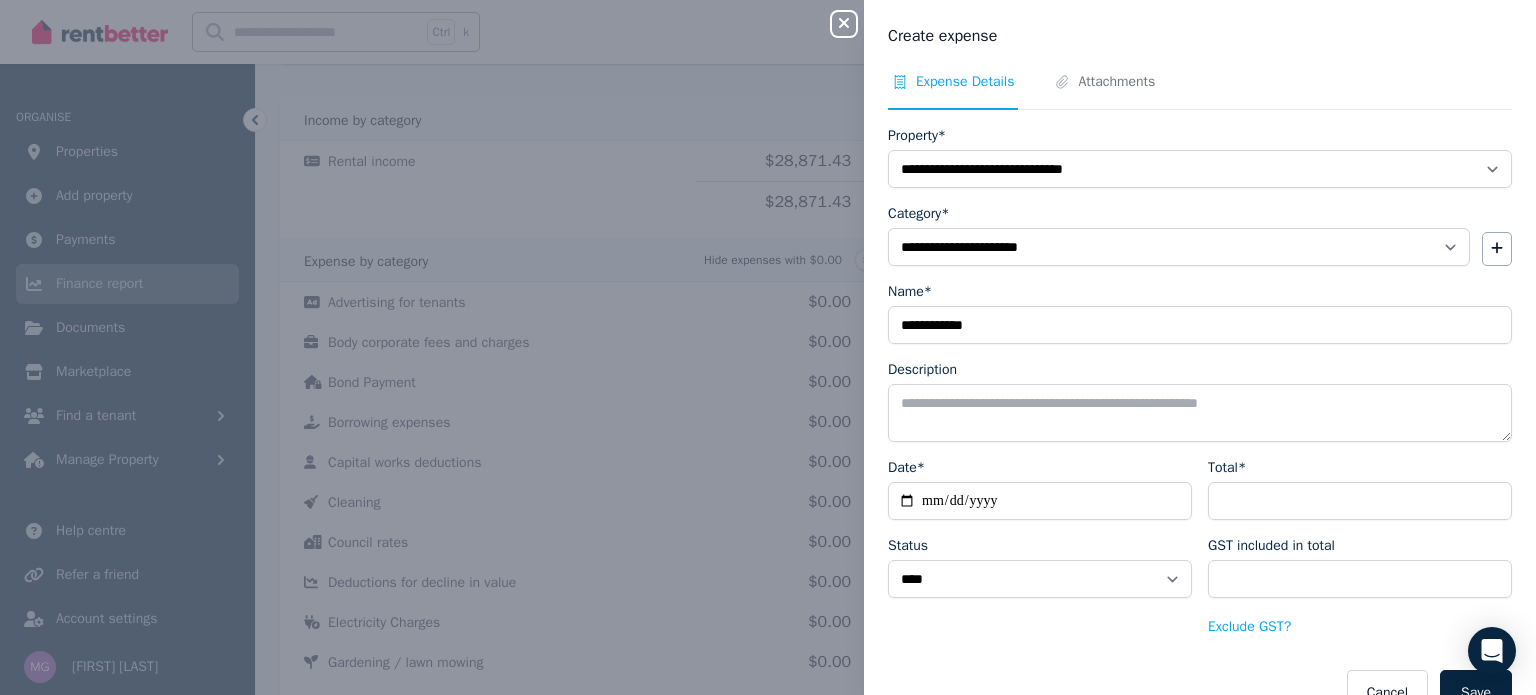 click on "**********" at bounding box center (1200, 347) 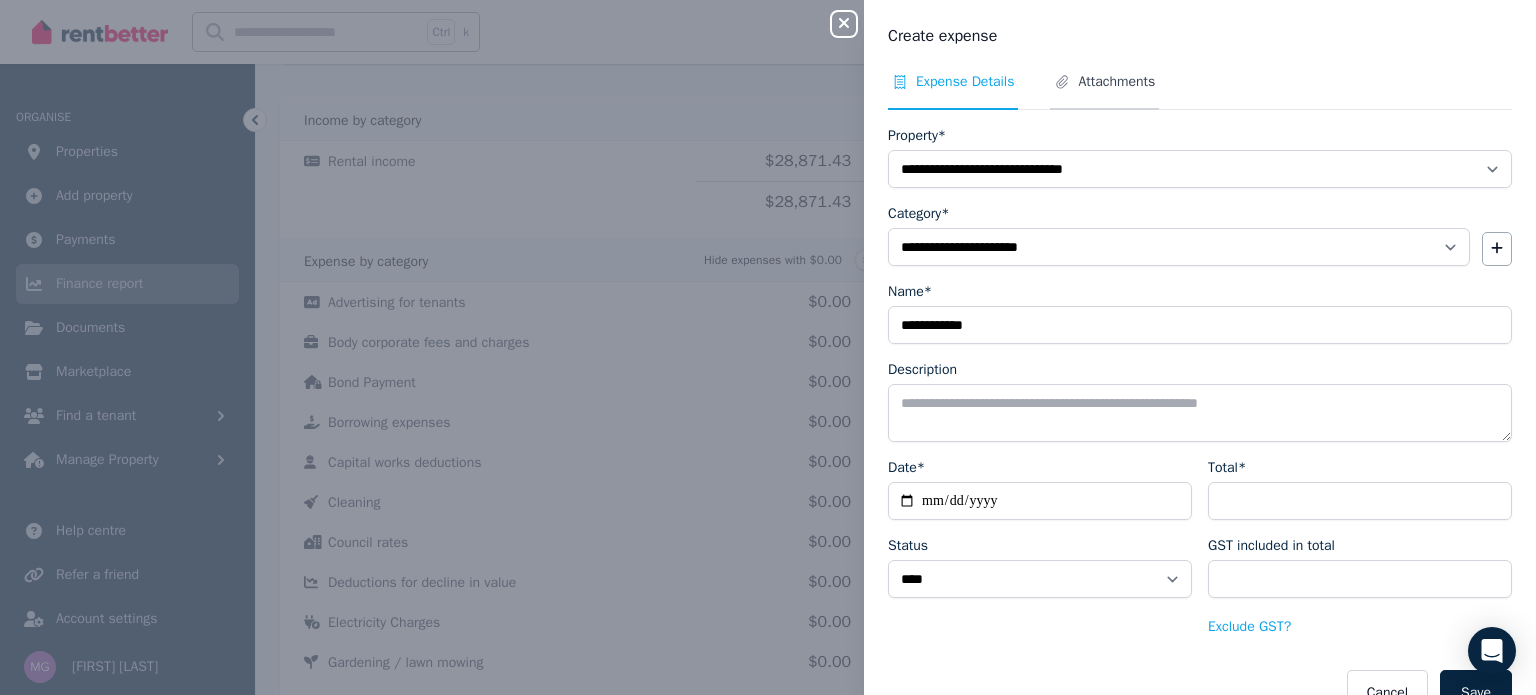 click on "Attachments" at bounding box center [1104, 91] 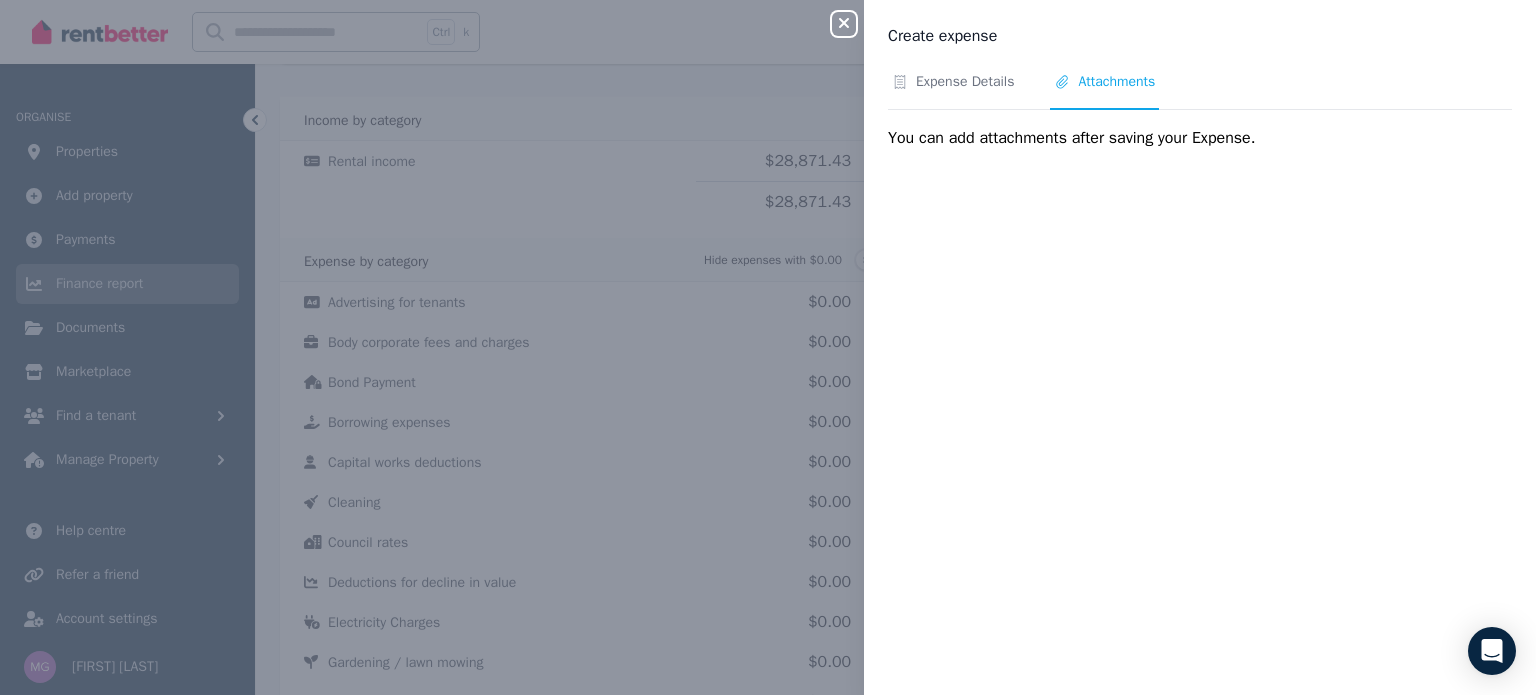 click on "Expense Details Attachments" at bounding box center (1200, 91) 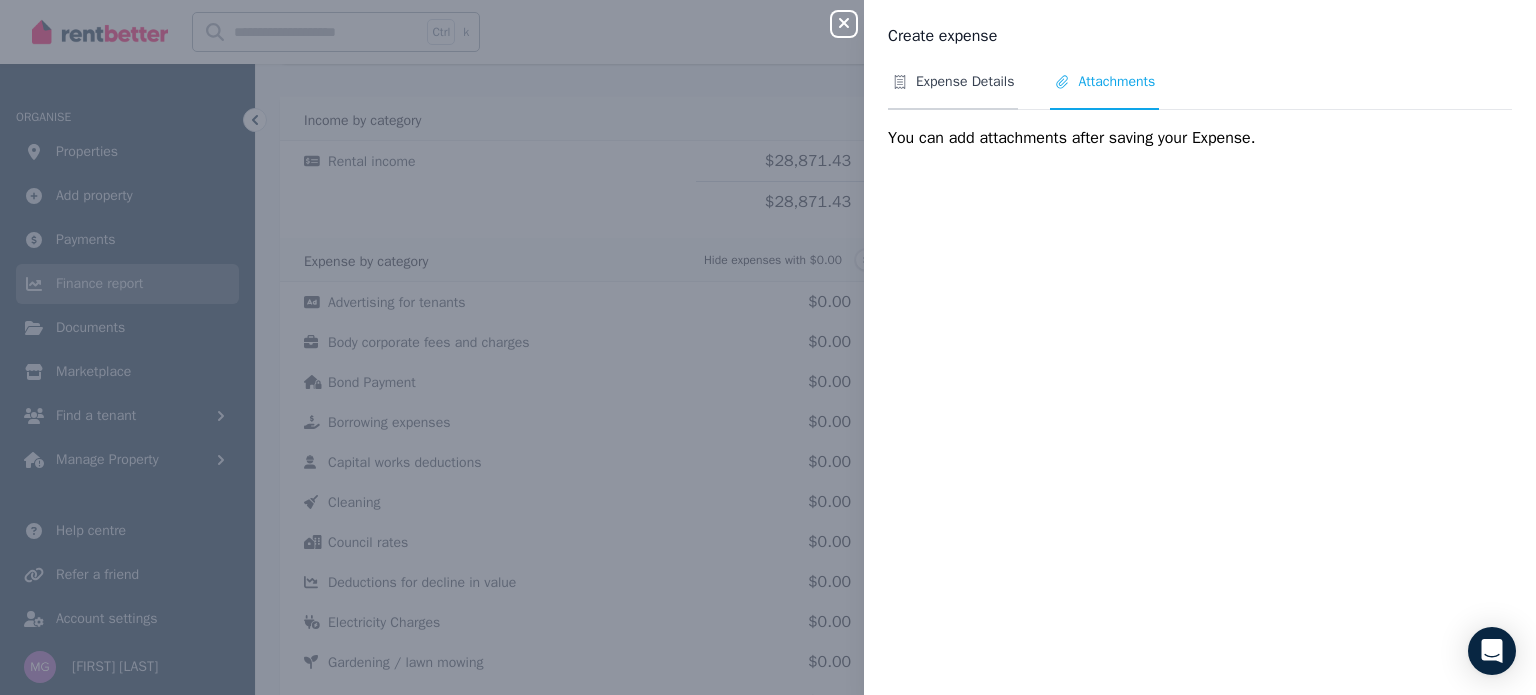 click on "Expense Details" at bounding box center [965, 82] 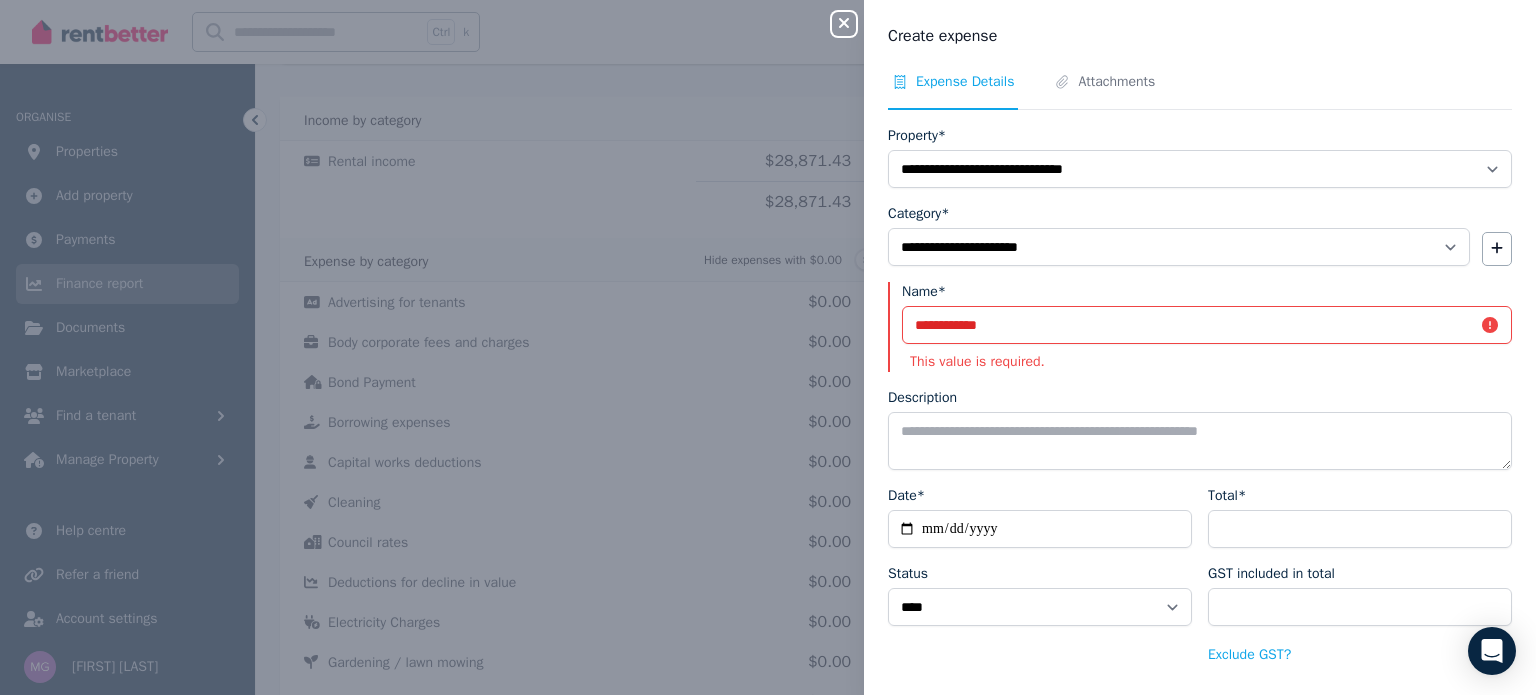 click on "Save" at bounding box center (1476, 721) 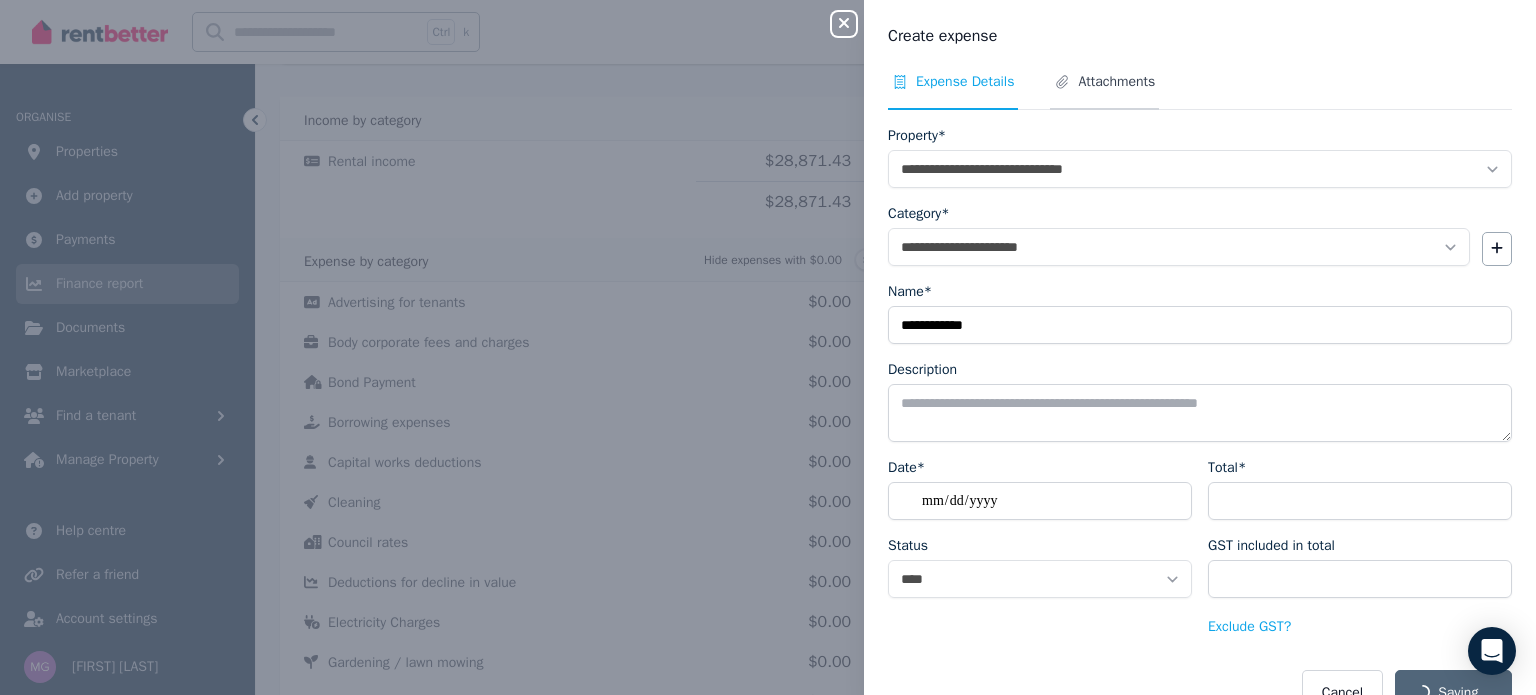 select 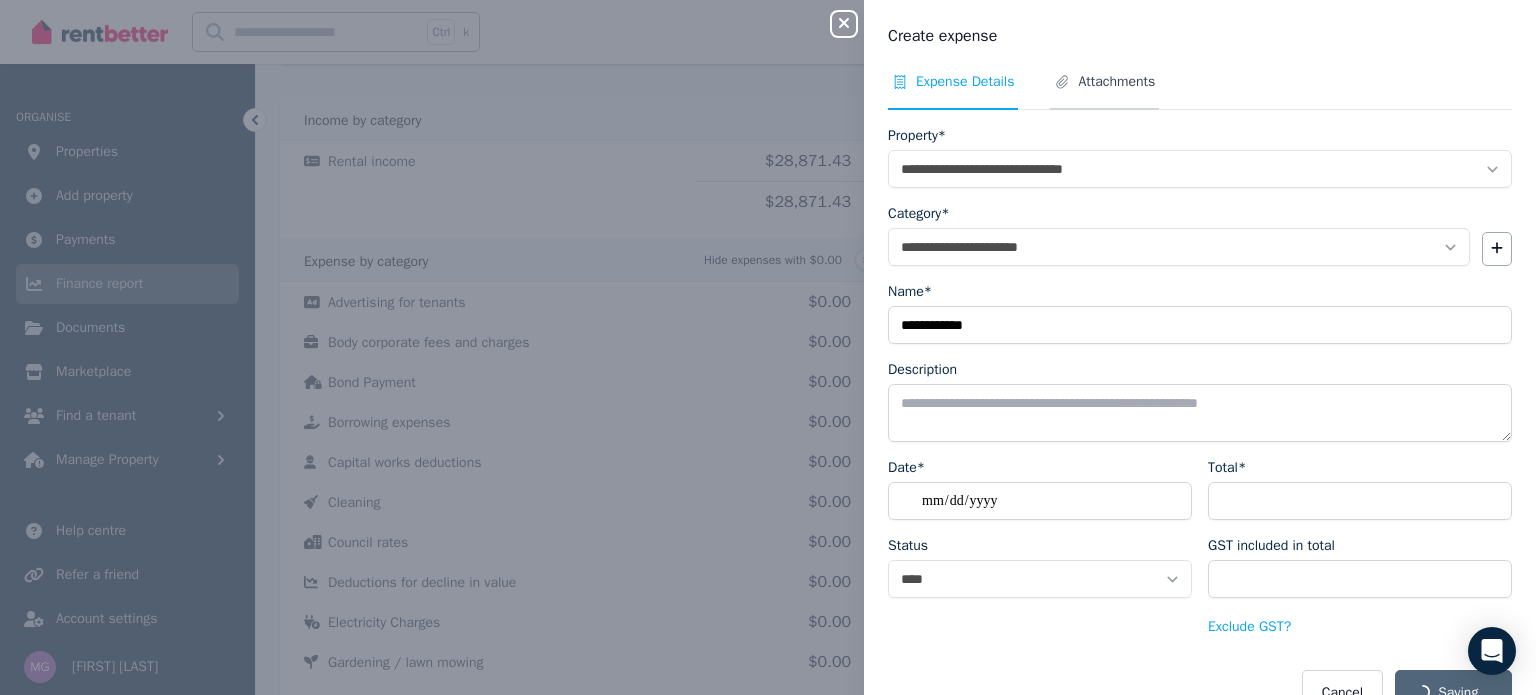 select 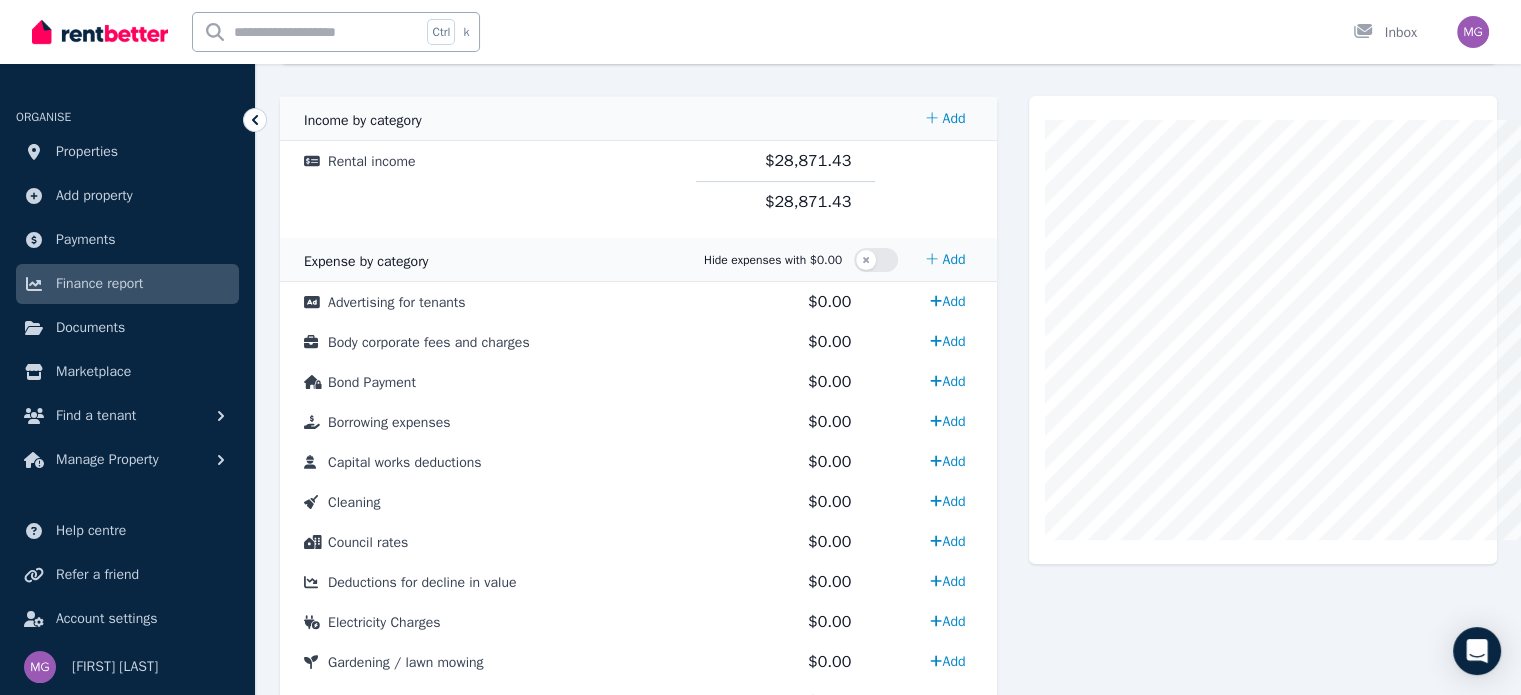 click on "$310.00" at bounding box center (820, 942) 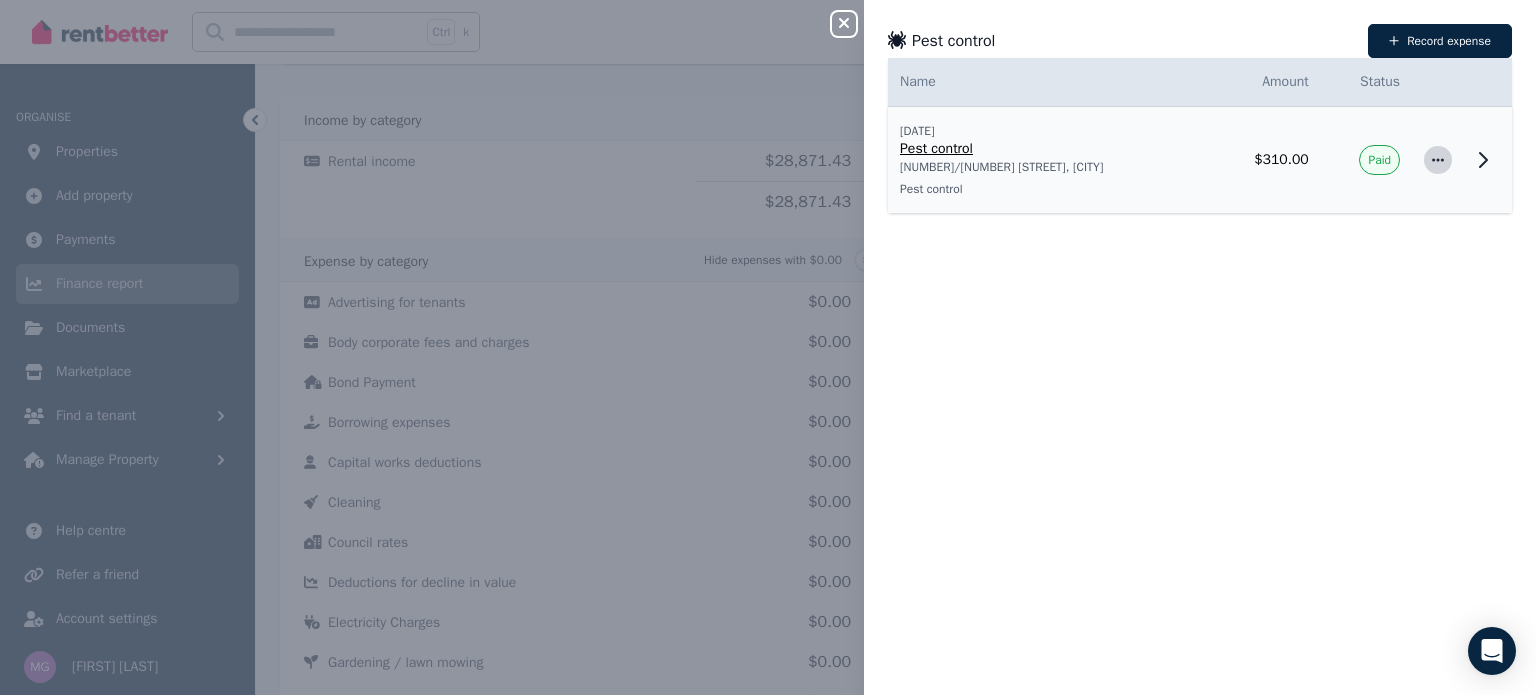 click 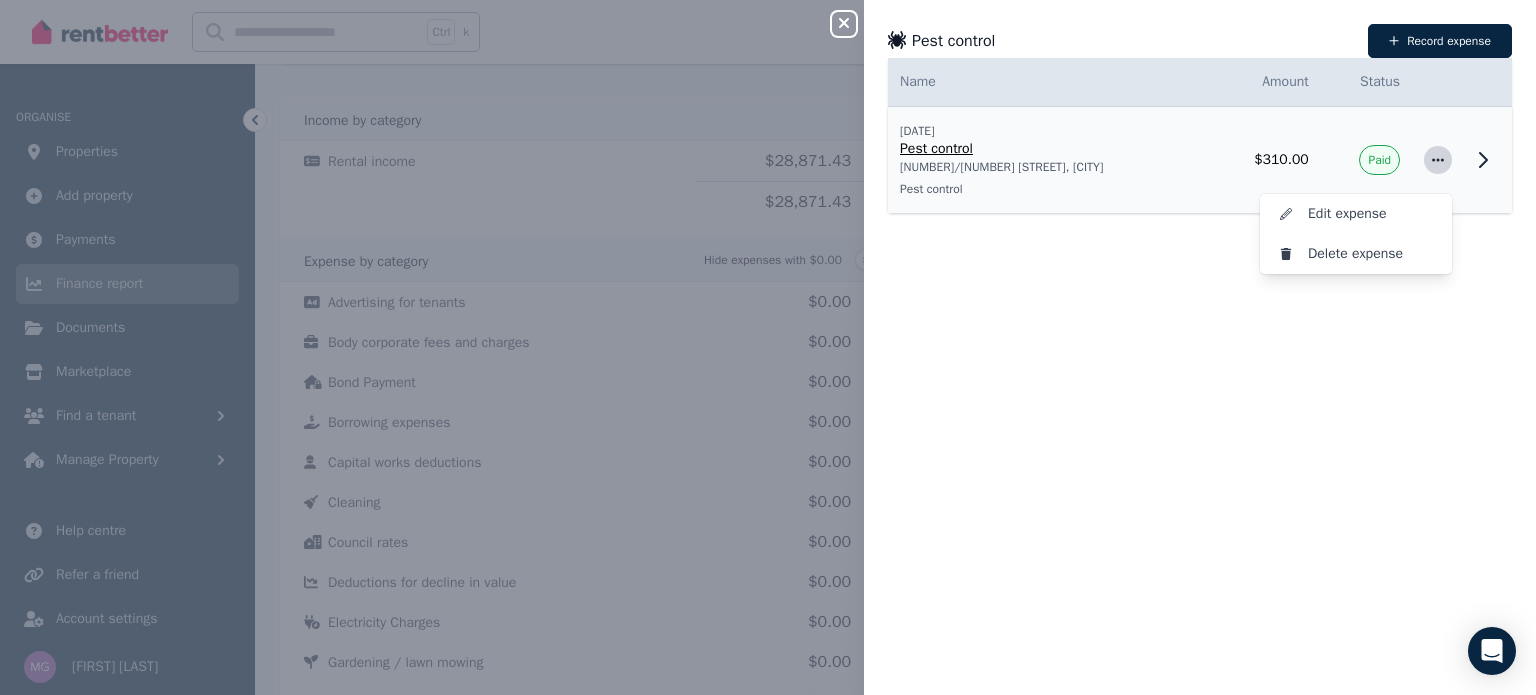 click 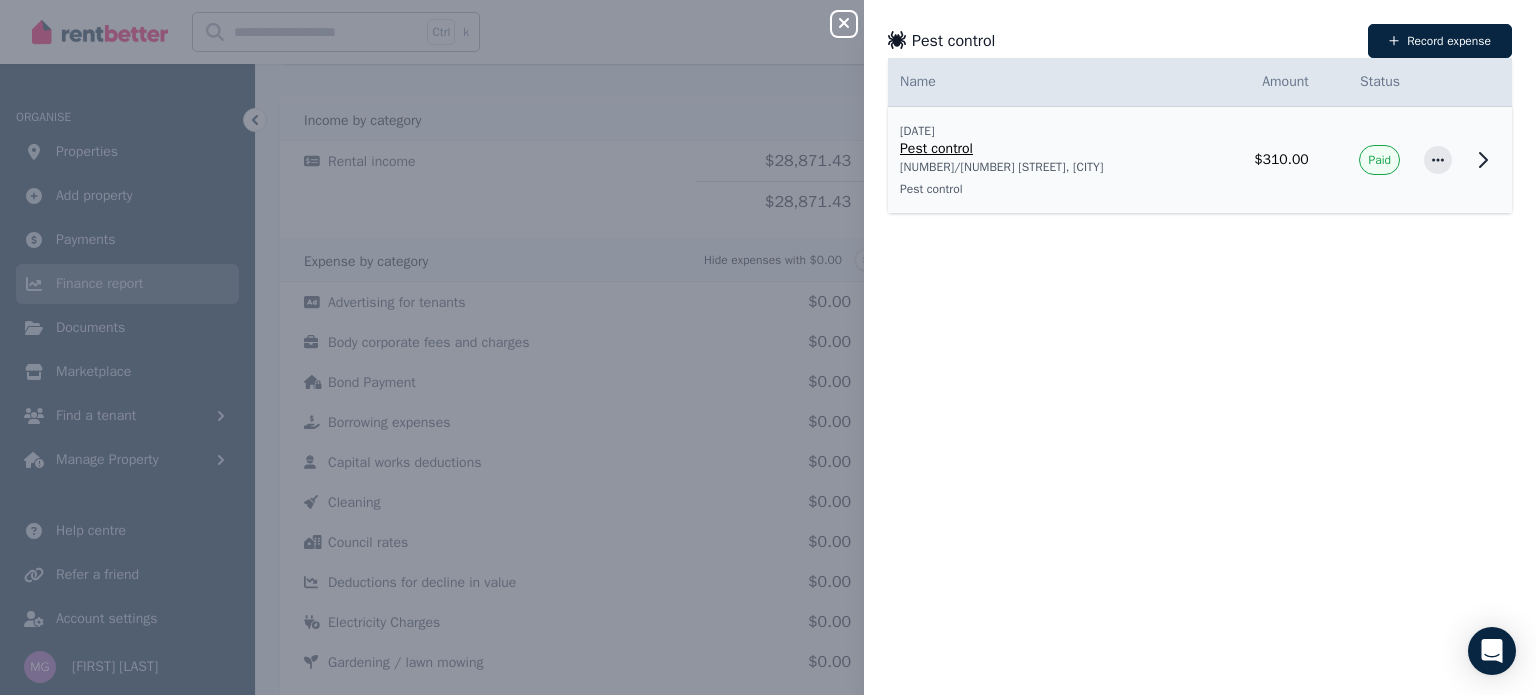 click 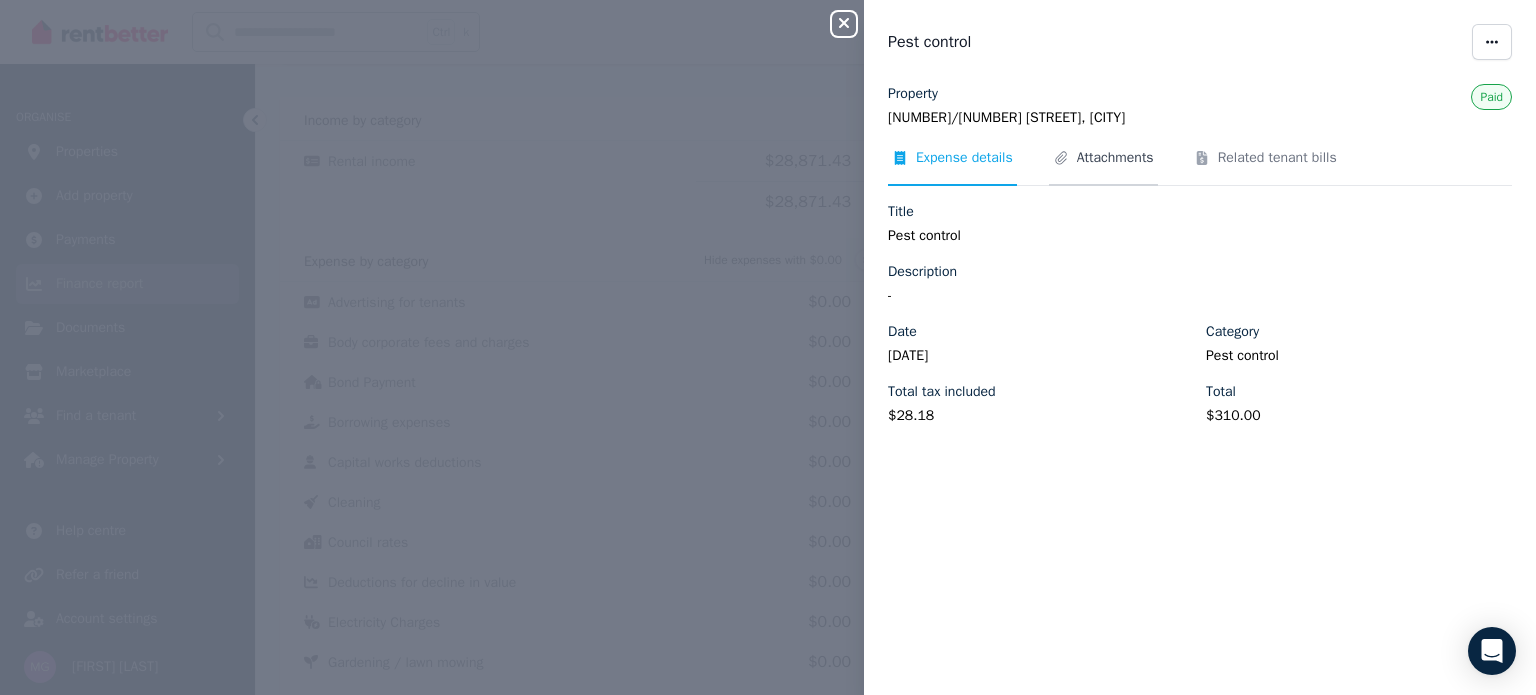 click on "Attachments" at bounding box center [1115, 158] 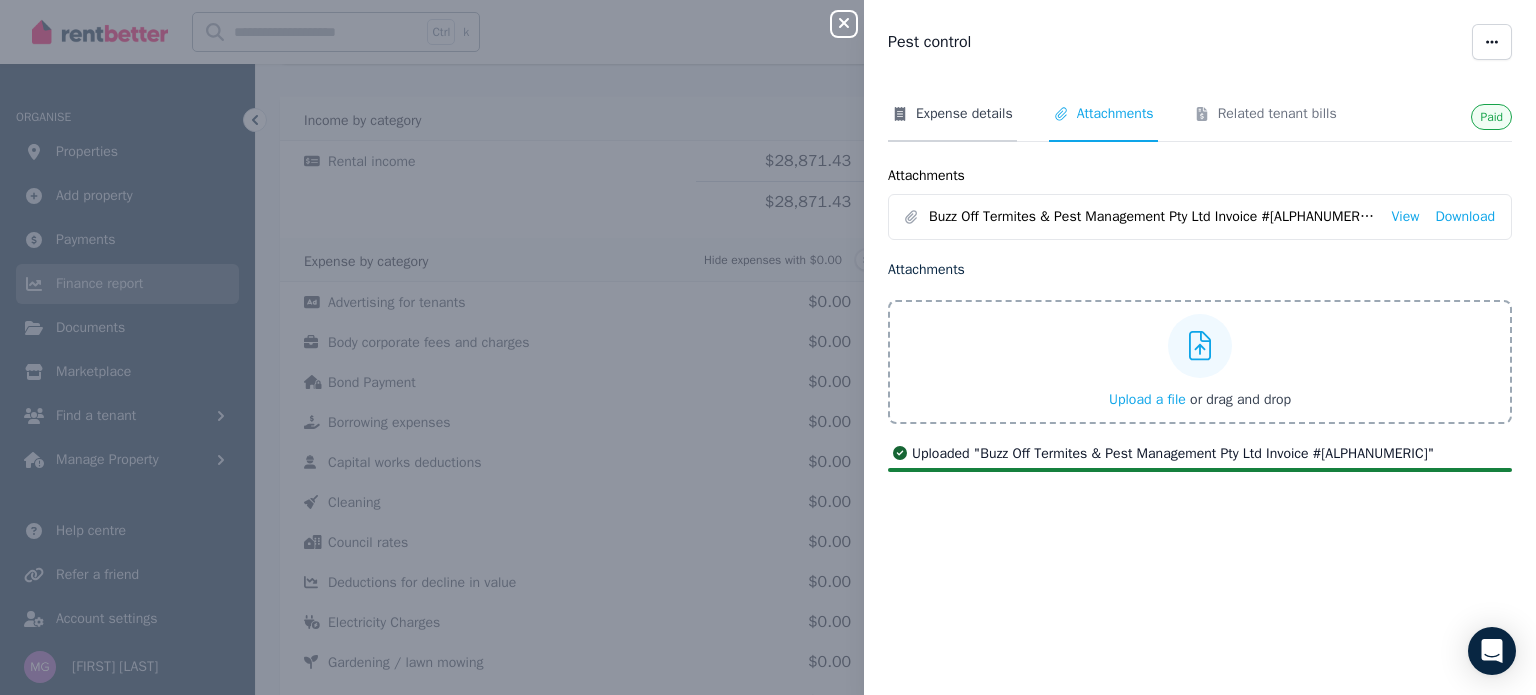 click on "Expense details" at bounding box center [964, 114] 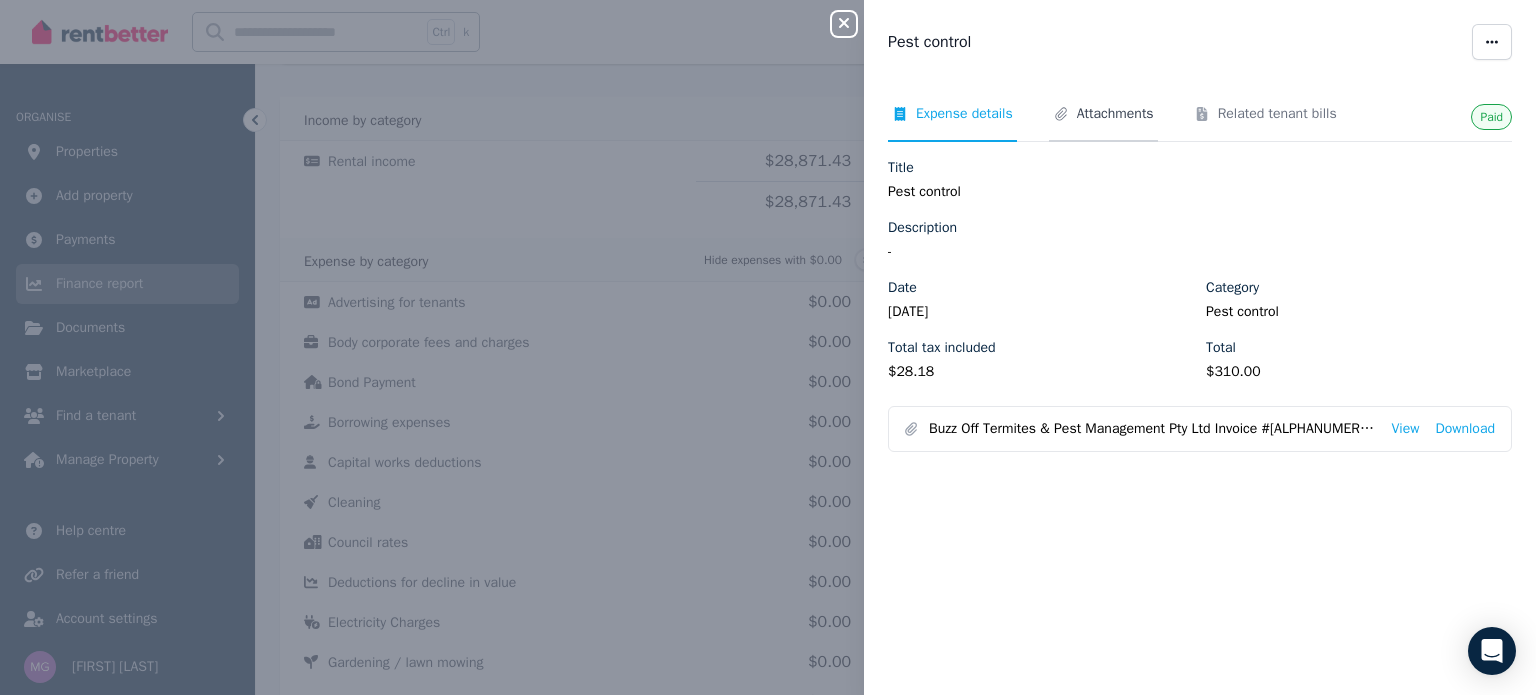 click on "Attachments" at bounding box center [1115, 114] 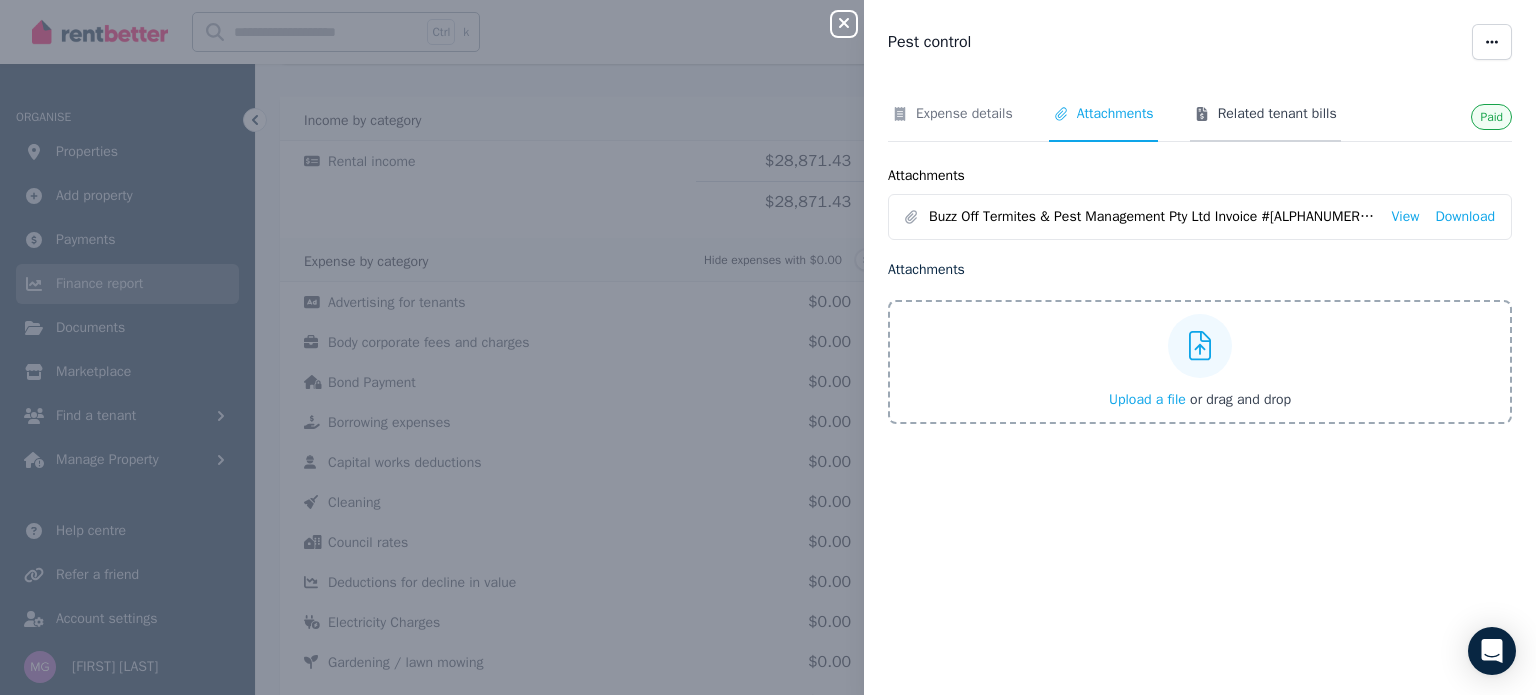 click on "Related tenant bills" at bounding box center [1277, 114] 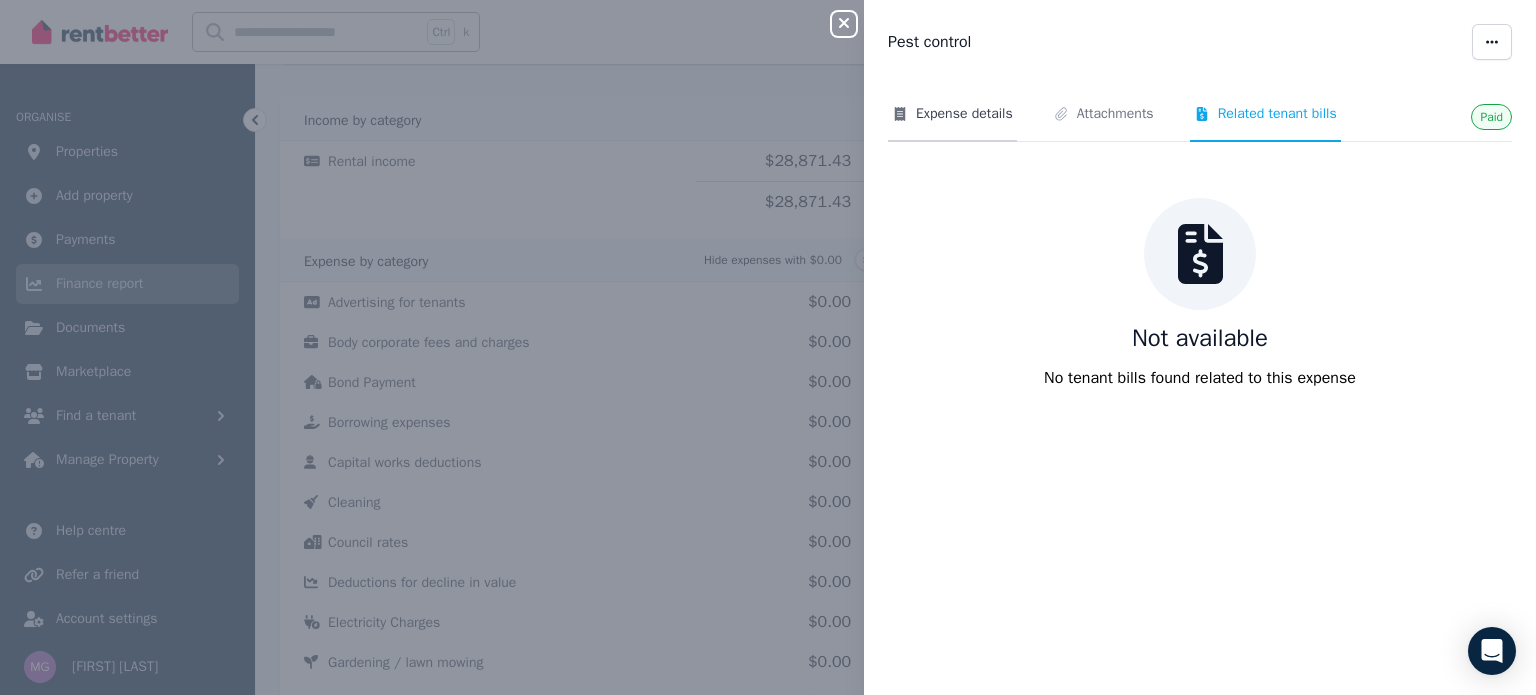 click on "Expense details" at bounding box center (964, 114) 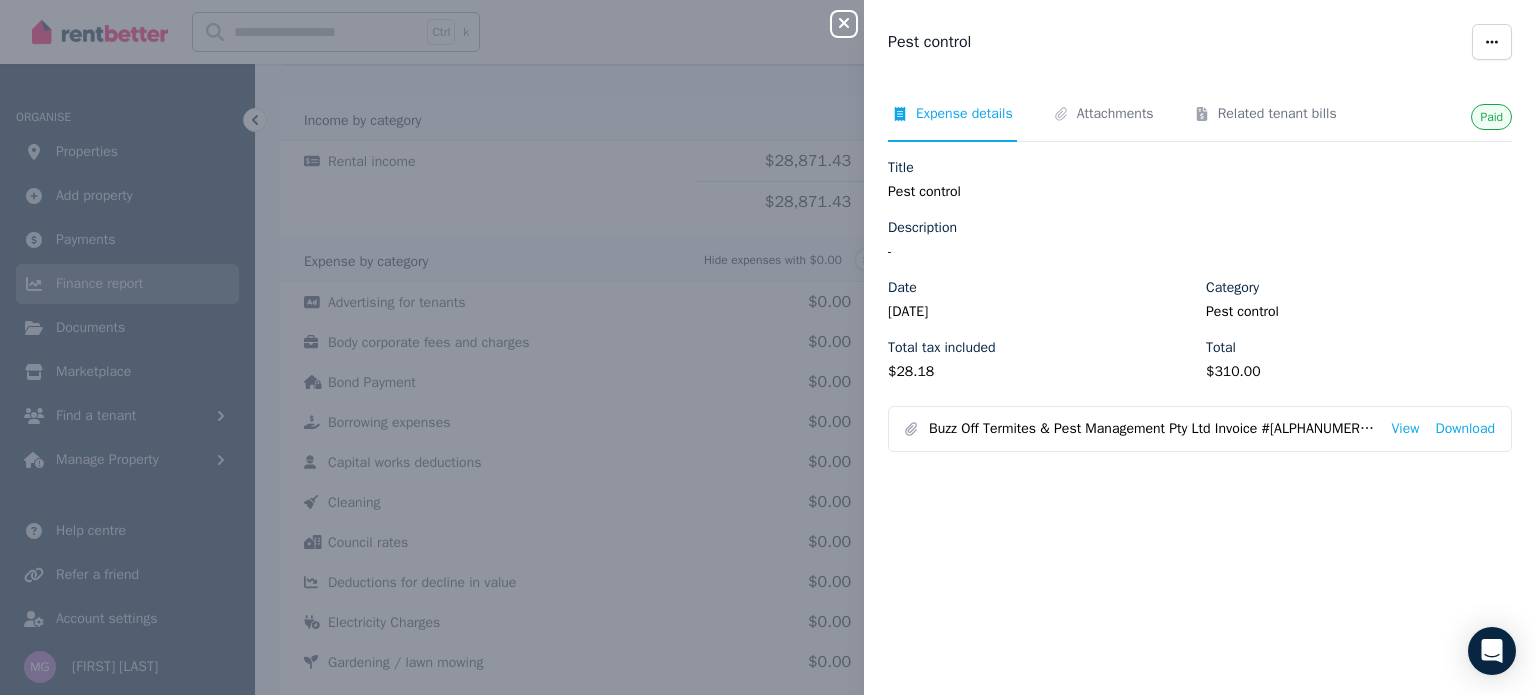 click 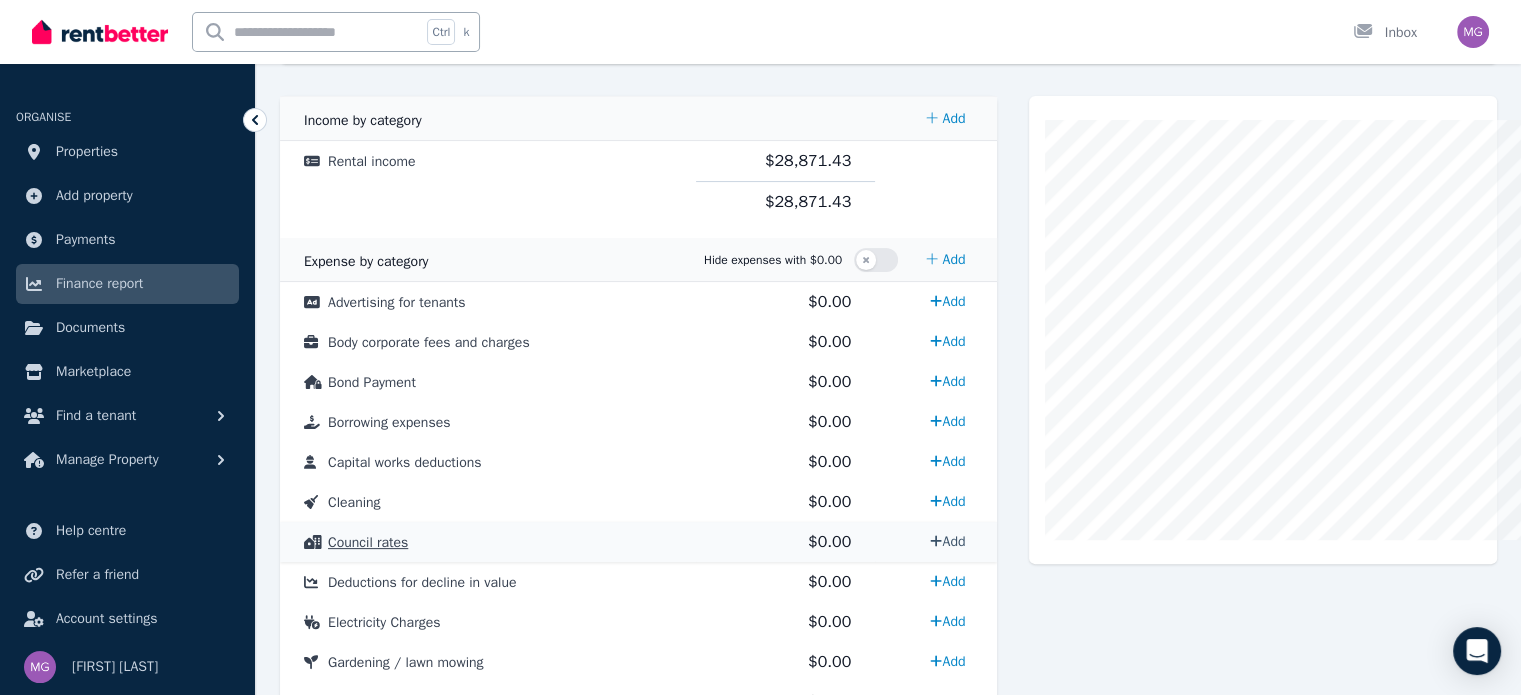 click on "Add" at bounding box center [947, 541] 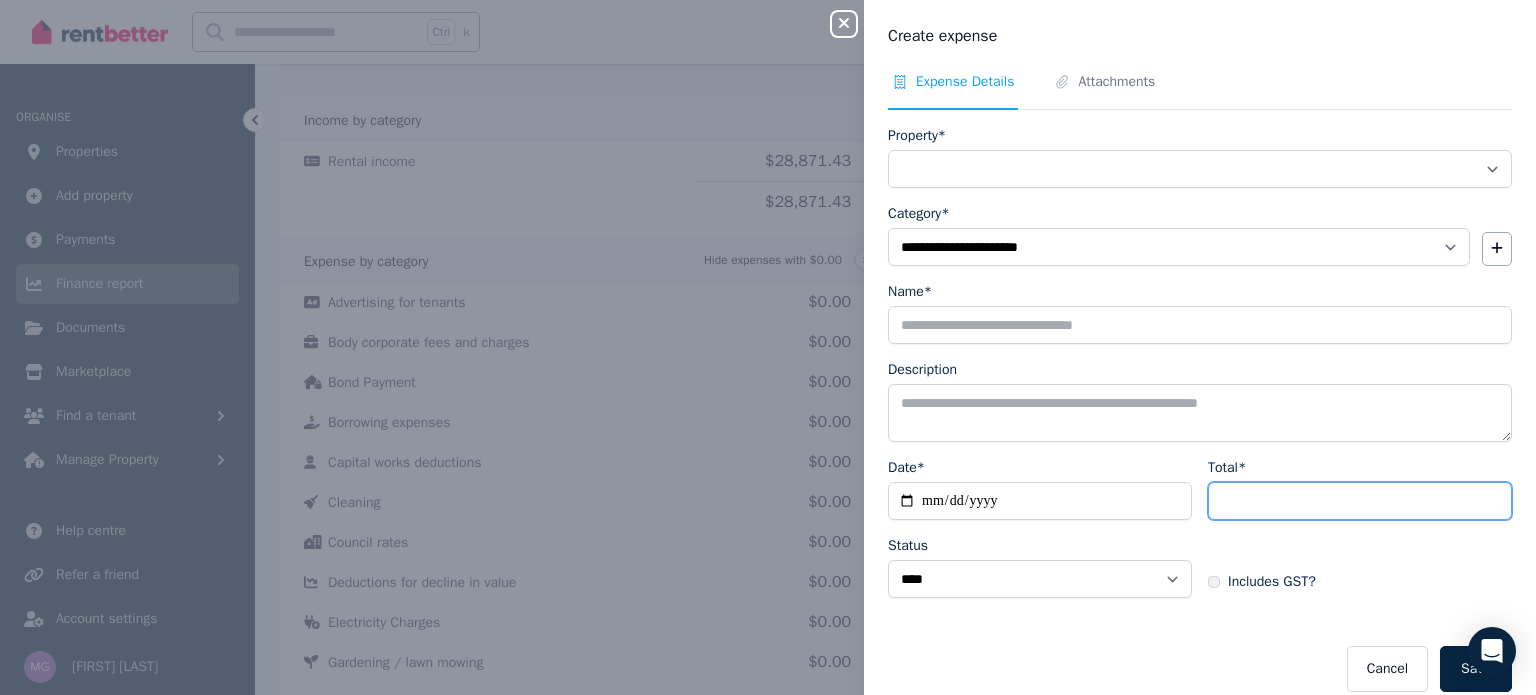 click on "Total*" at bounding box center [1360, 501] 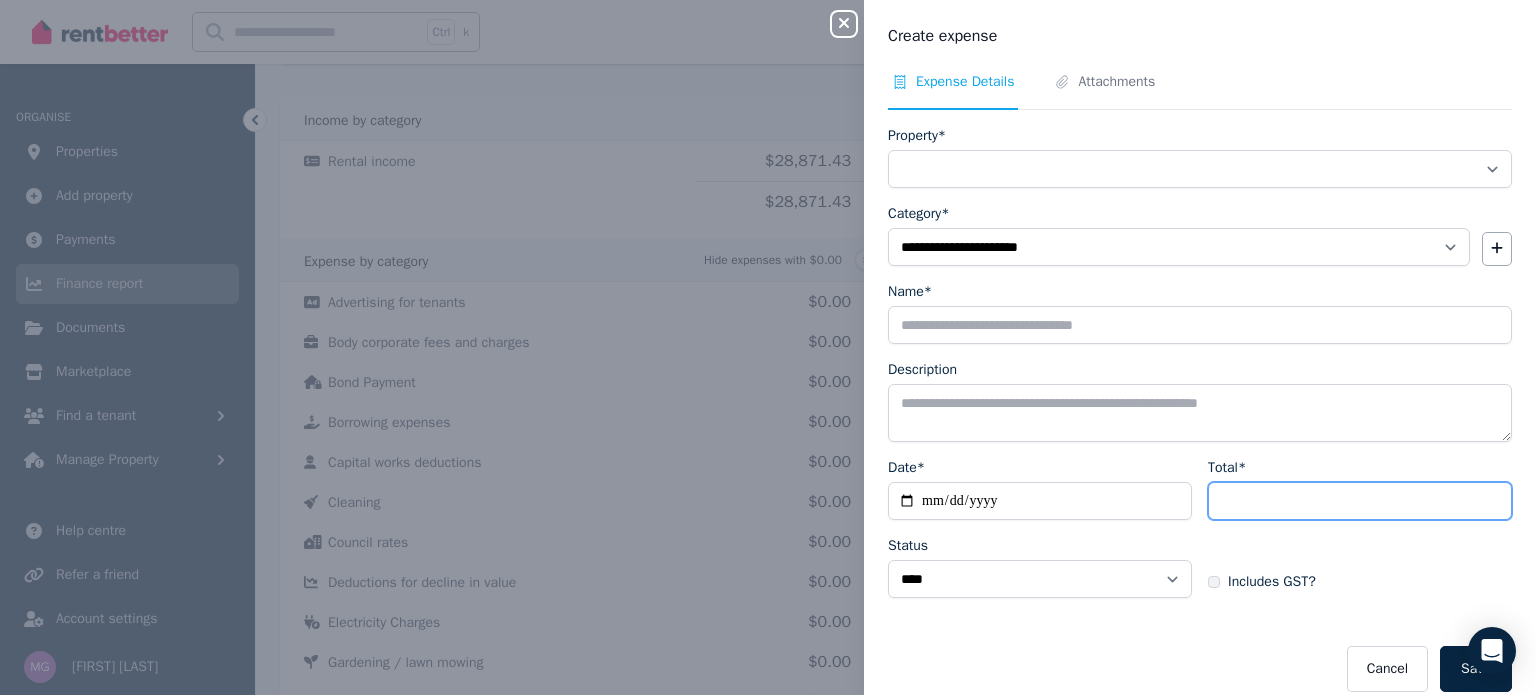 type on "*******" 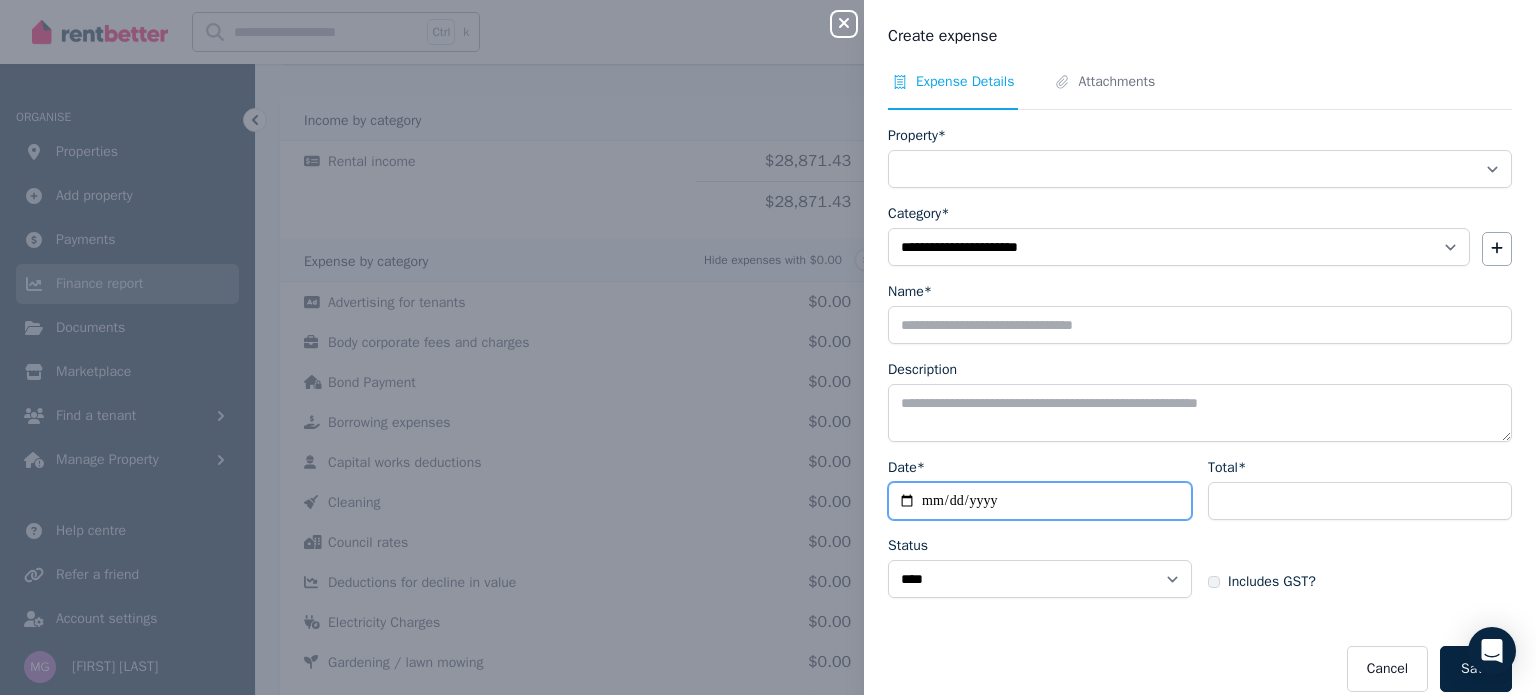 click on "Date*" at bounding box center (1040, 501) 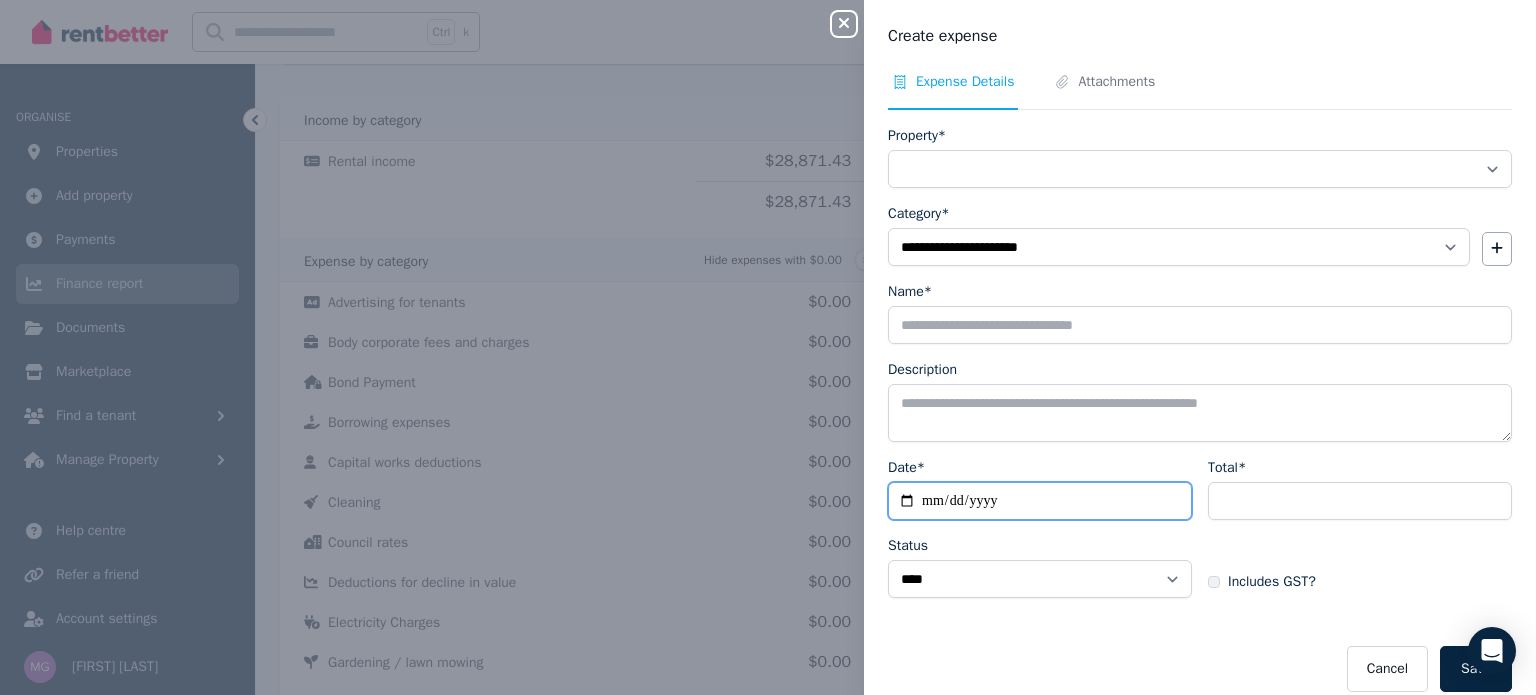 type on "**********" 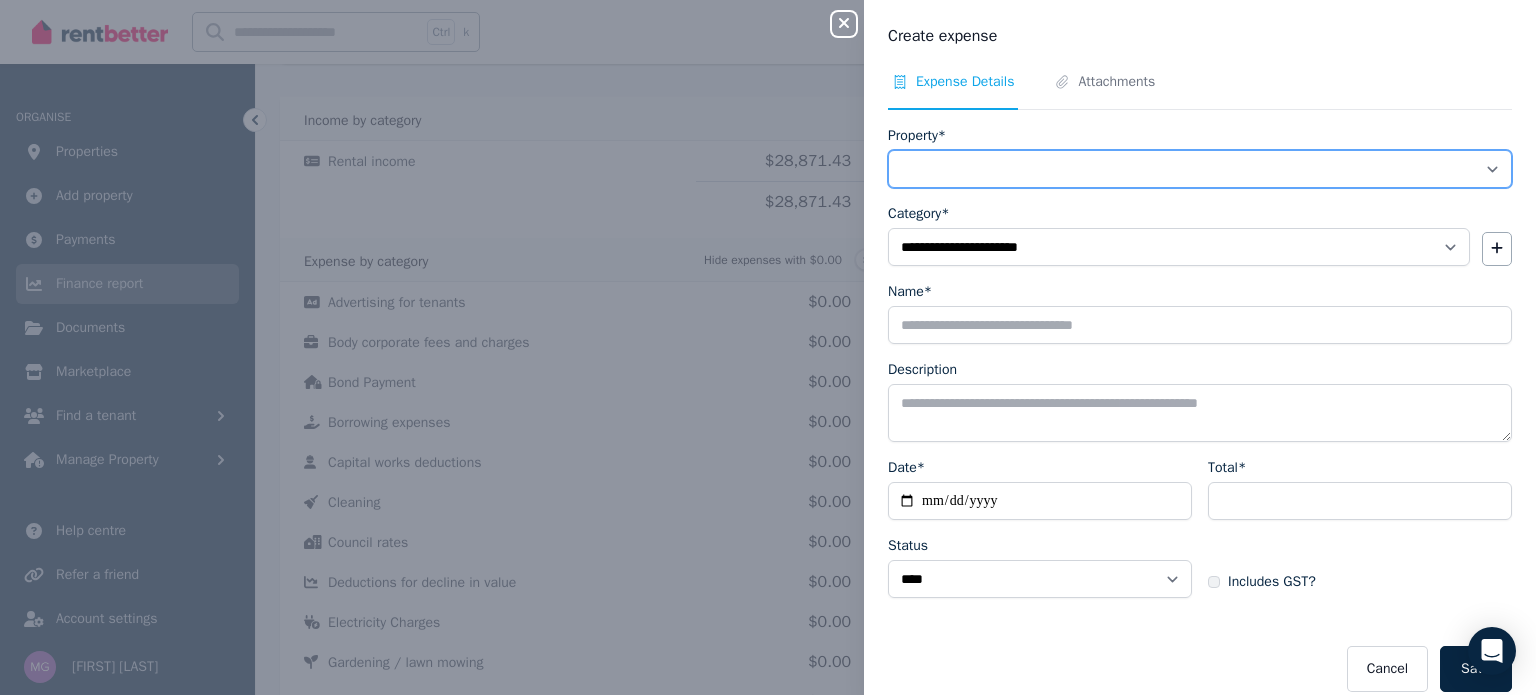 click on "**********" at bounding box center [1200, 169] 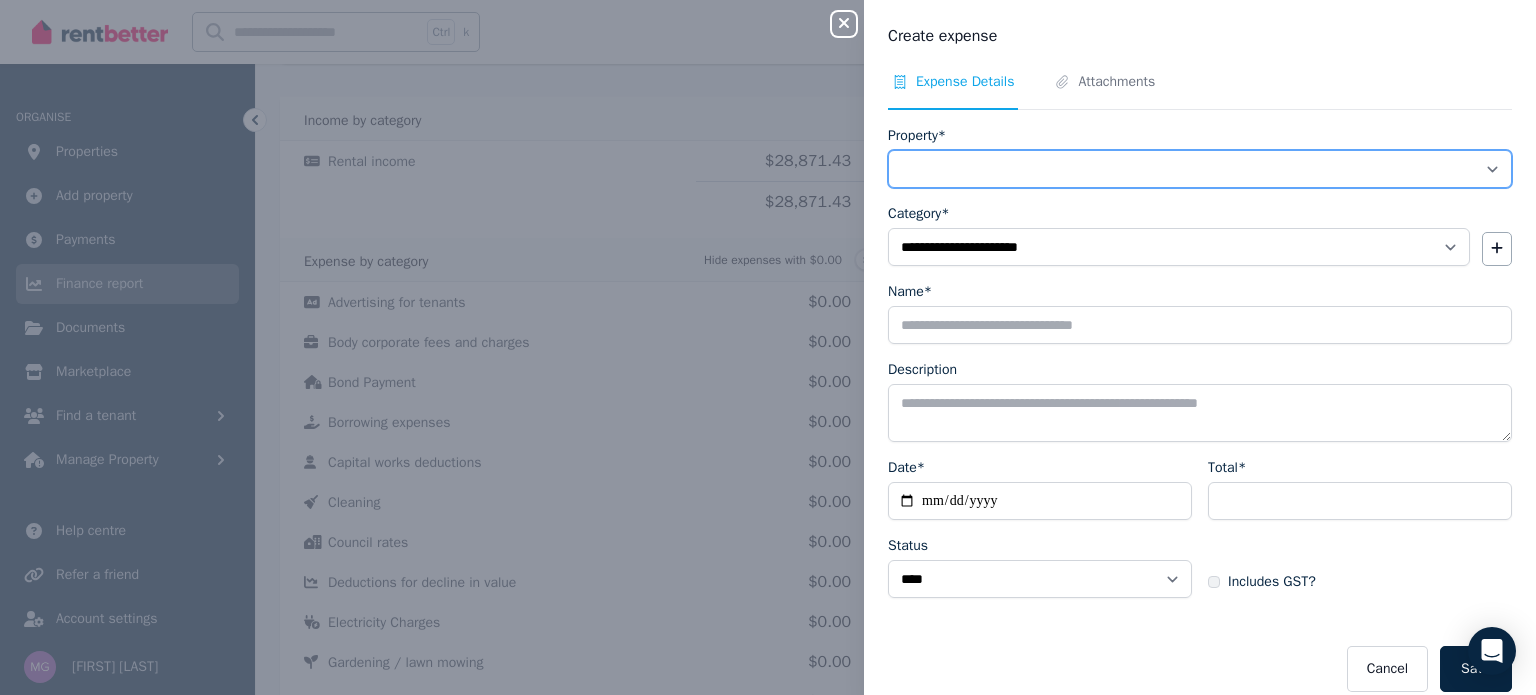 select on "**********" 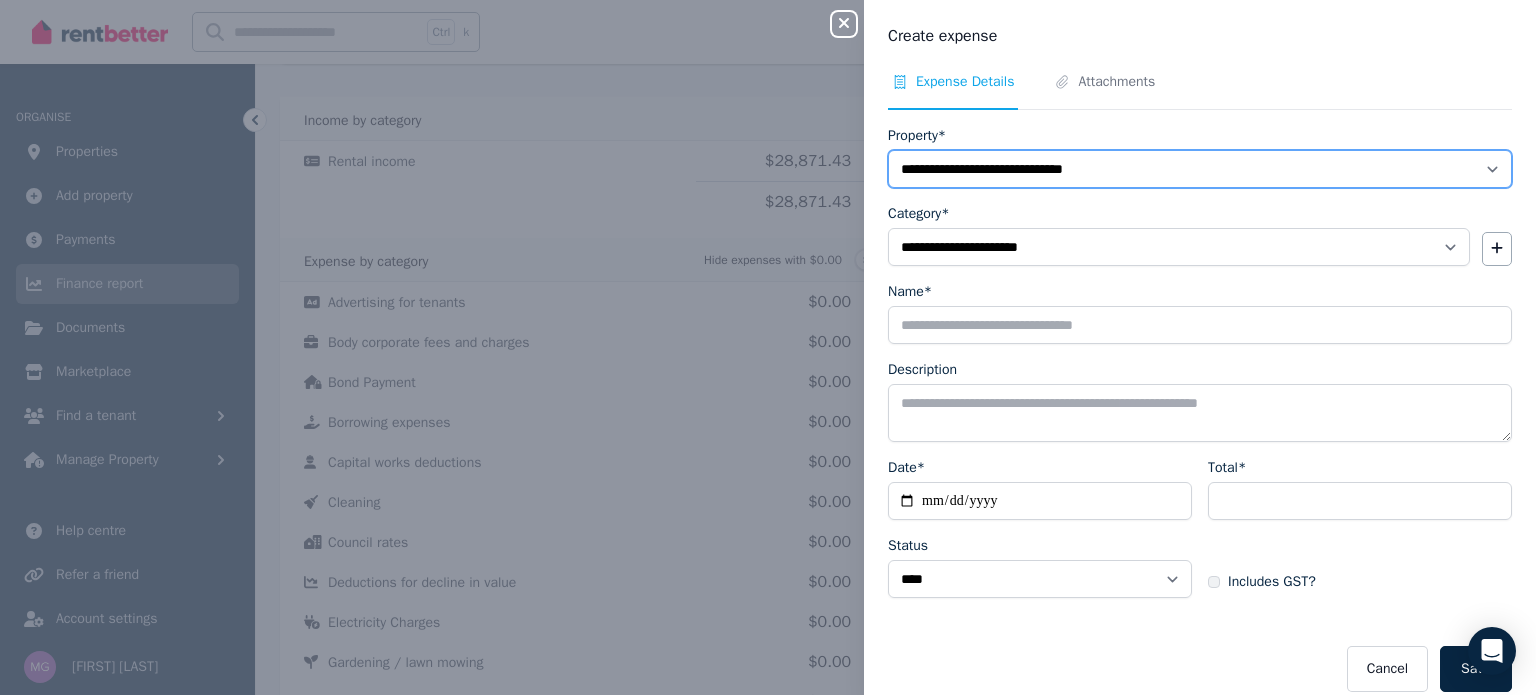 click on "**********" at bounding box center (1200, 169) 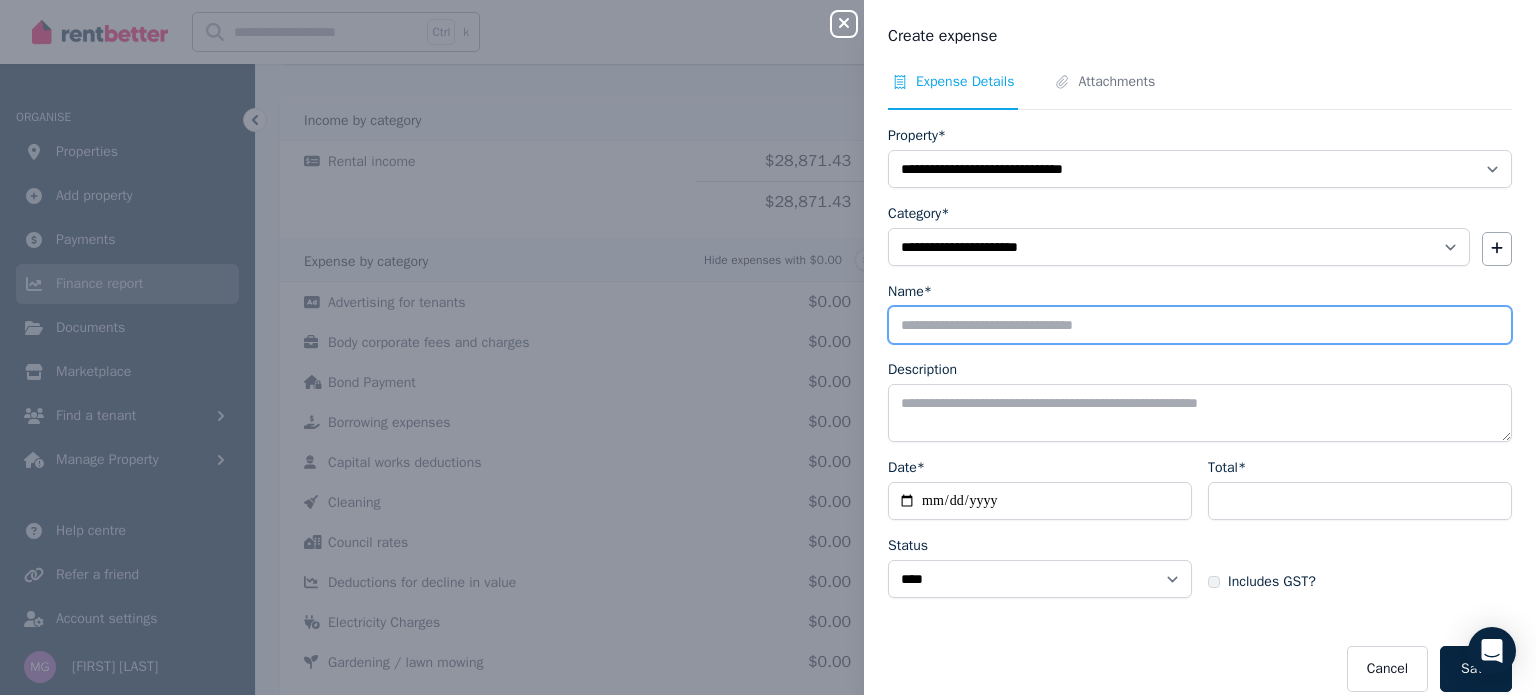click on "Name*" at bounding box center [1200, 325] 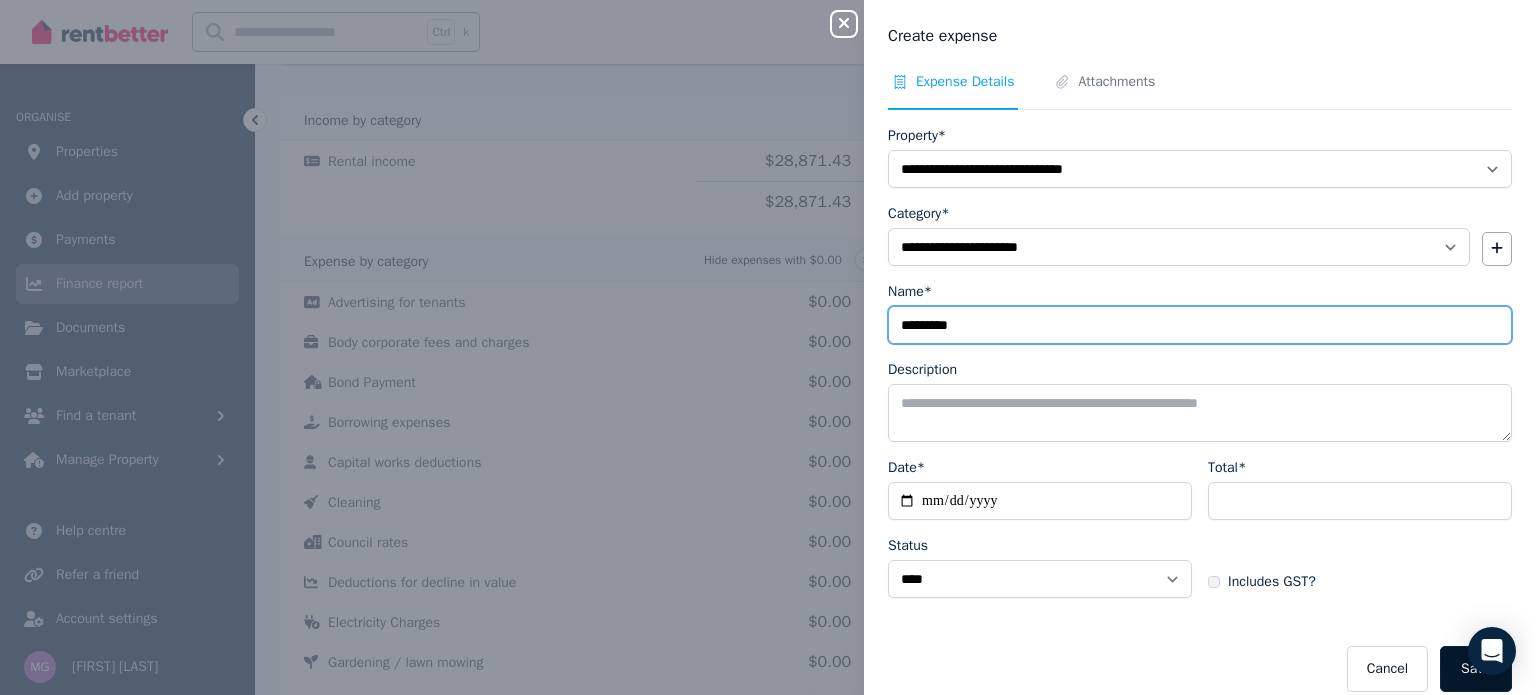 type on "*********" 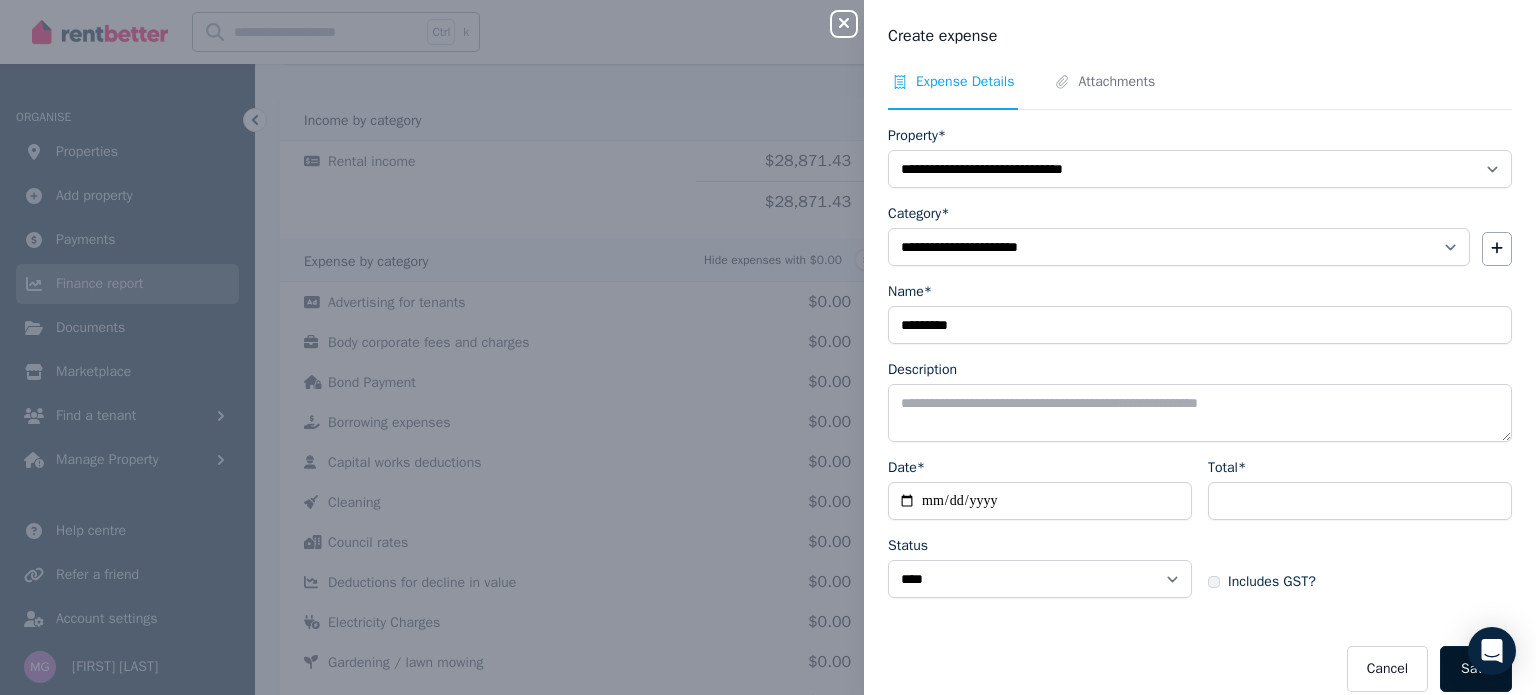 click on "Save" at bounding box center [1476, 669] 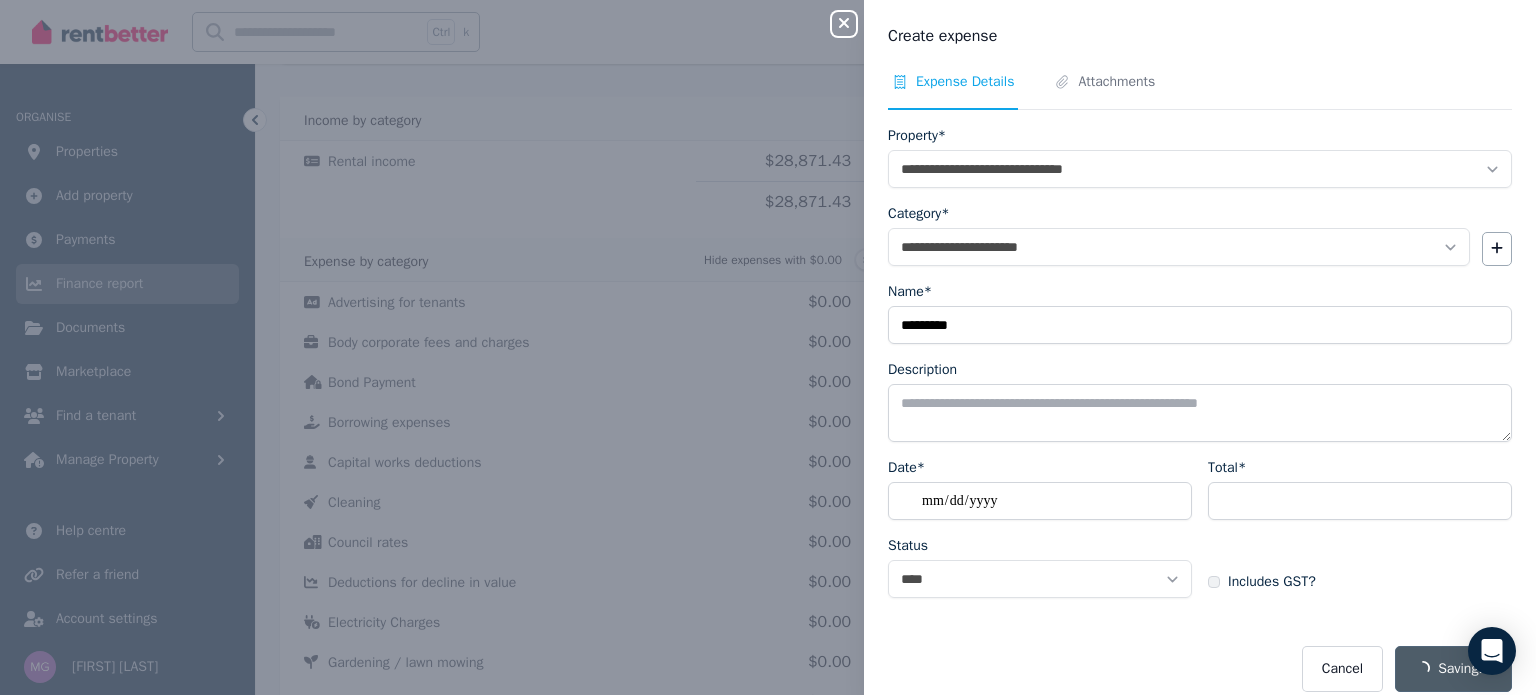 select 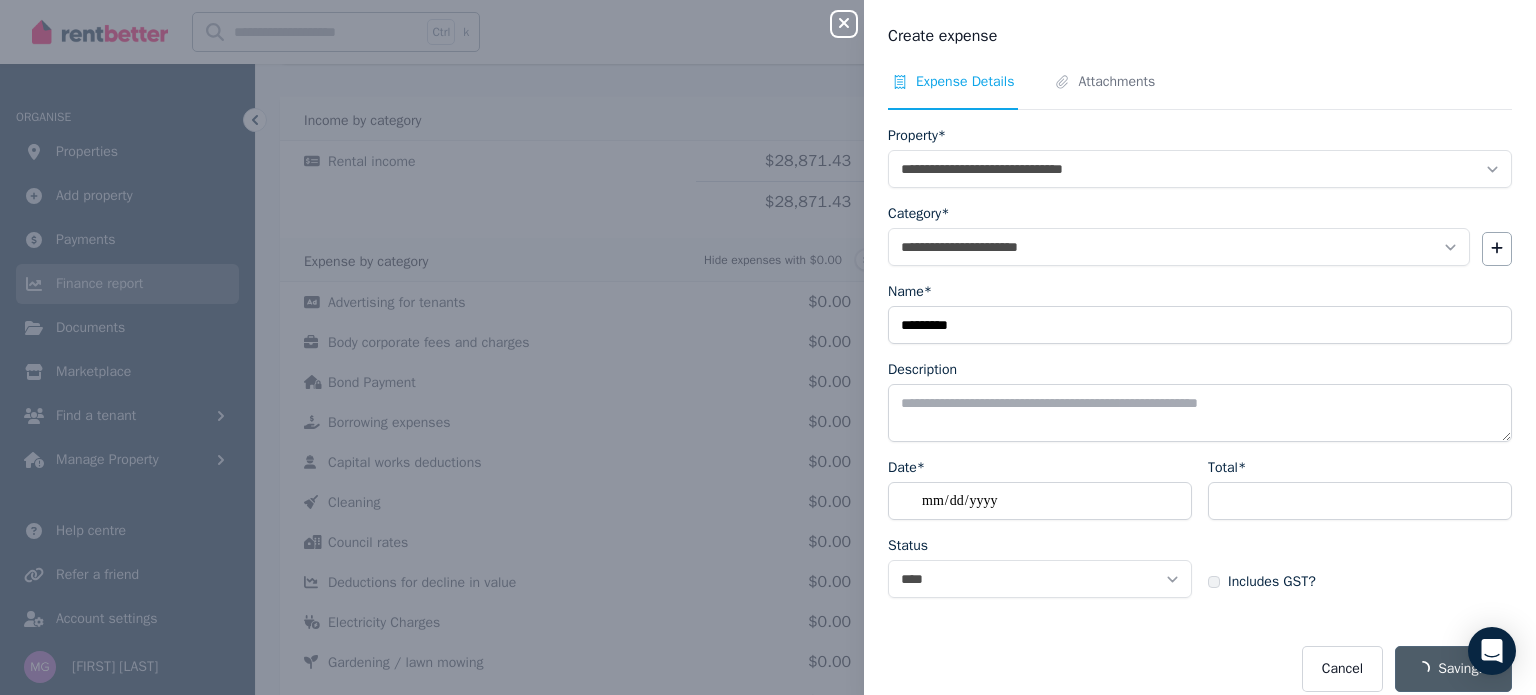 select 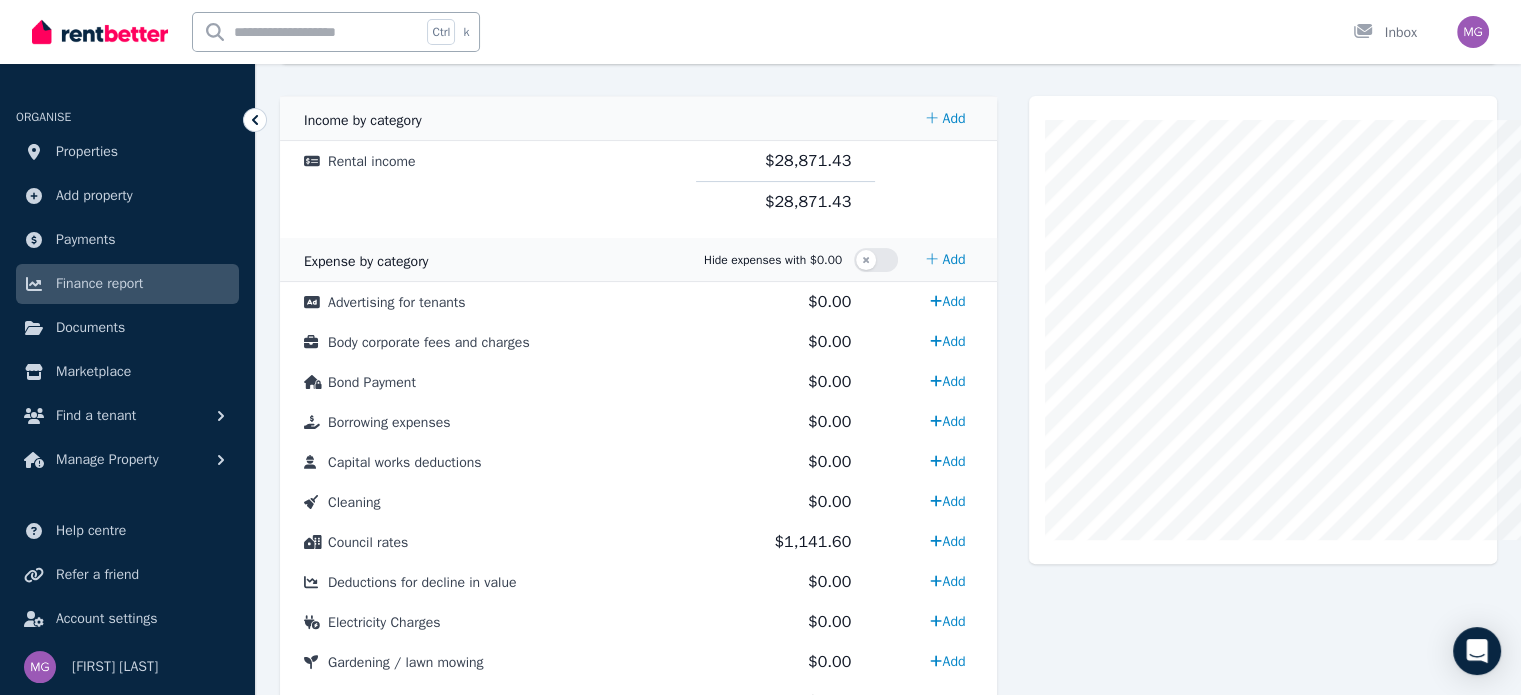 scroll, scrollTop: 400, scrollLeft: 0, axis: vertical 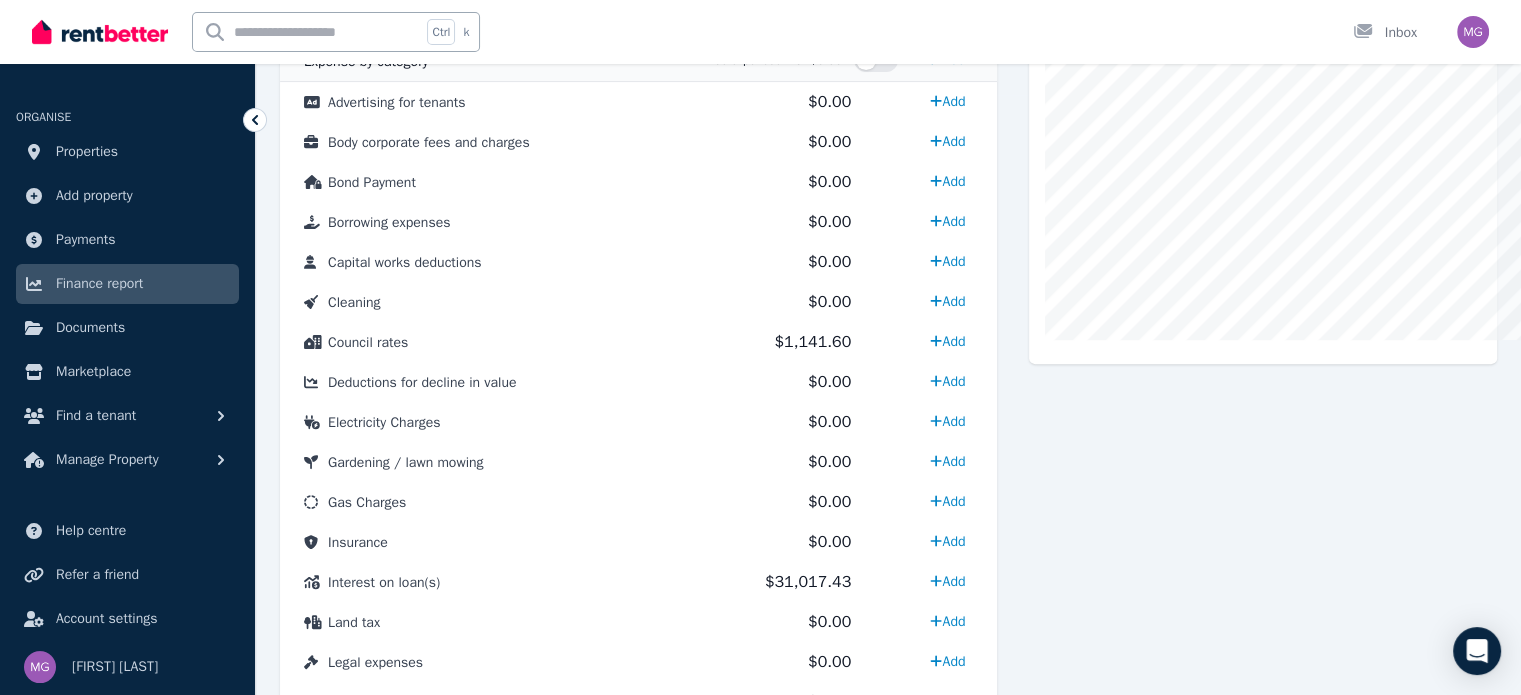 click on "Add" at bounding box center [947, 1021] 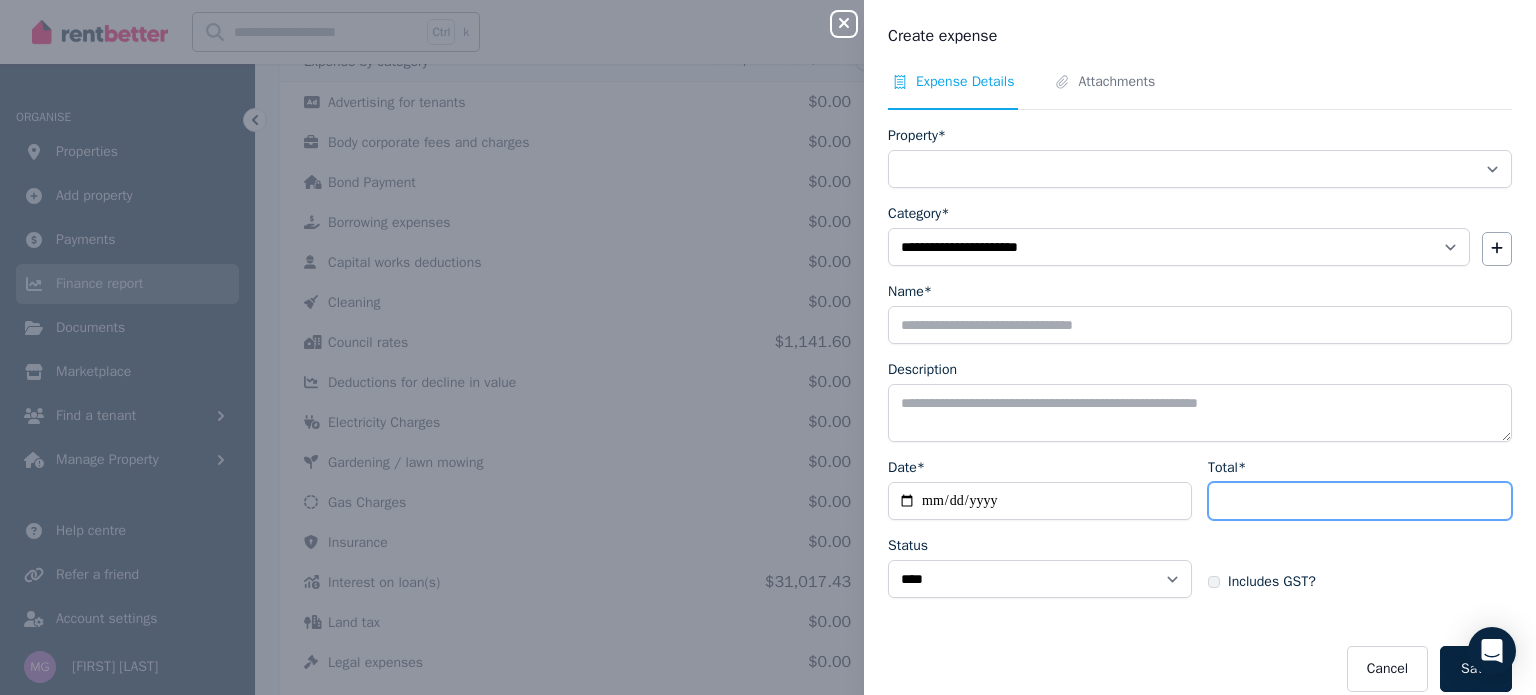click on "Total*" at bounding box center (1360, 501) 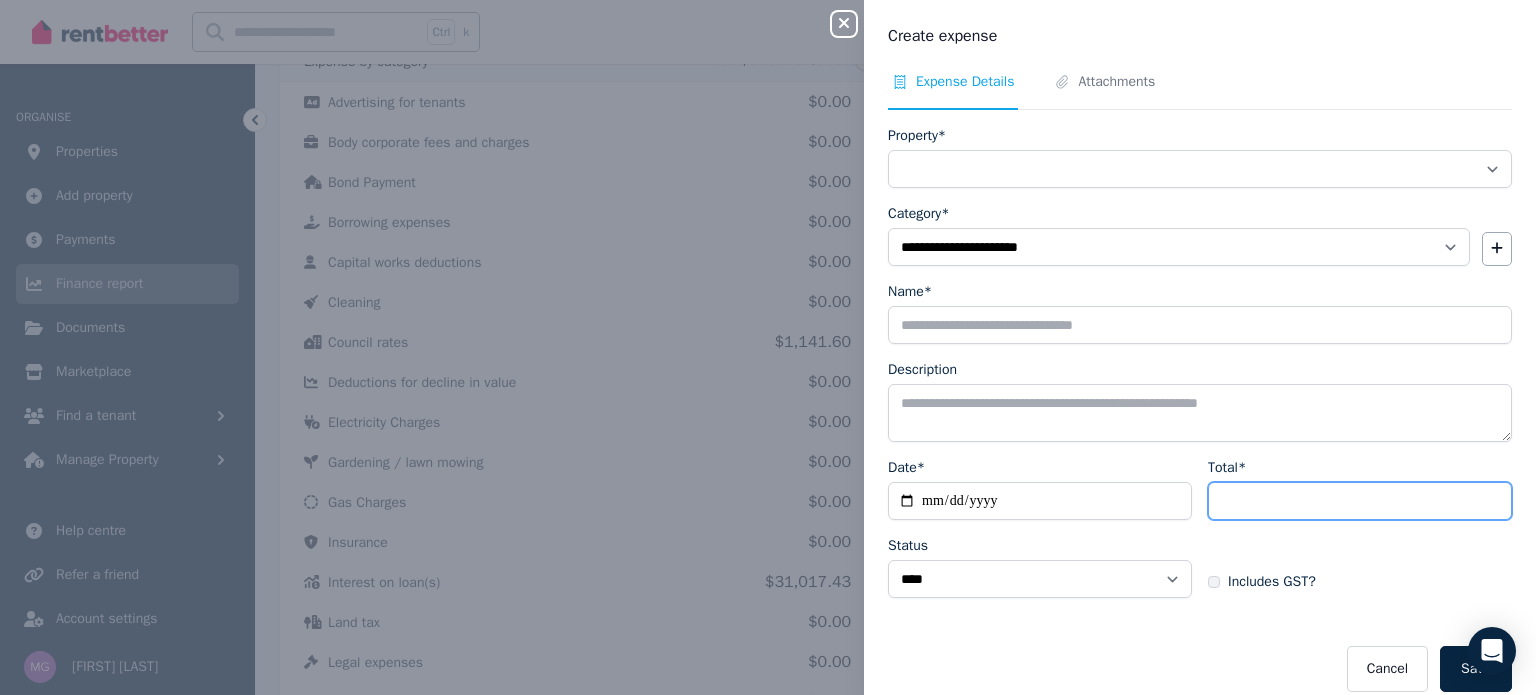 type on "******" 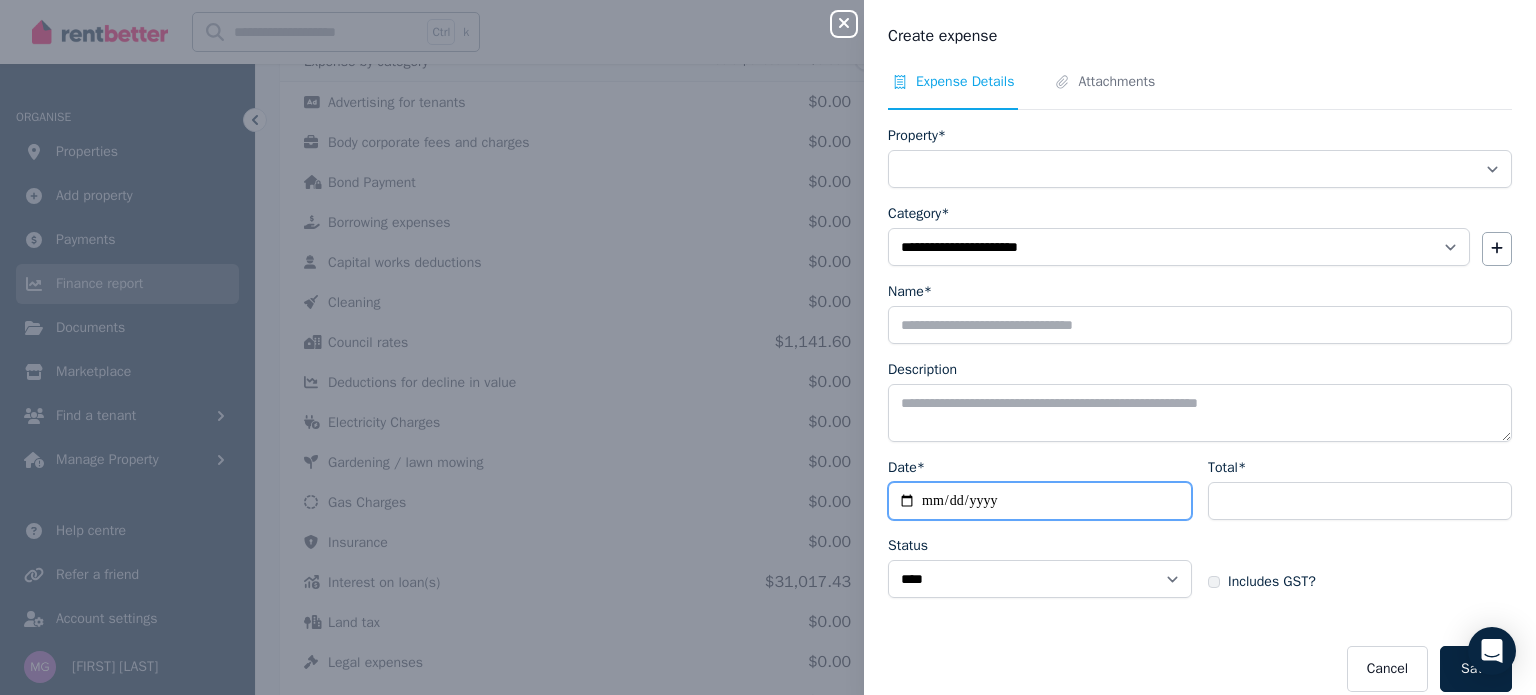 click on "Date*" at bounding box center (1040, 501) 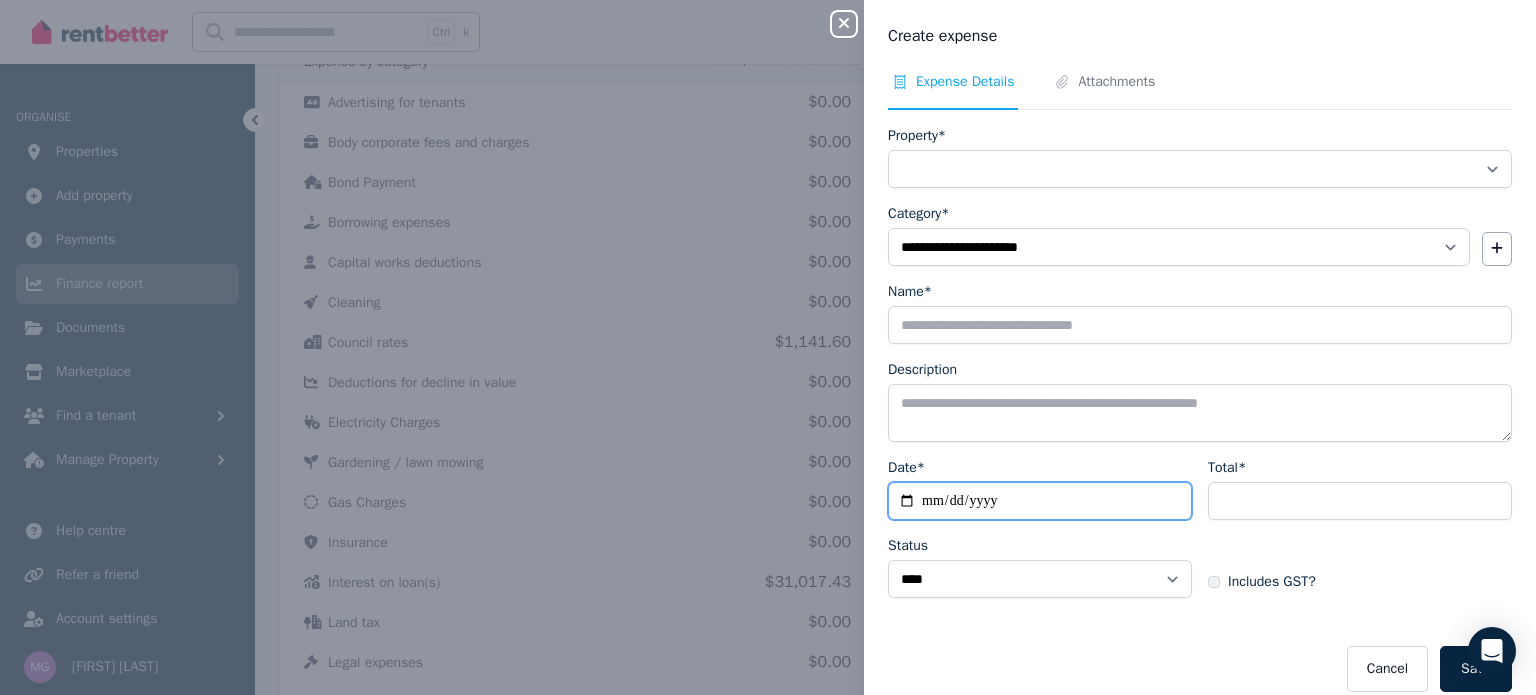 type on "**********" 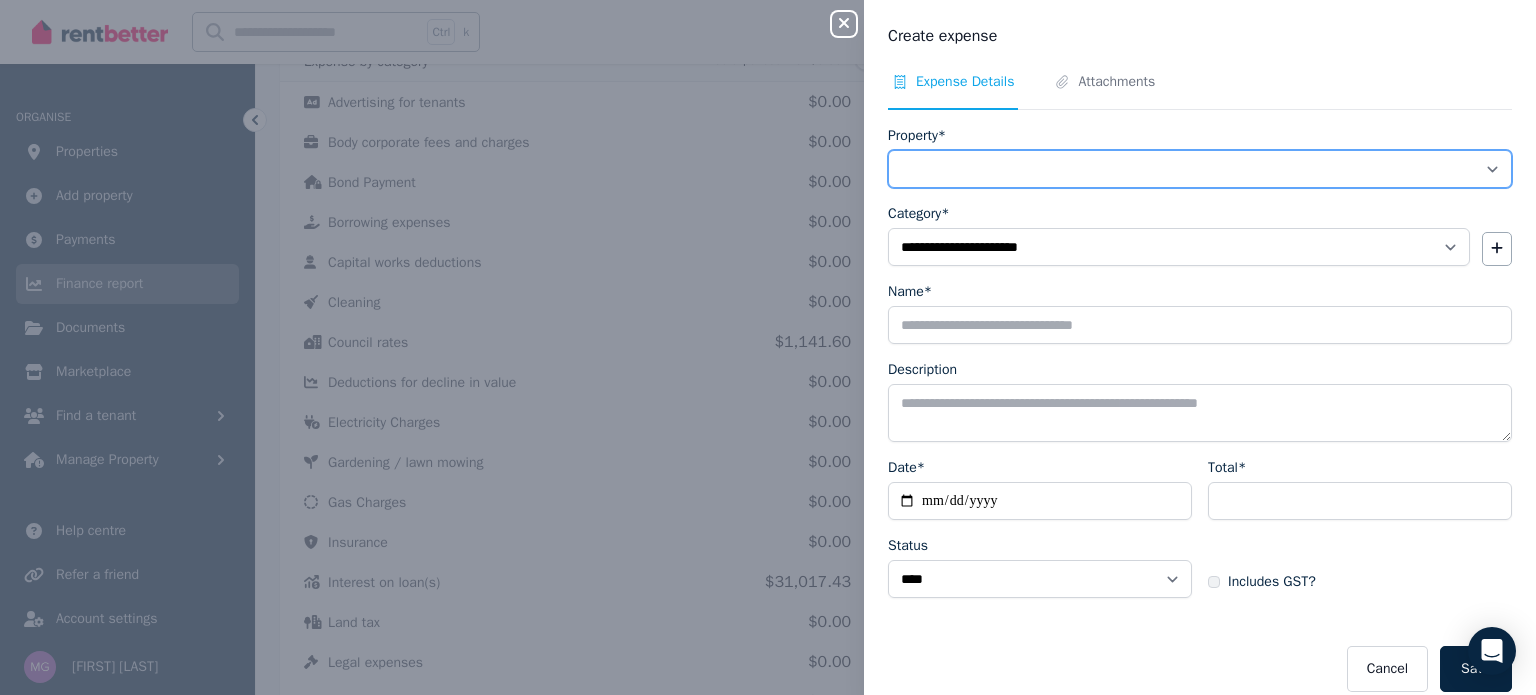 click on "**********" at bounding box center (1200, 169) 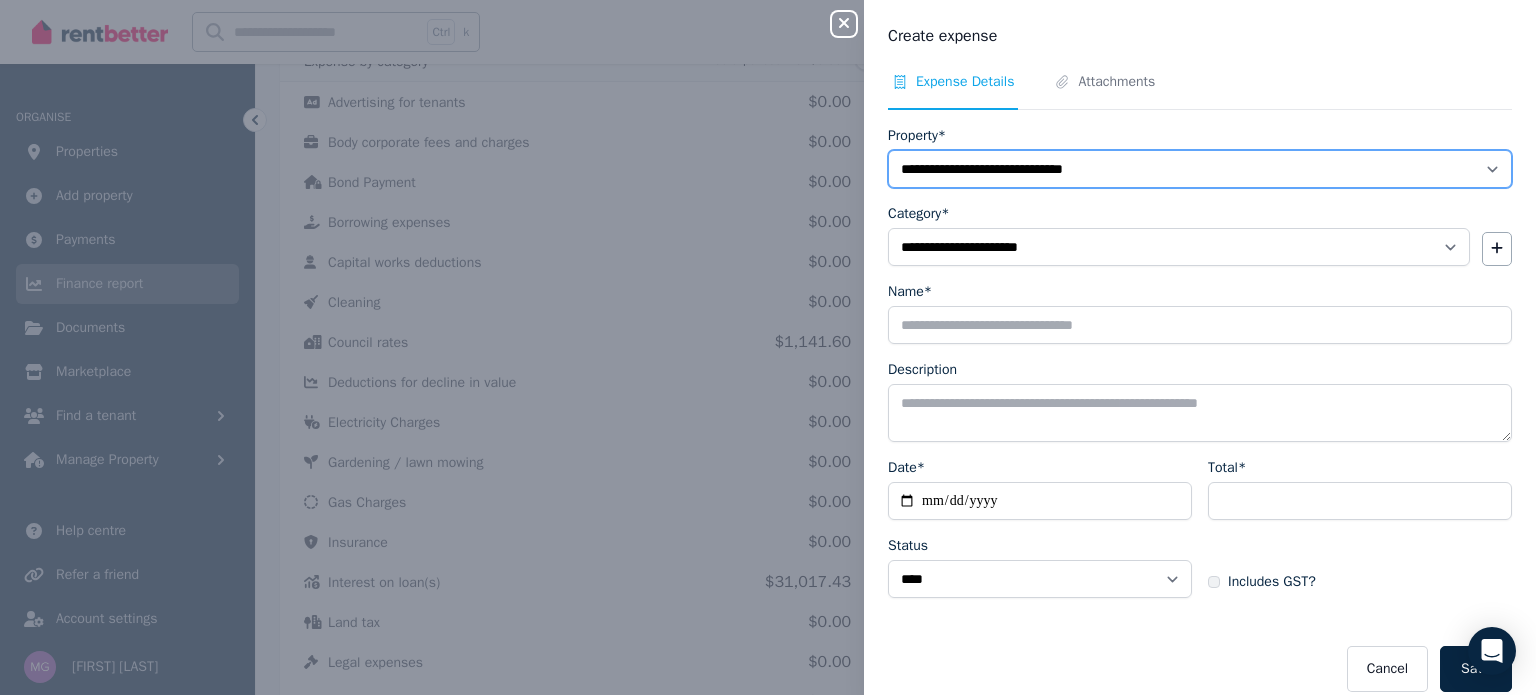 click on "**********" at bounding box center (1200, 169) 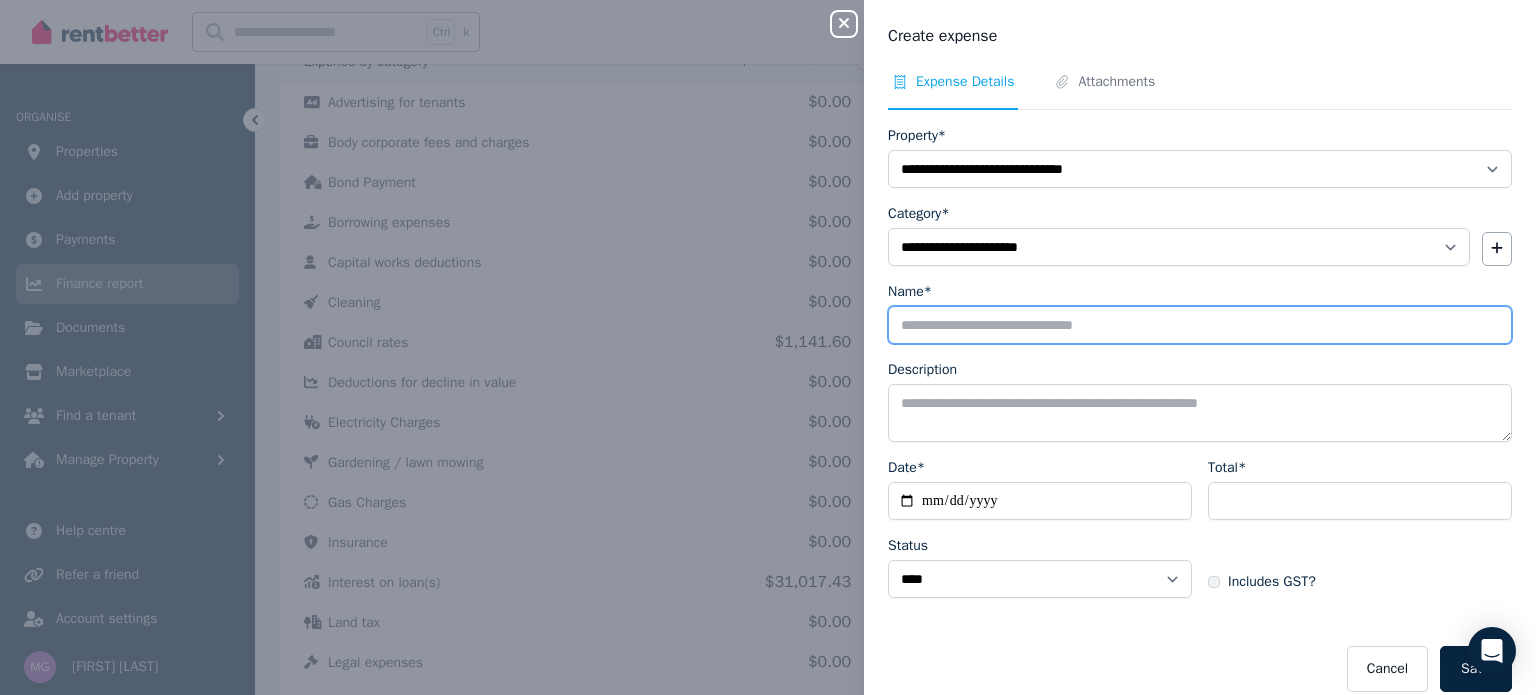 click on "Name*" at bounding box center (1200, 325) 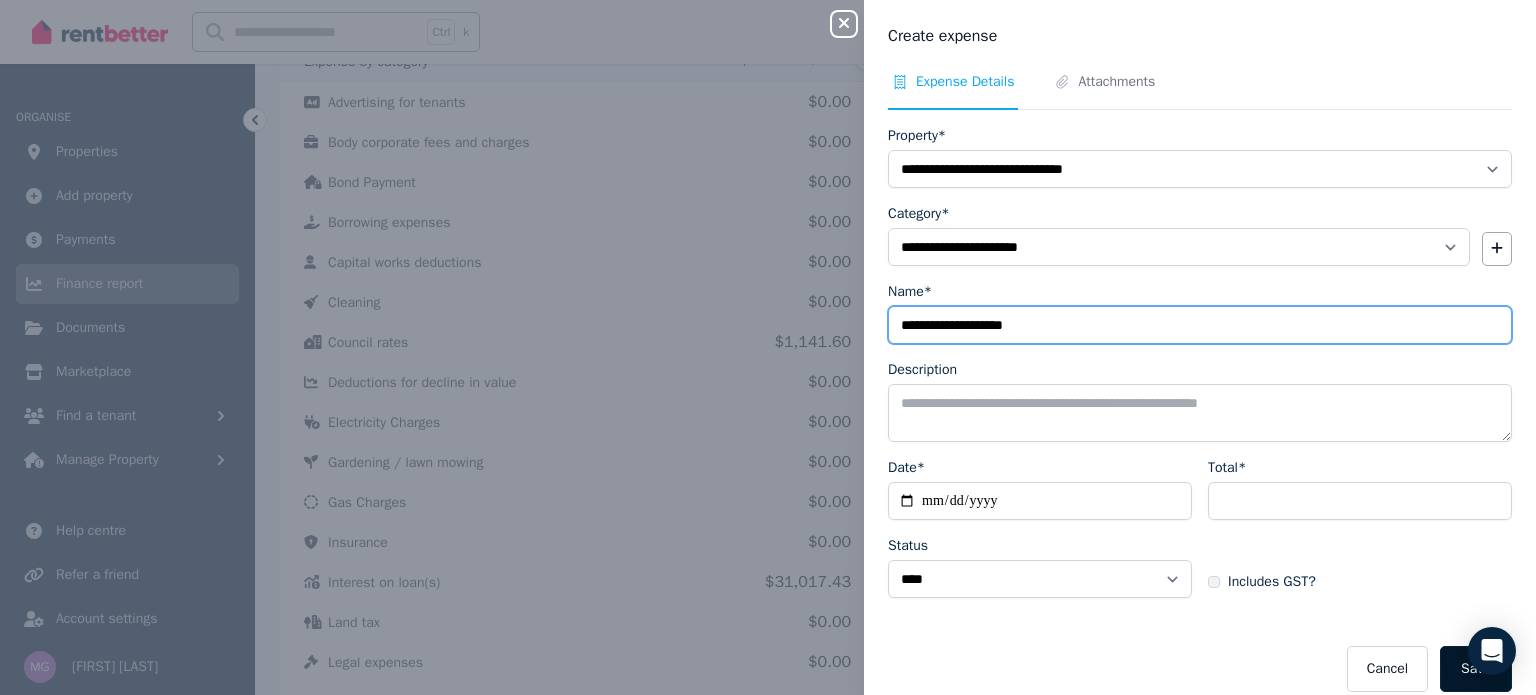 type on "**********" 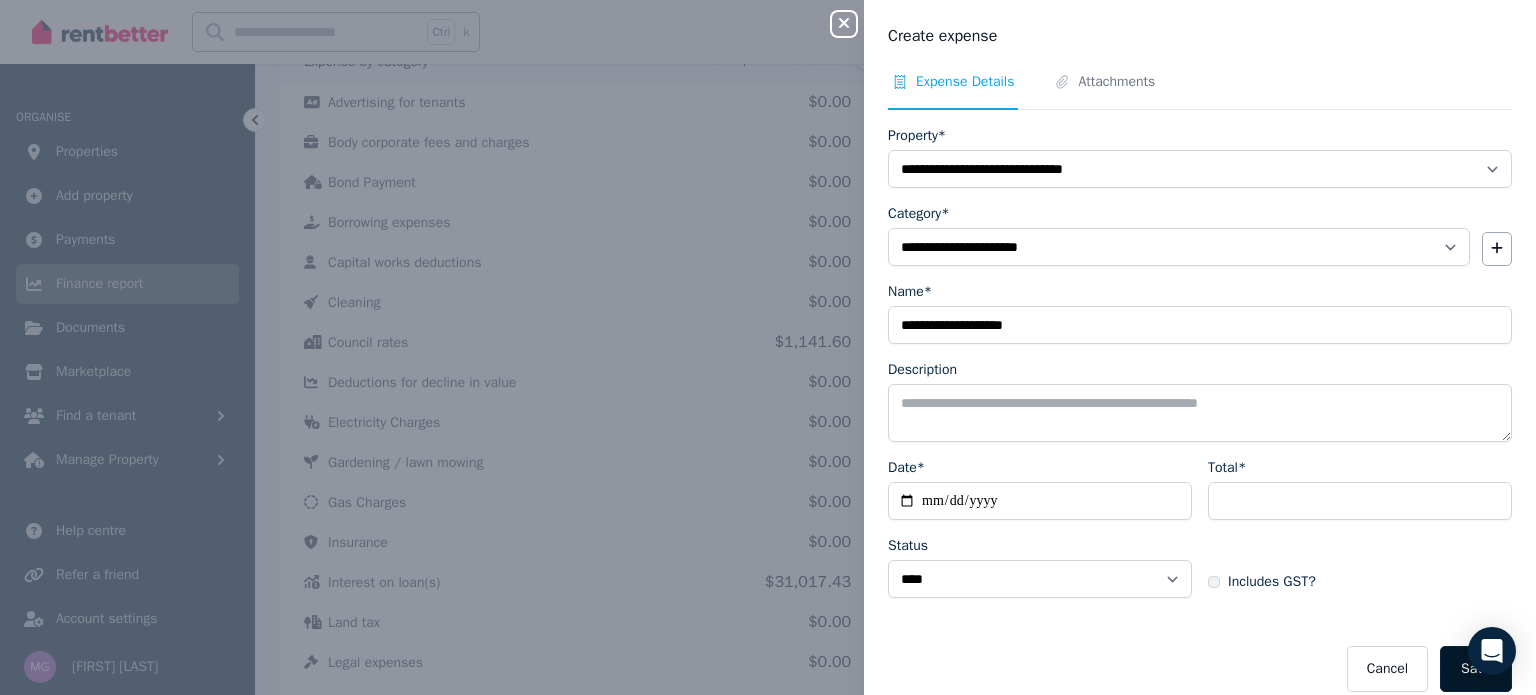 click on "Save" at bounding box center [1476, 669] 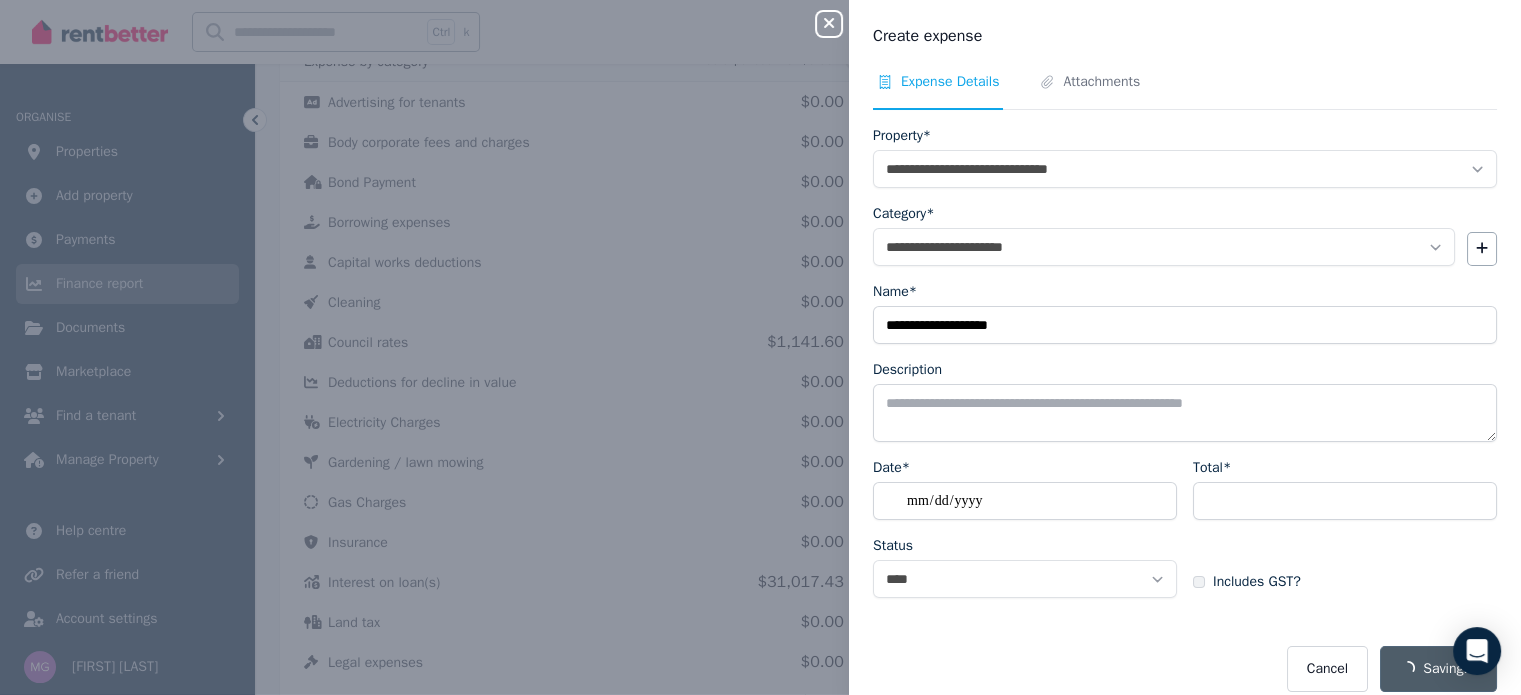 select 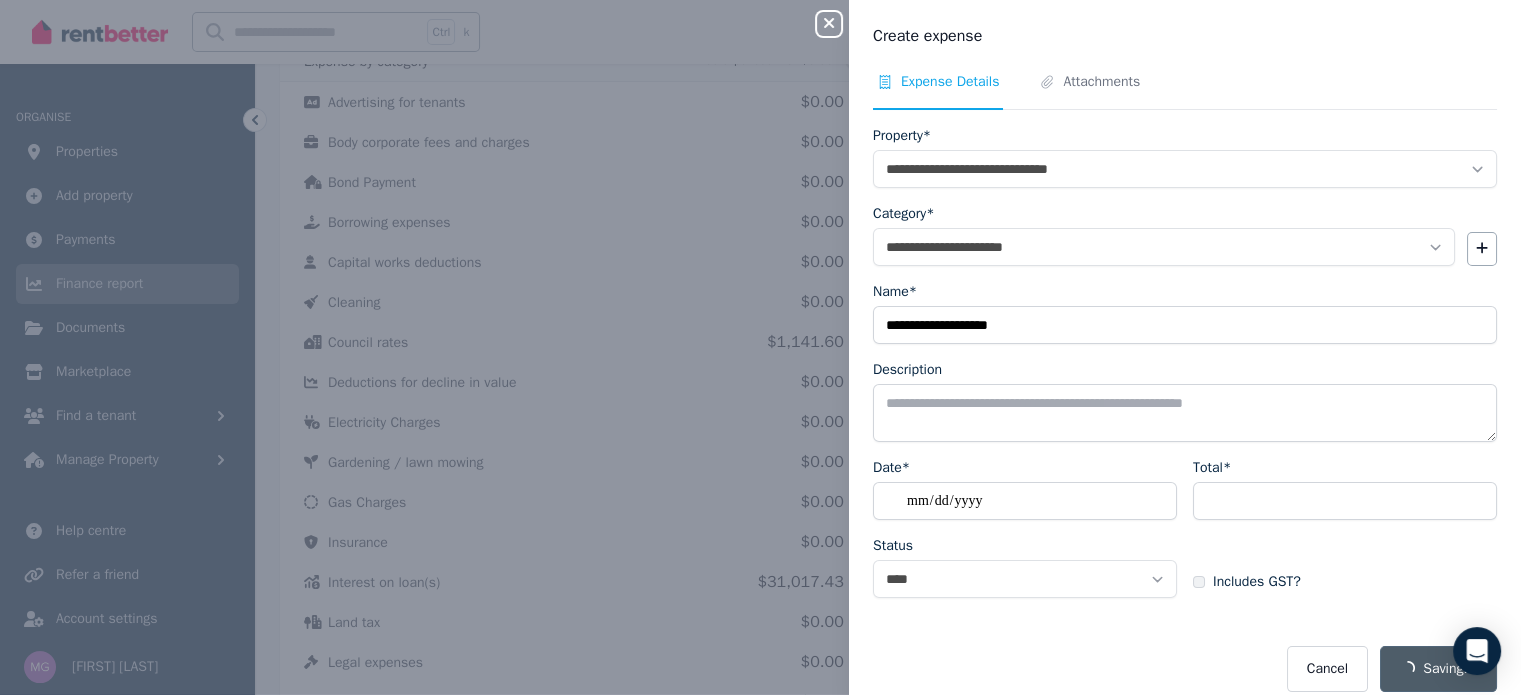 select 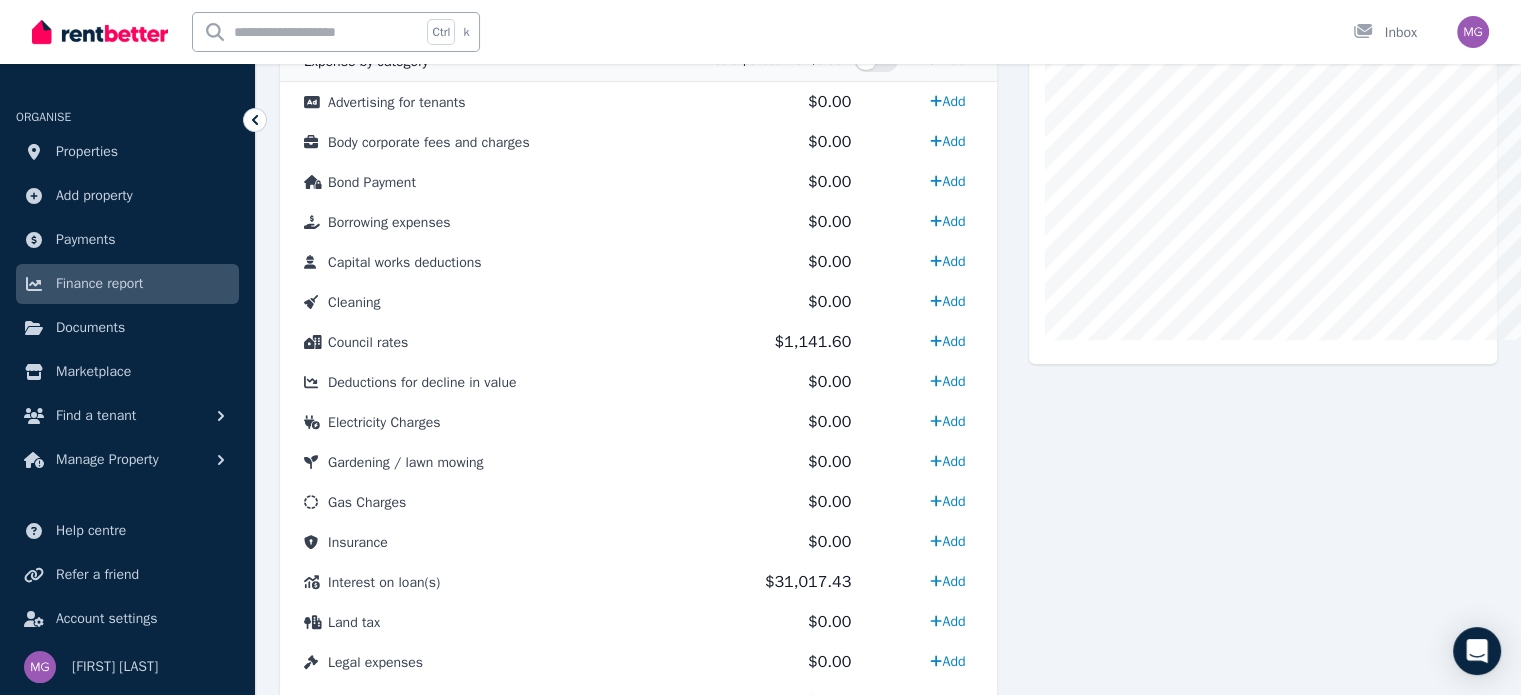scroll, scrollTop: 400, scrollLeft: 0, axis: vertical 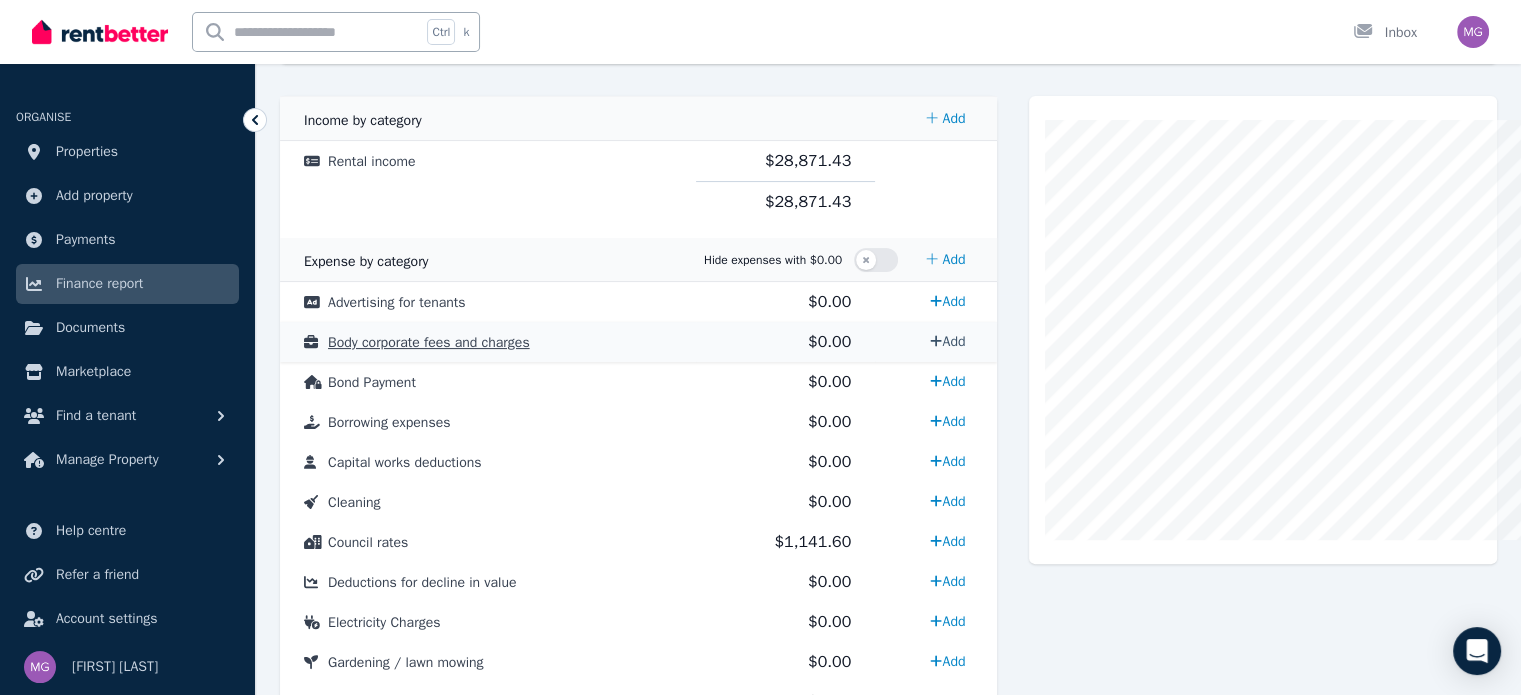 click on "Add" at bounding box center (947, 341) 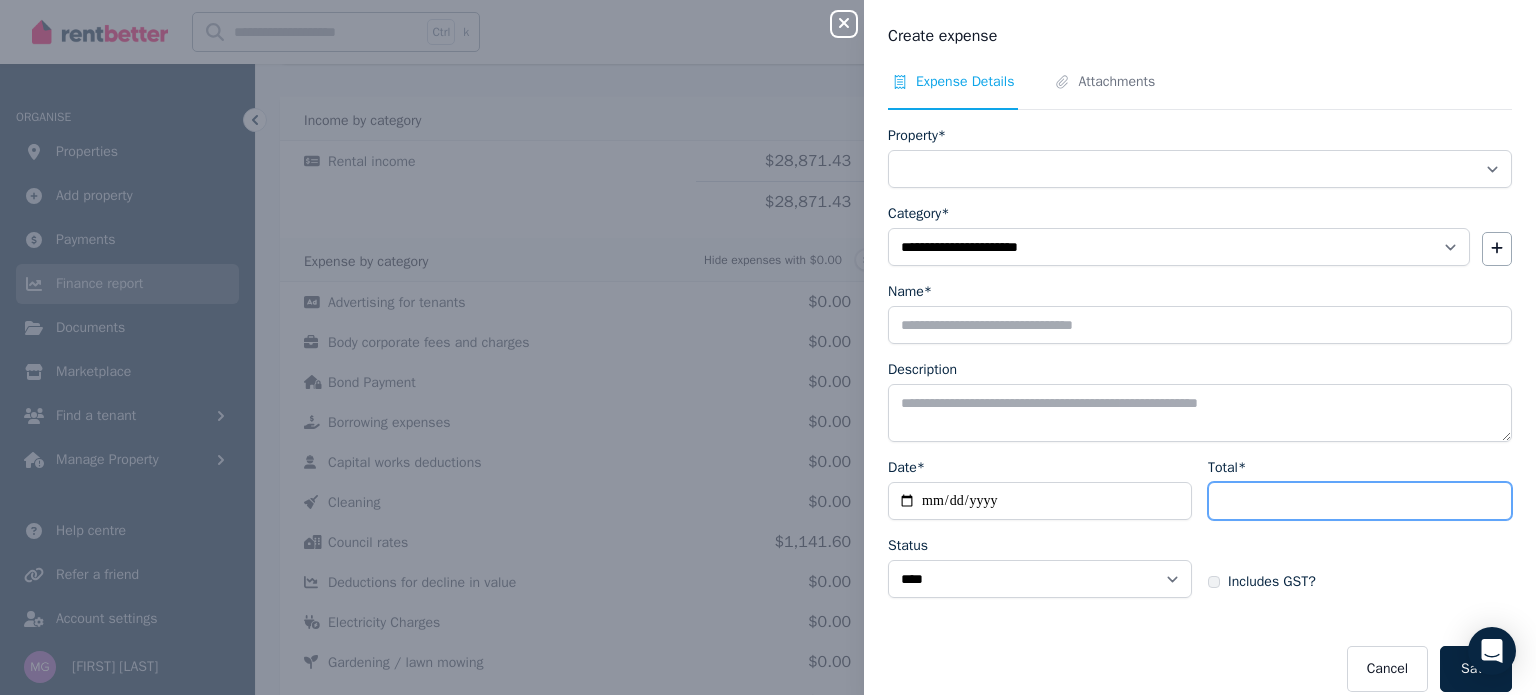 click on "Total*" at bounding box center [1360, 501] 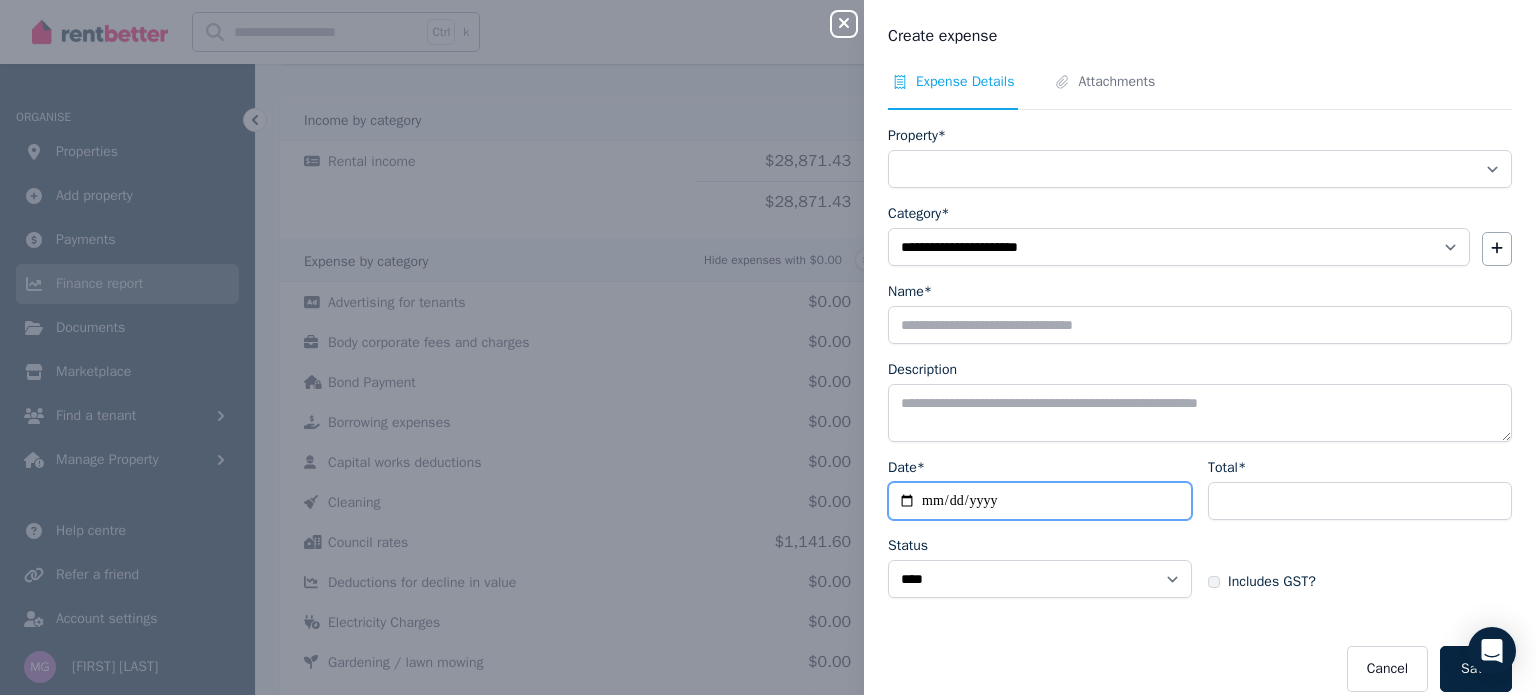 click on "Date*" at bounding box center [1040, 501] 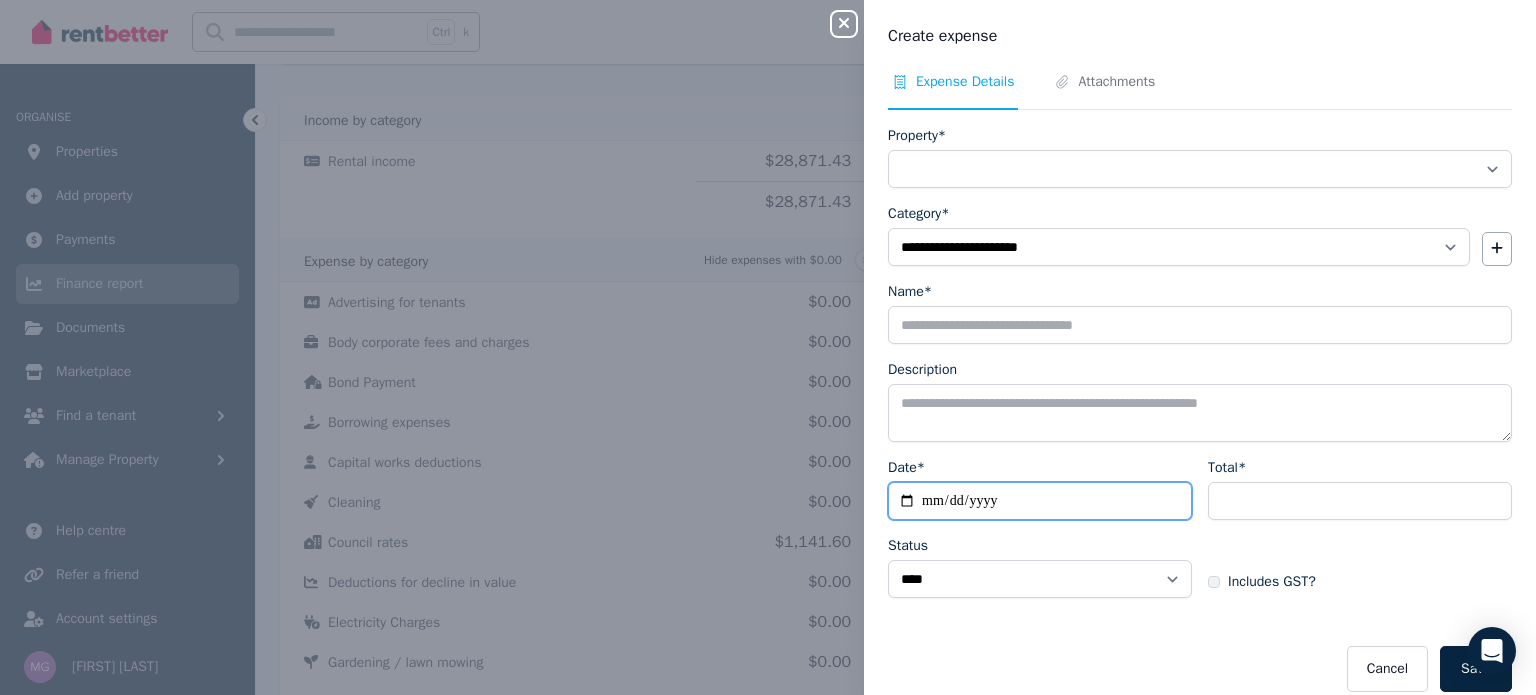 type on "**********" 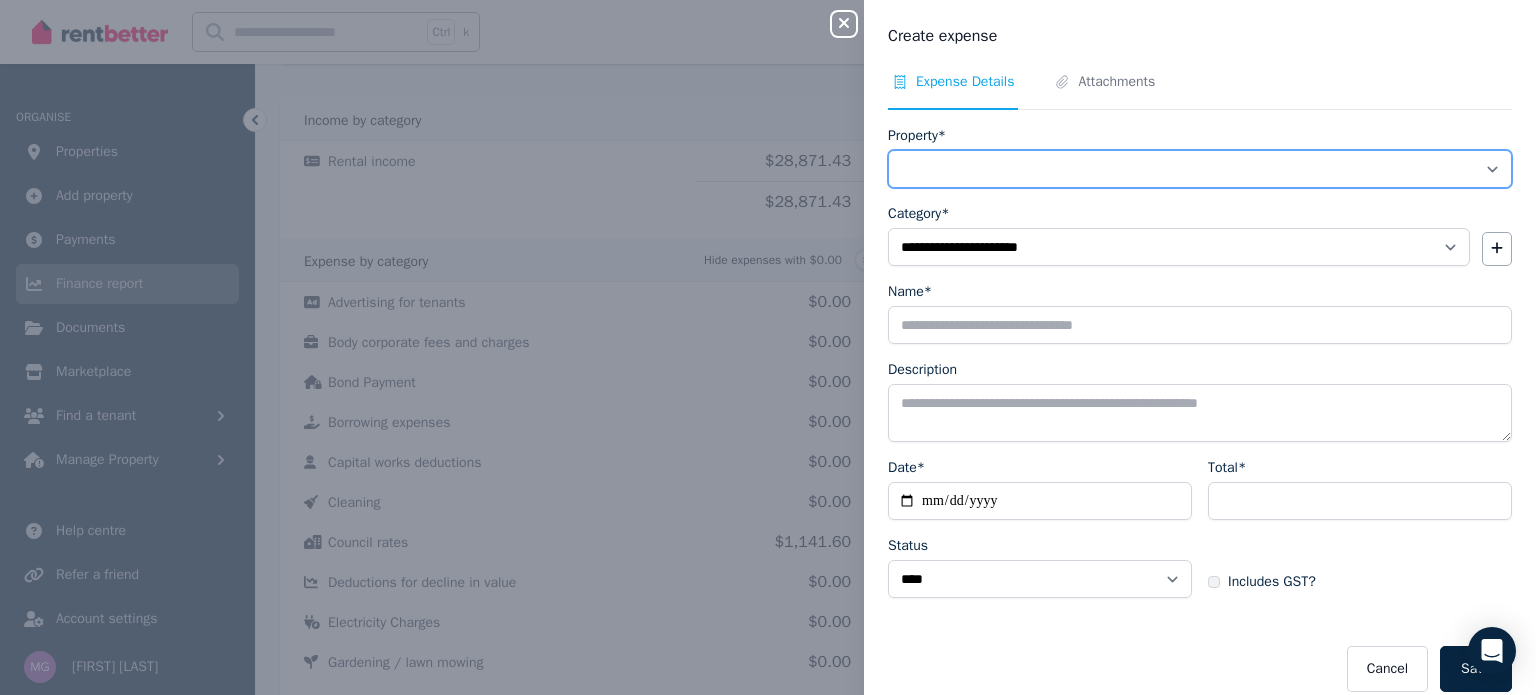 click on "**********" at bounding box center [1200, 169] 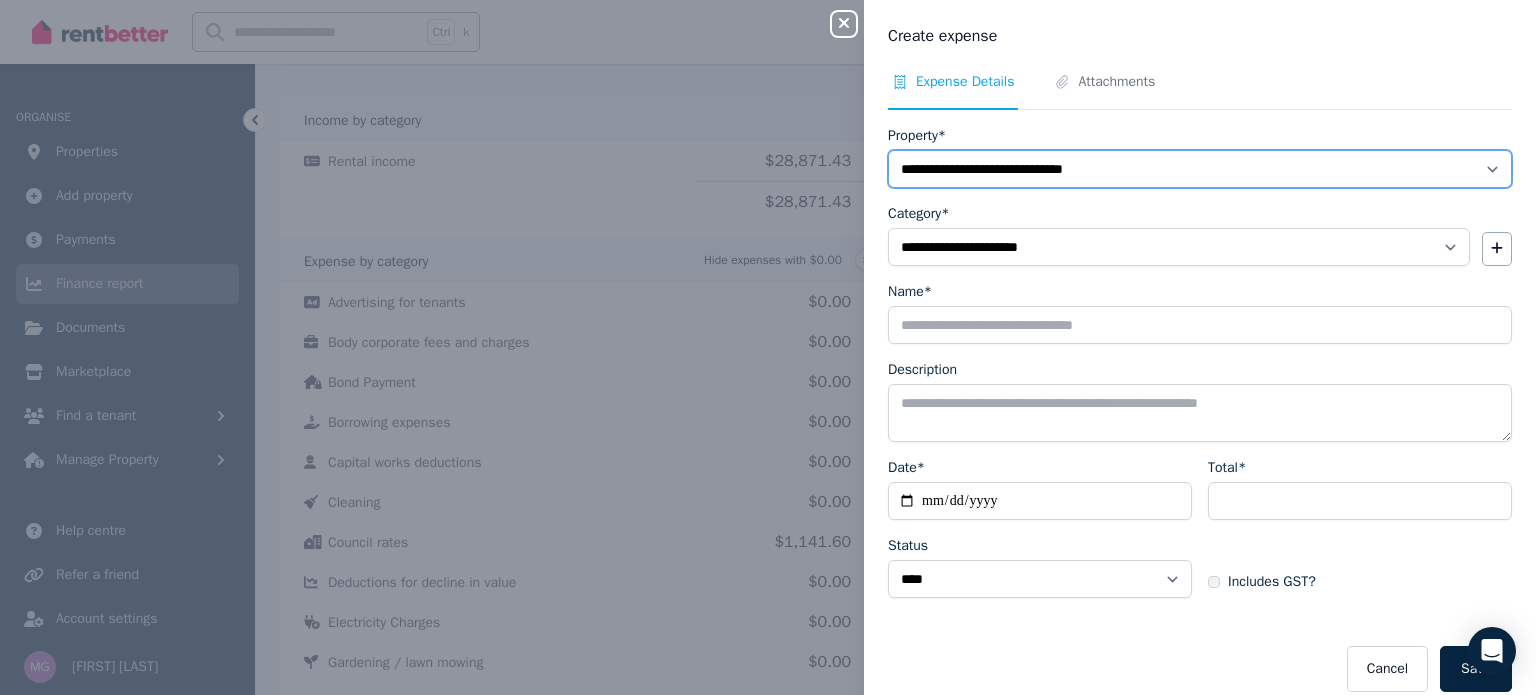 click on "**********" at bounding box center (1200, 169) 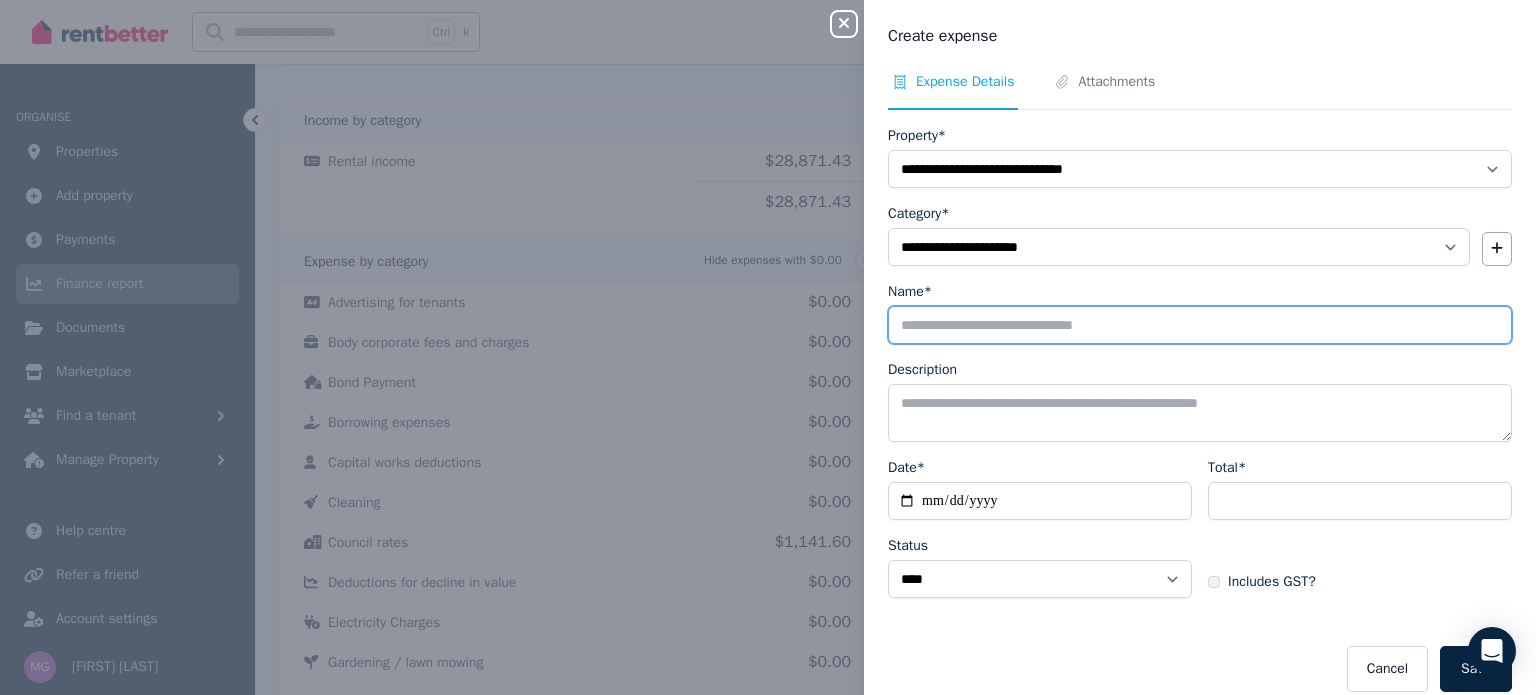 click on "Name*" at bounding box center (1200, 325) 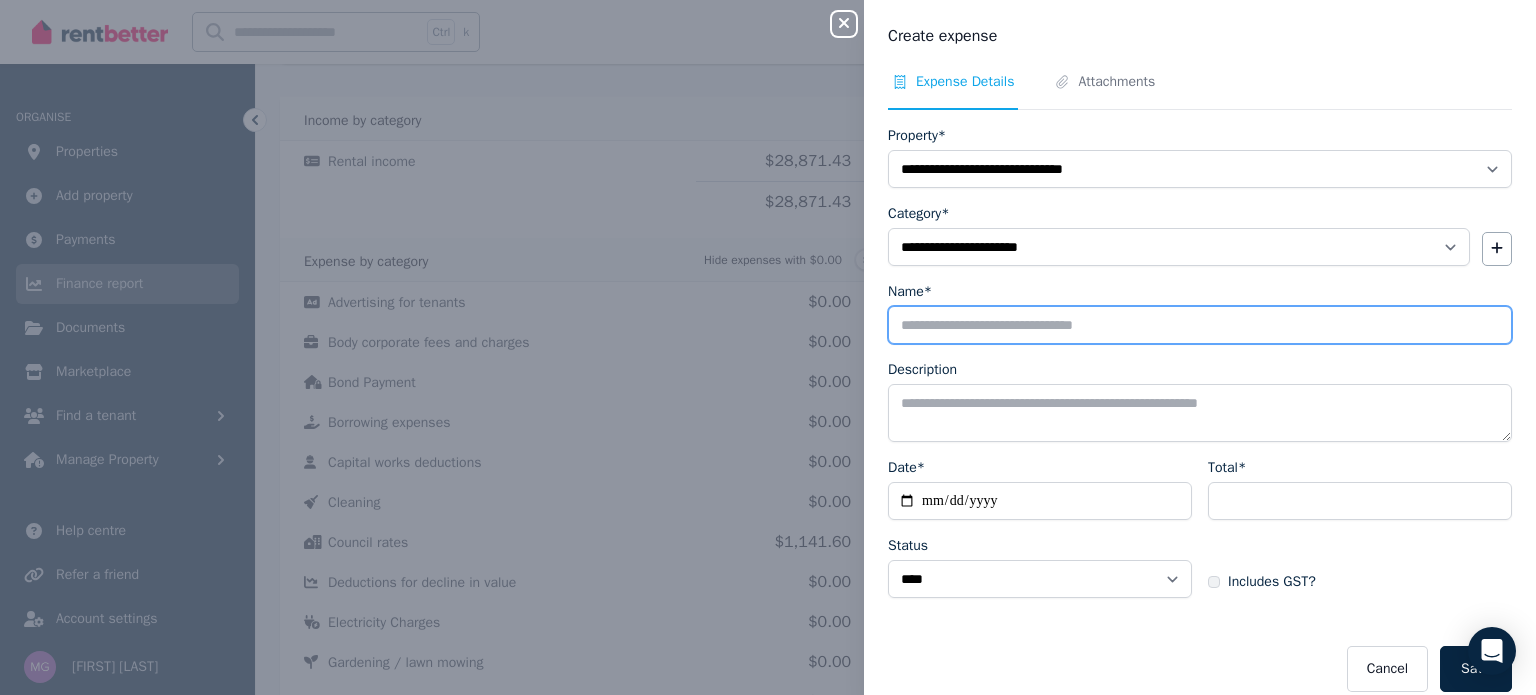 type on "**********" 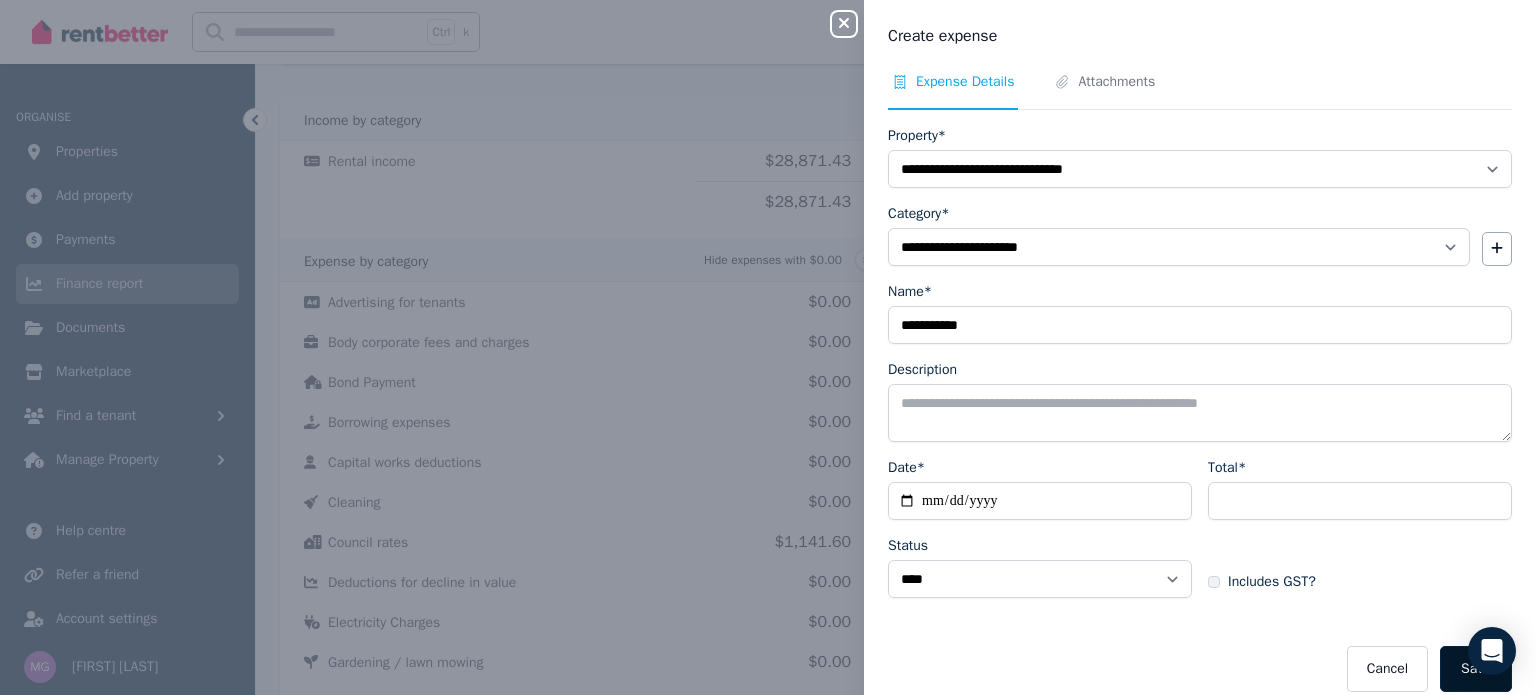 click on "Save" at bounding box center [1476, 669] 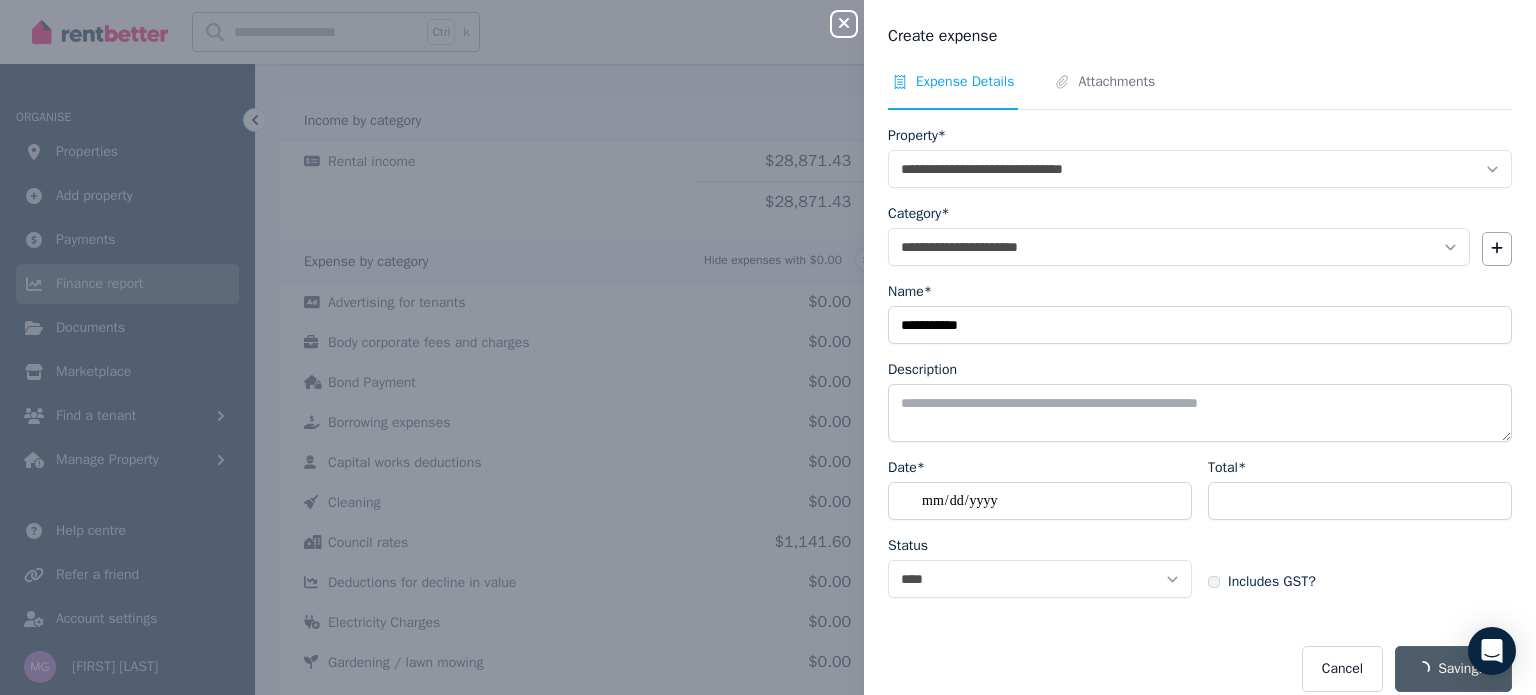 select 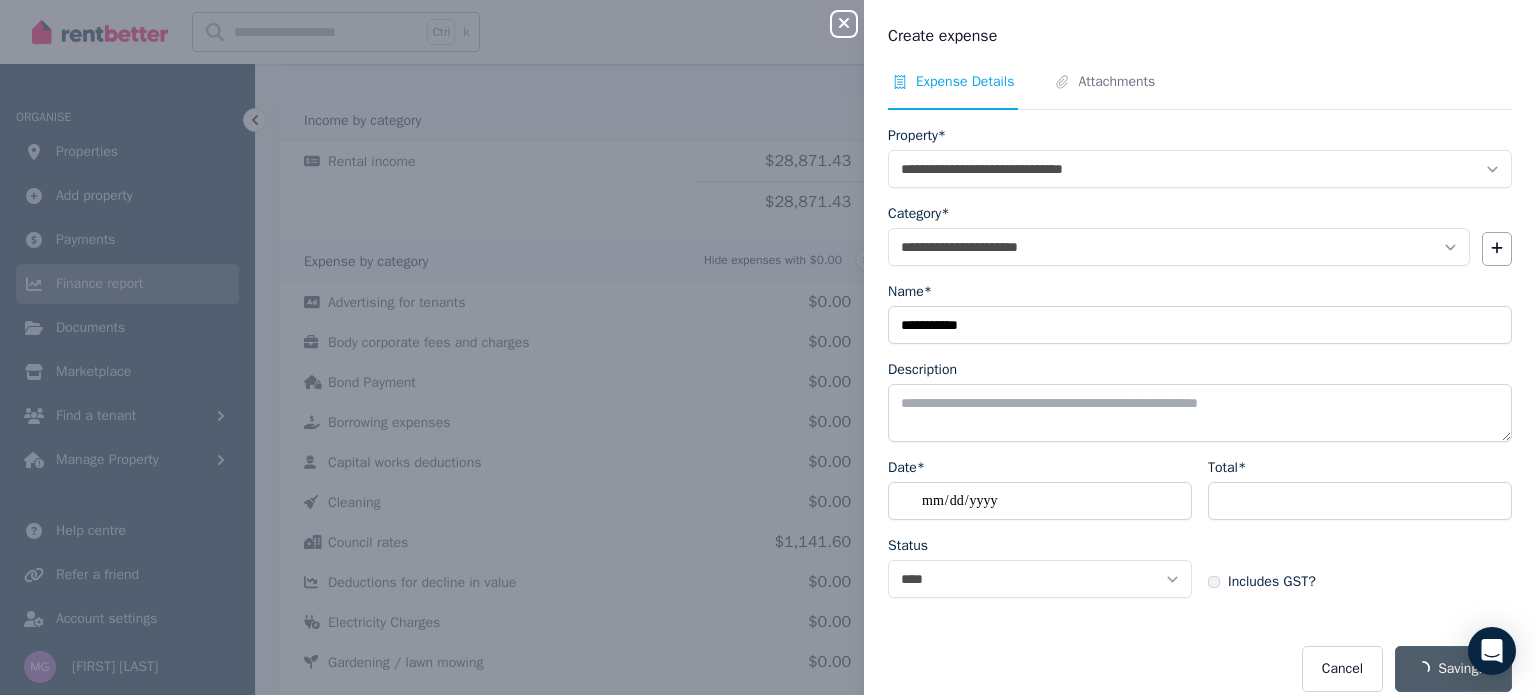 select 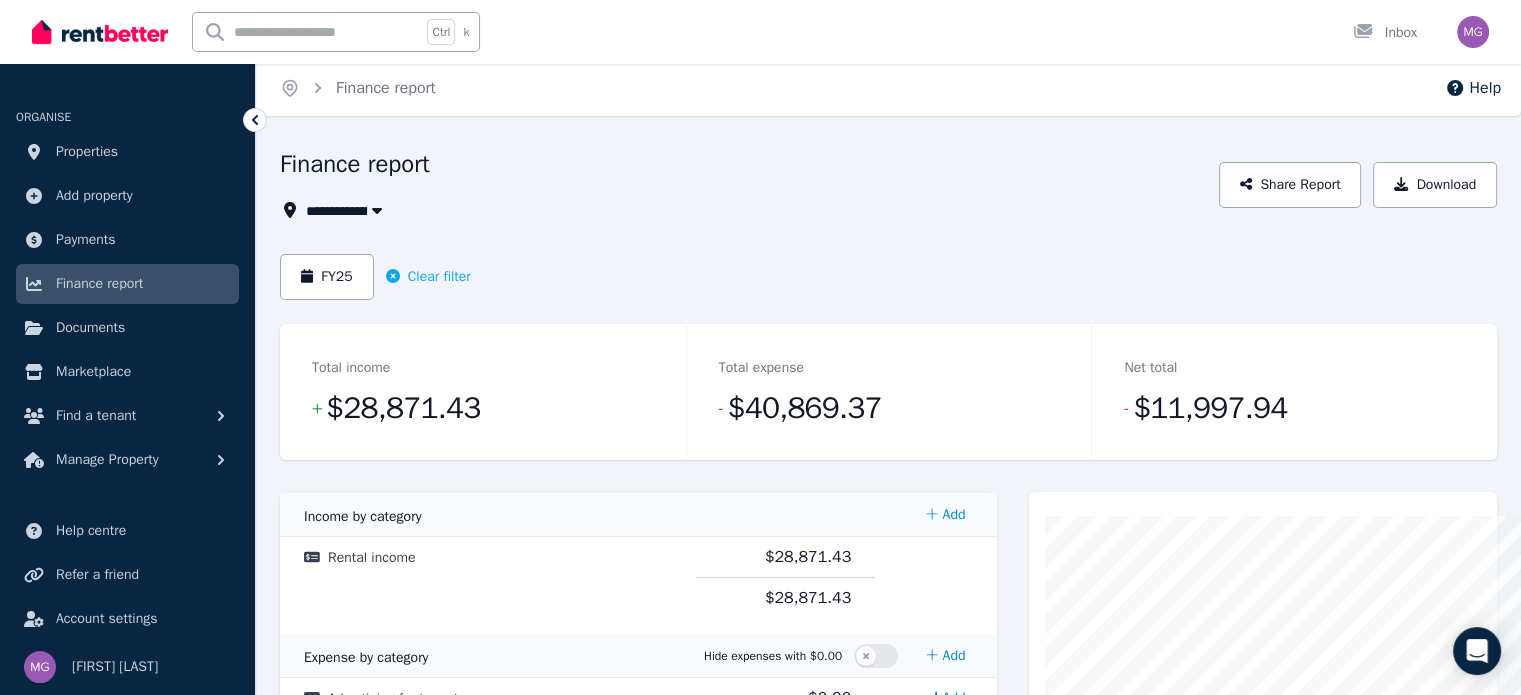 scroll, scrollTop: 0, scrollLeft: 0, axis: both 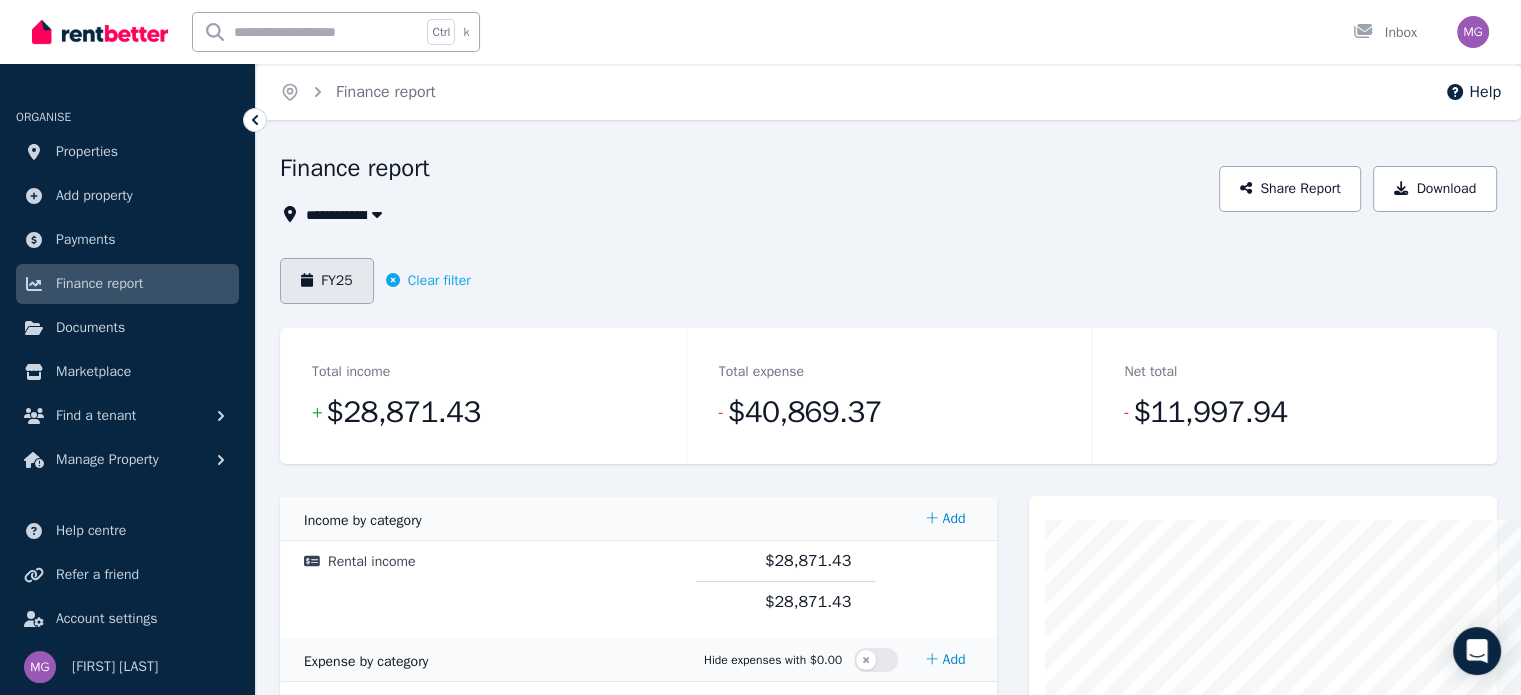 click on "FY25" at bounding box center (327, 281) 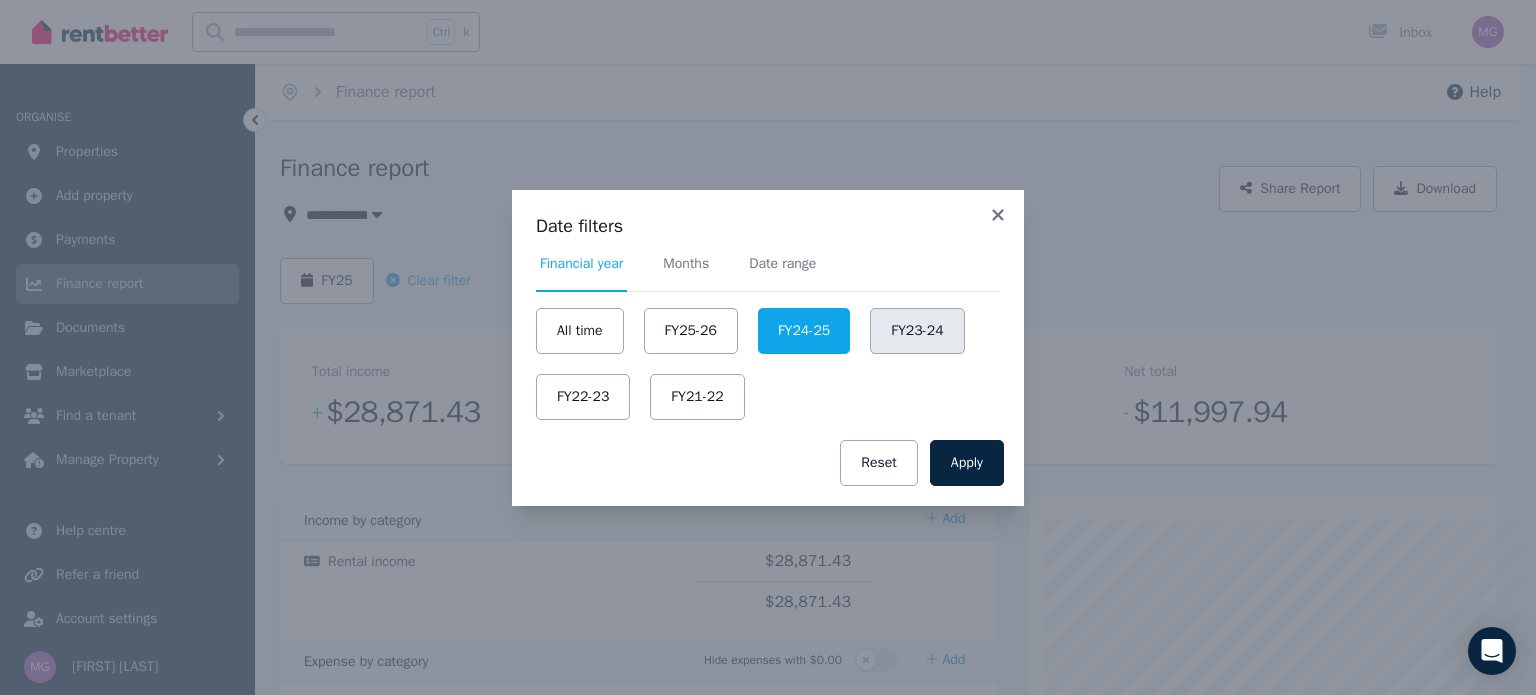 click on "FY23-24" at bounding box center [917, 331] 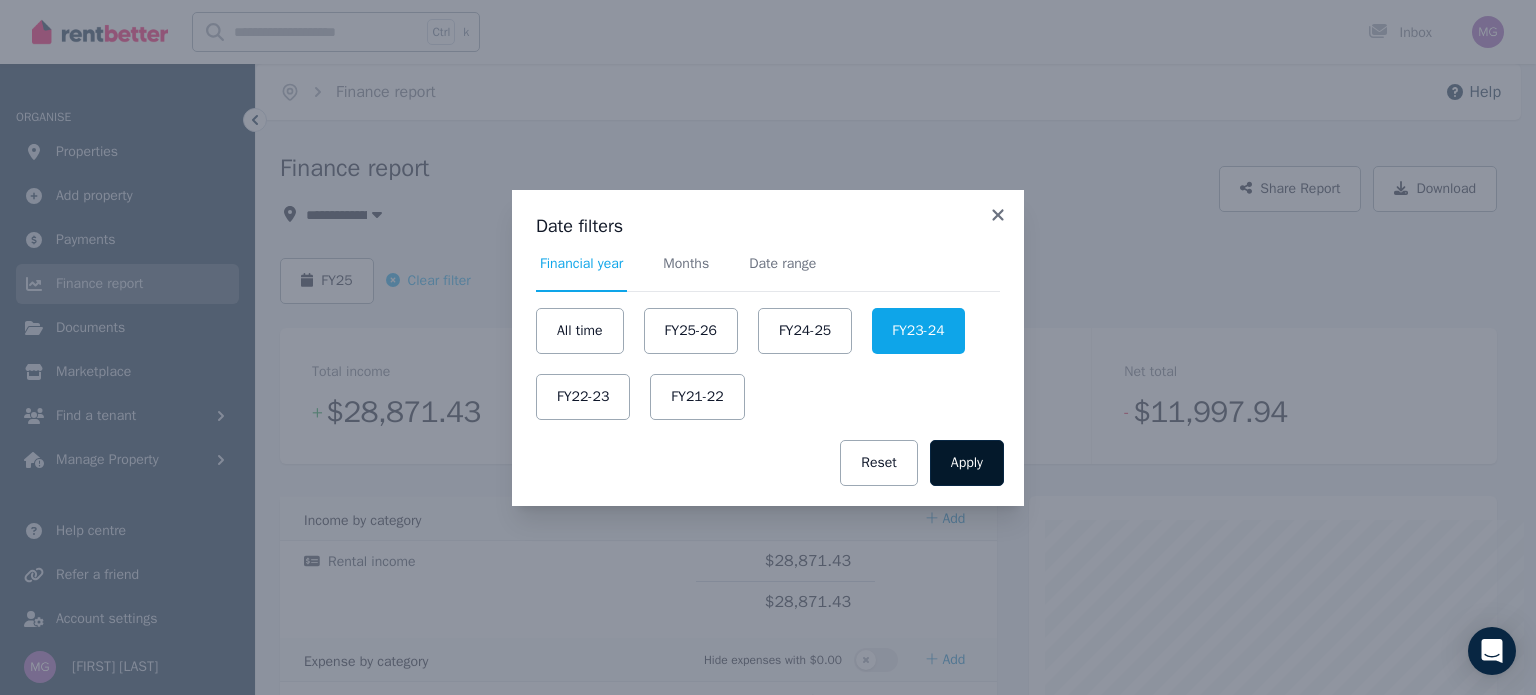 click on "Apply" at bounding box center (967, 463) 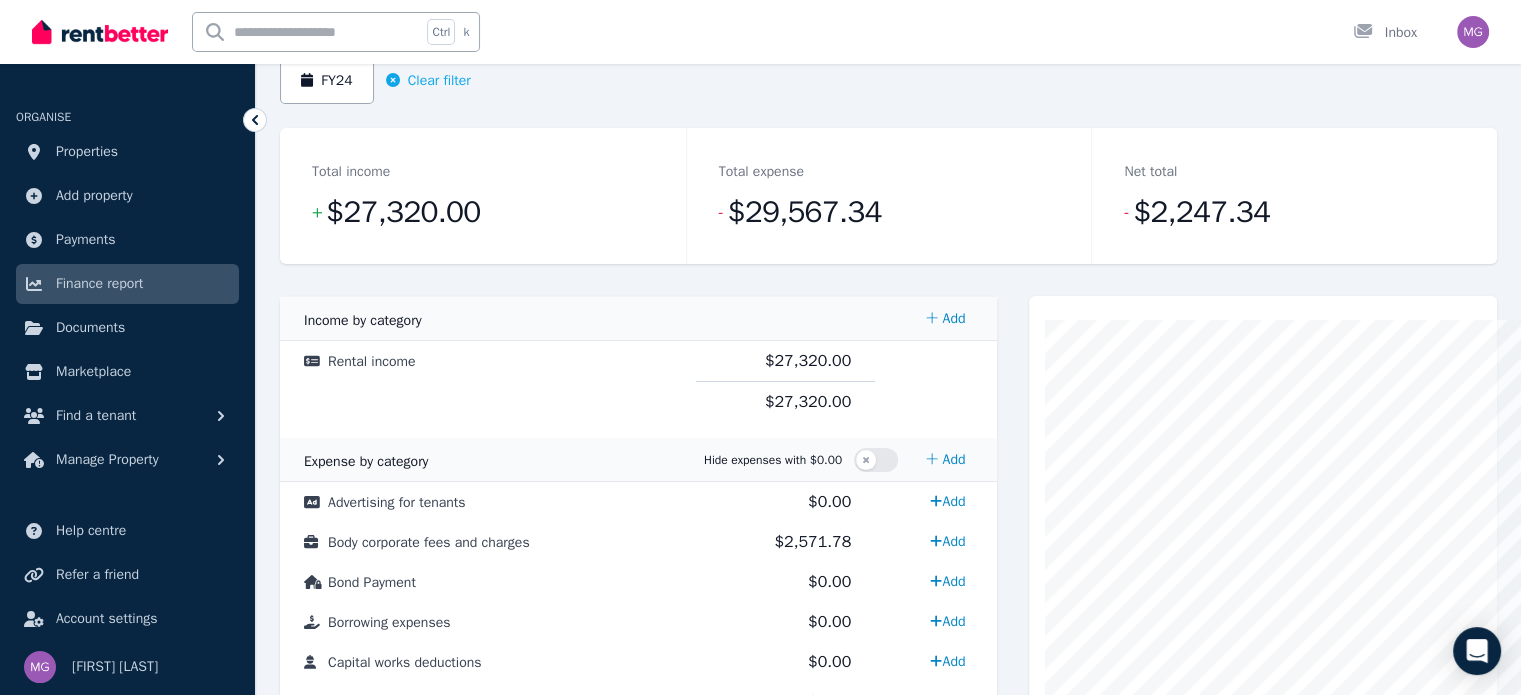 scroll, scrollTop: 400, scrollLeft: 0, axis: vertical 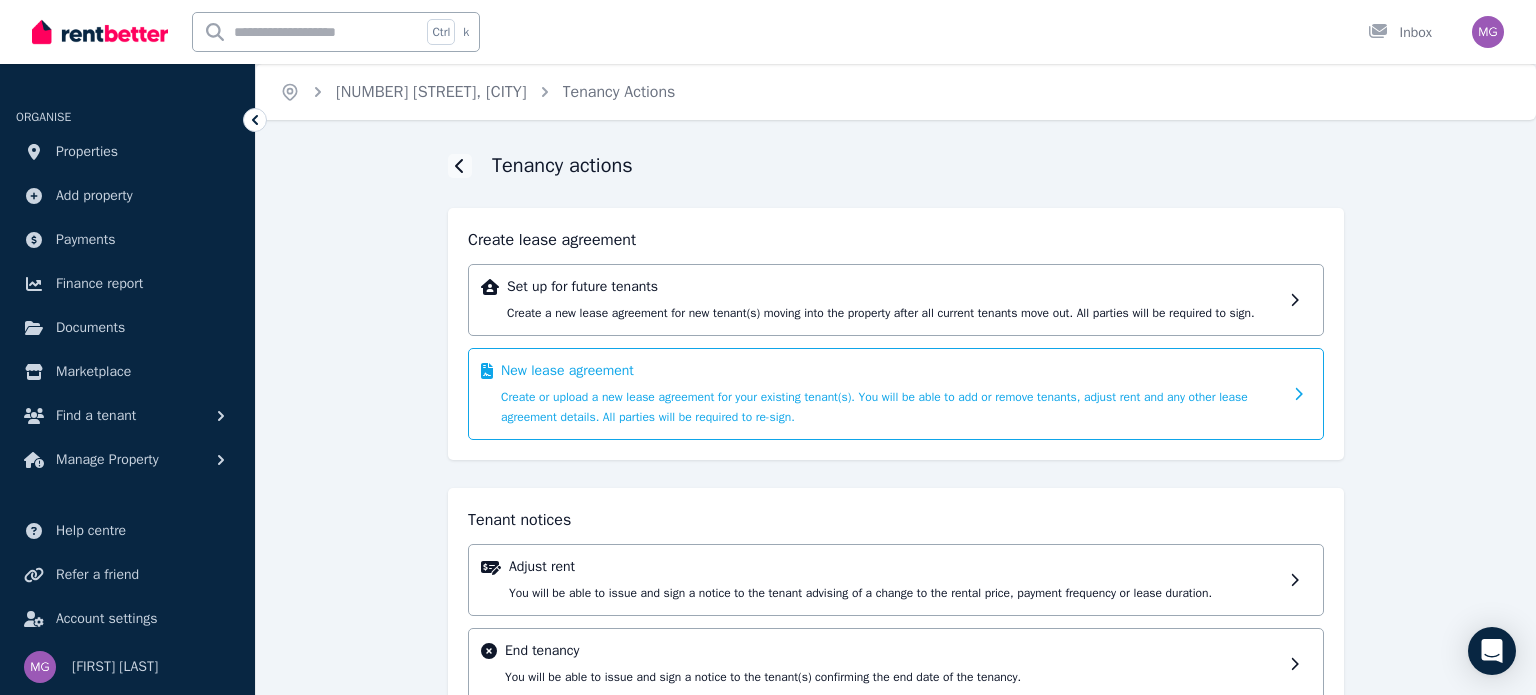 click on "New lease agreement Create or upload a new lease agreement for your existing tenant(s). You will be able to add or remove tenants, adjust rent and any other lease agreement details. All parties will be required to re-sign." at bounding box center [891, 394] 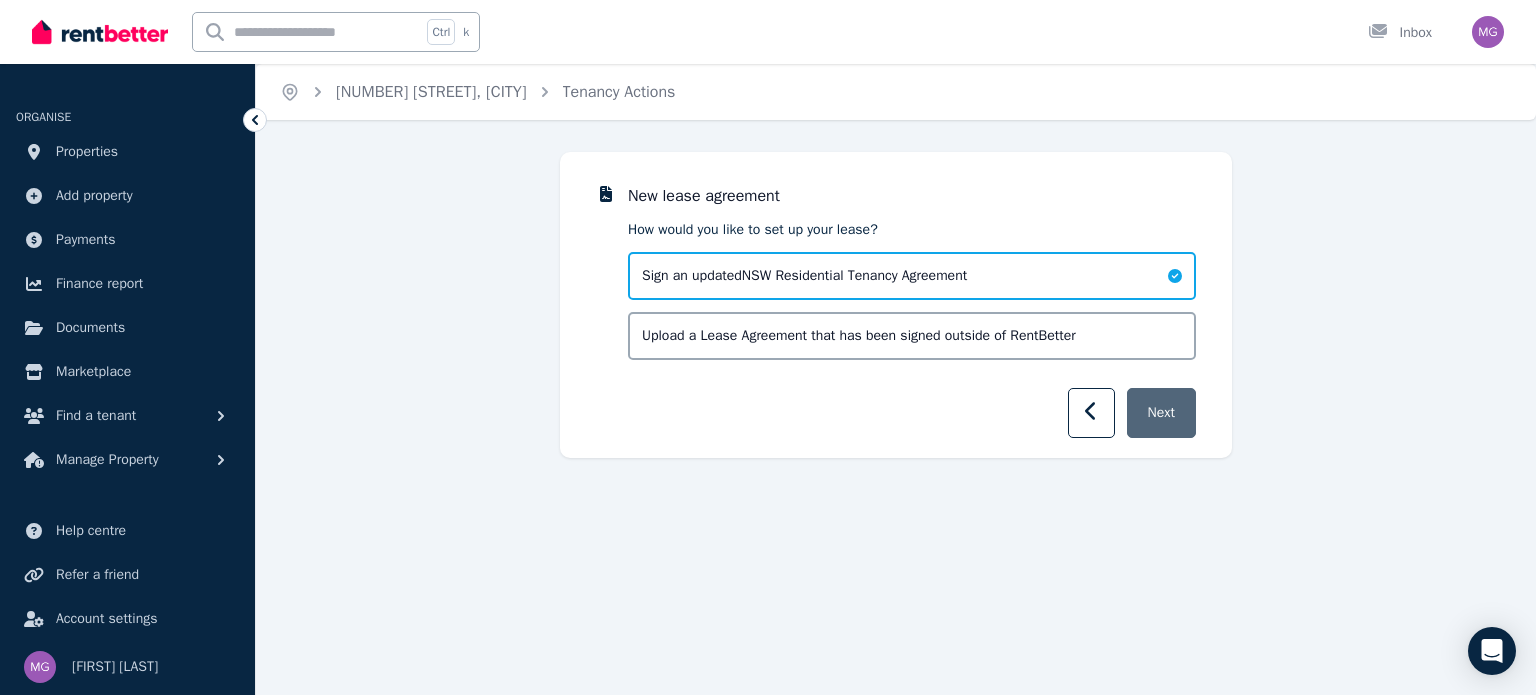 click on "Next" at bounding box center (1161, 413) 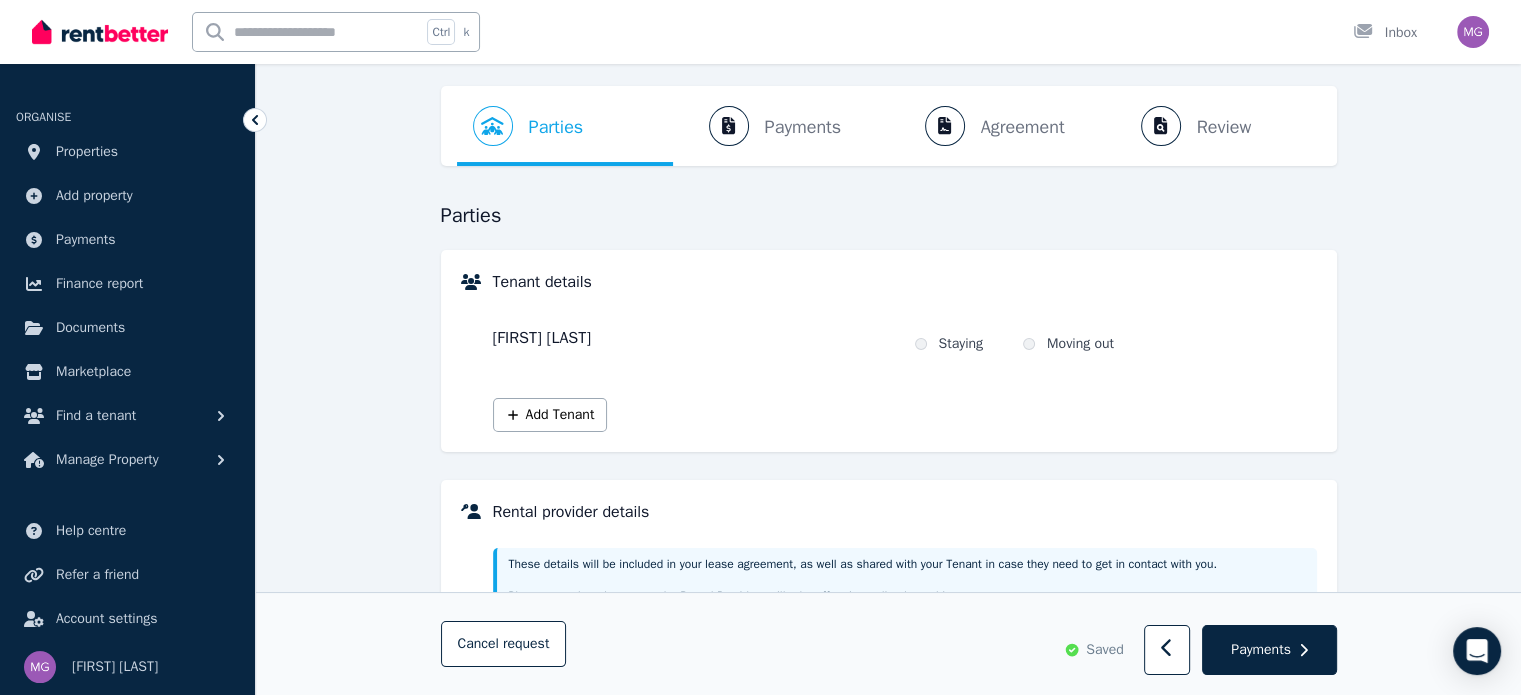 scroll, scrollTop: 137, scrollLeft: 0, axis: vertical 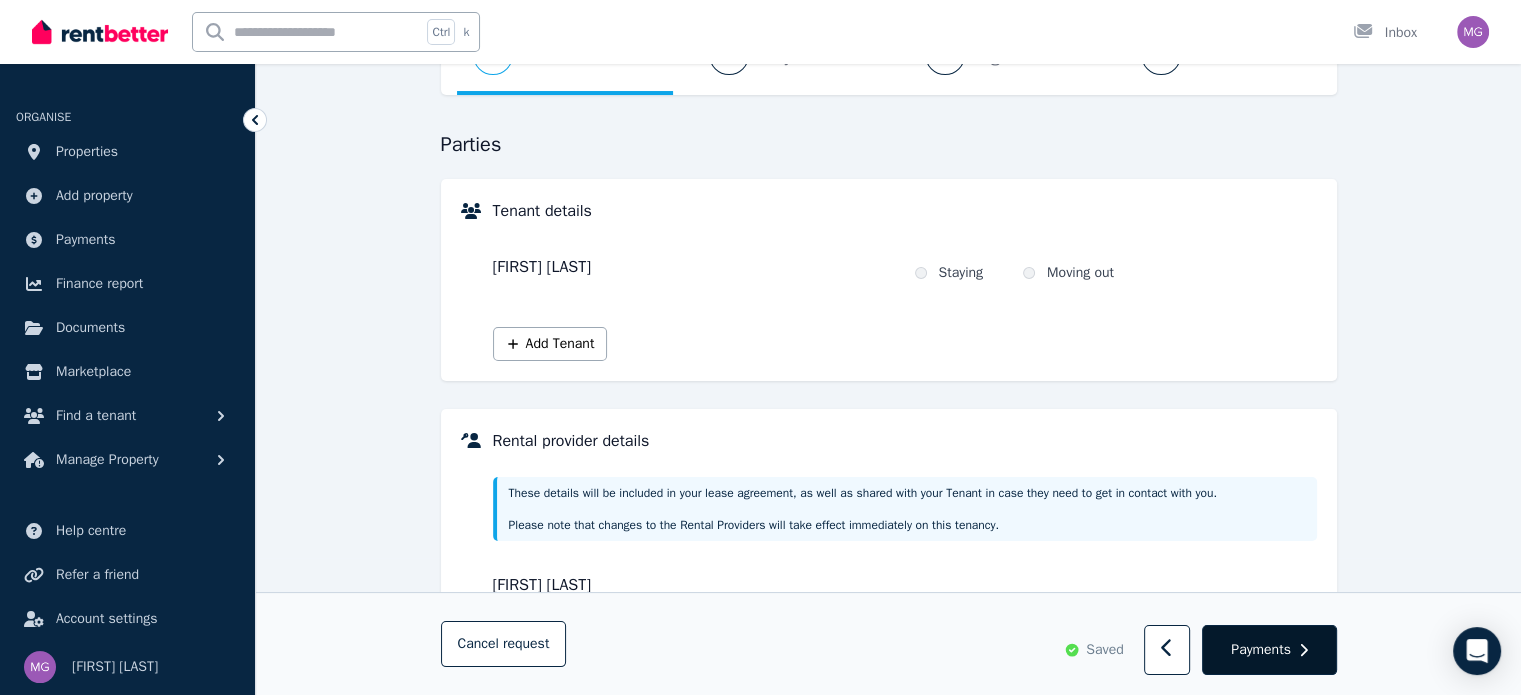 click on "Payments" at bounding box center (1261, 650) 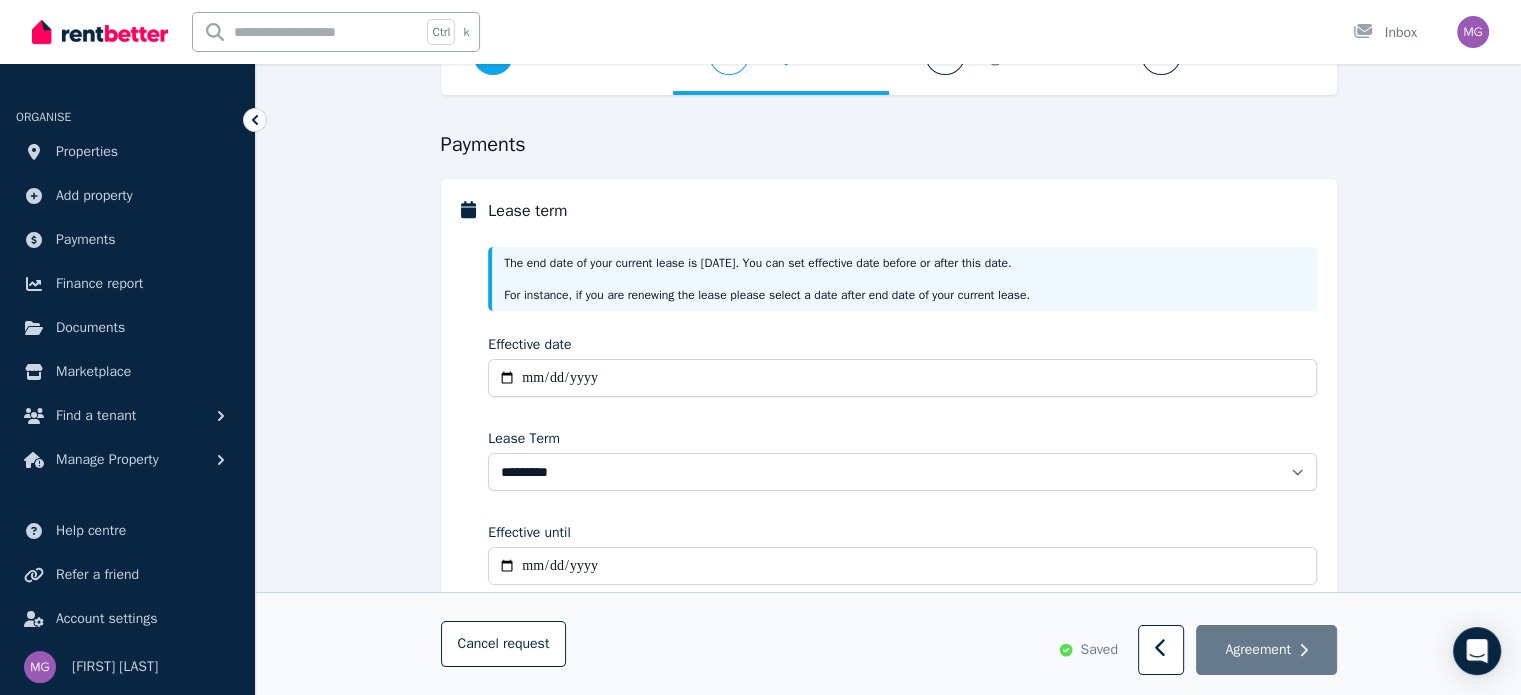 click on "Yes" at bounding box center (516, 743) 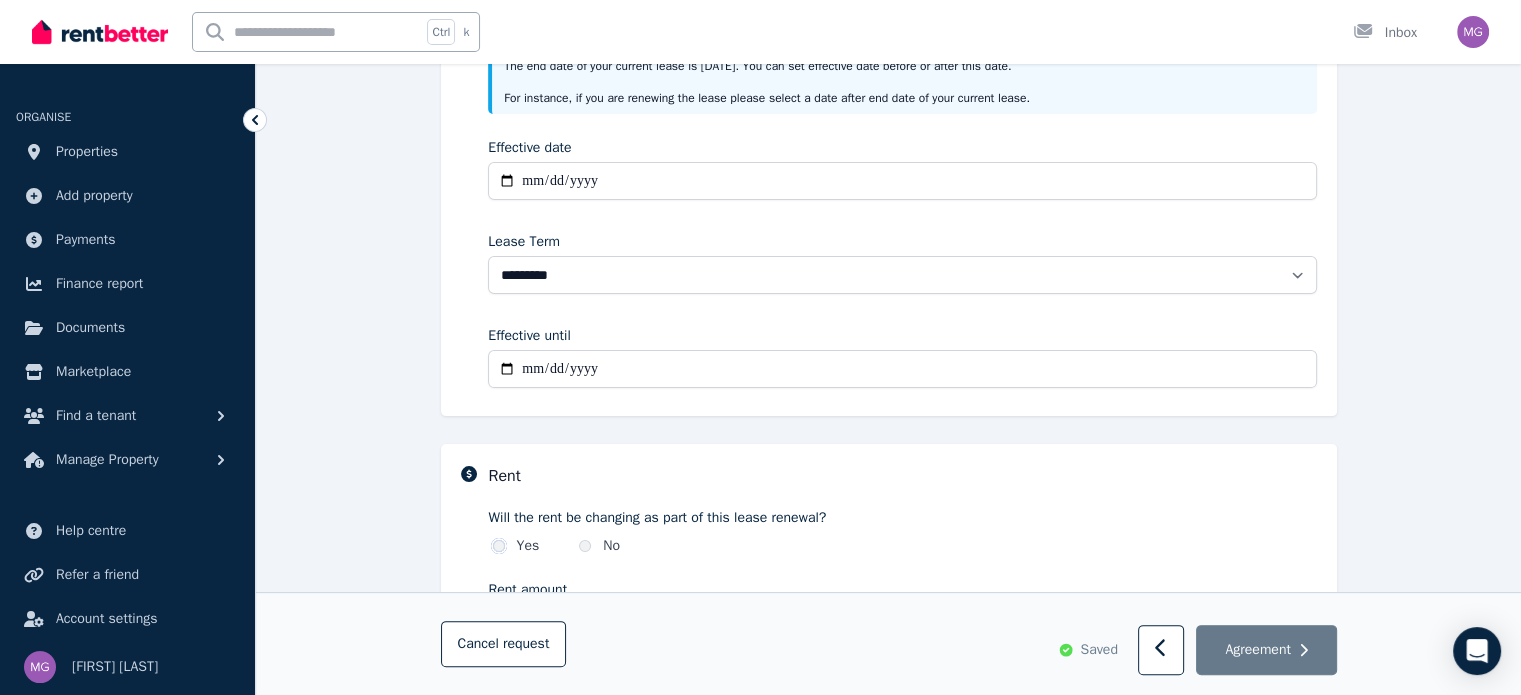 scroll, scrollTop: 337, scrollLeft: 0, axis: vertical 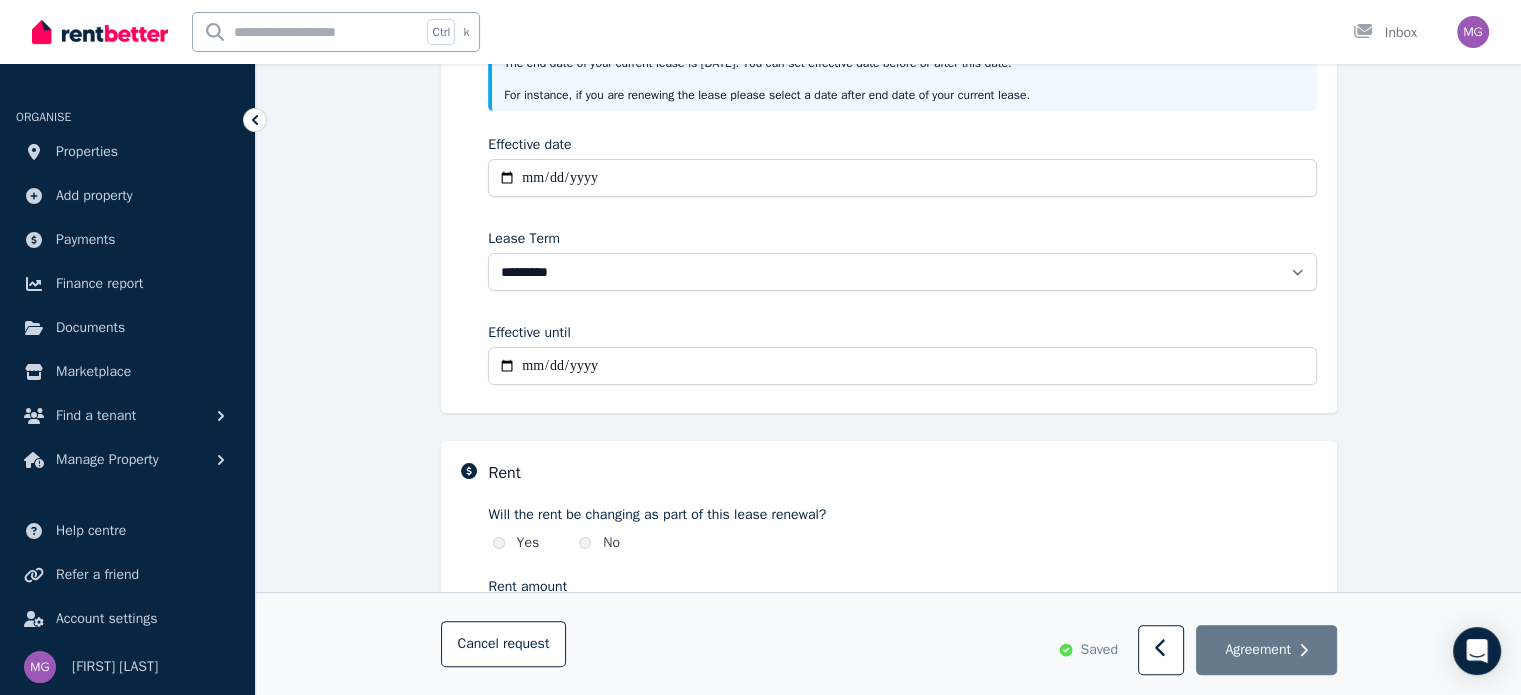 click on "Rent amount" at bounding box center (691, 620) 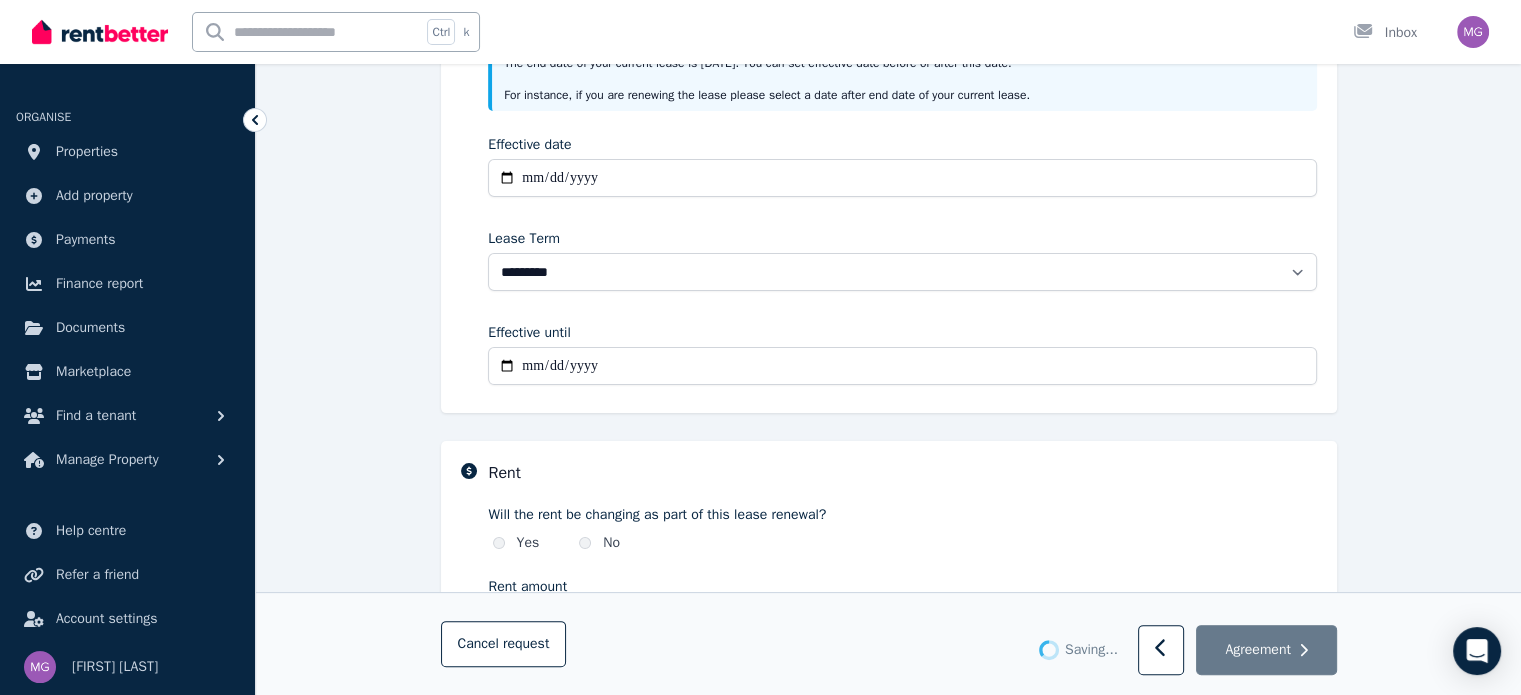 click on "**********" at bounding box center [888, 467] 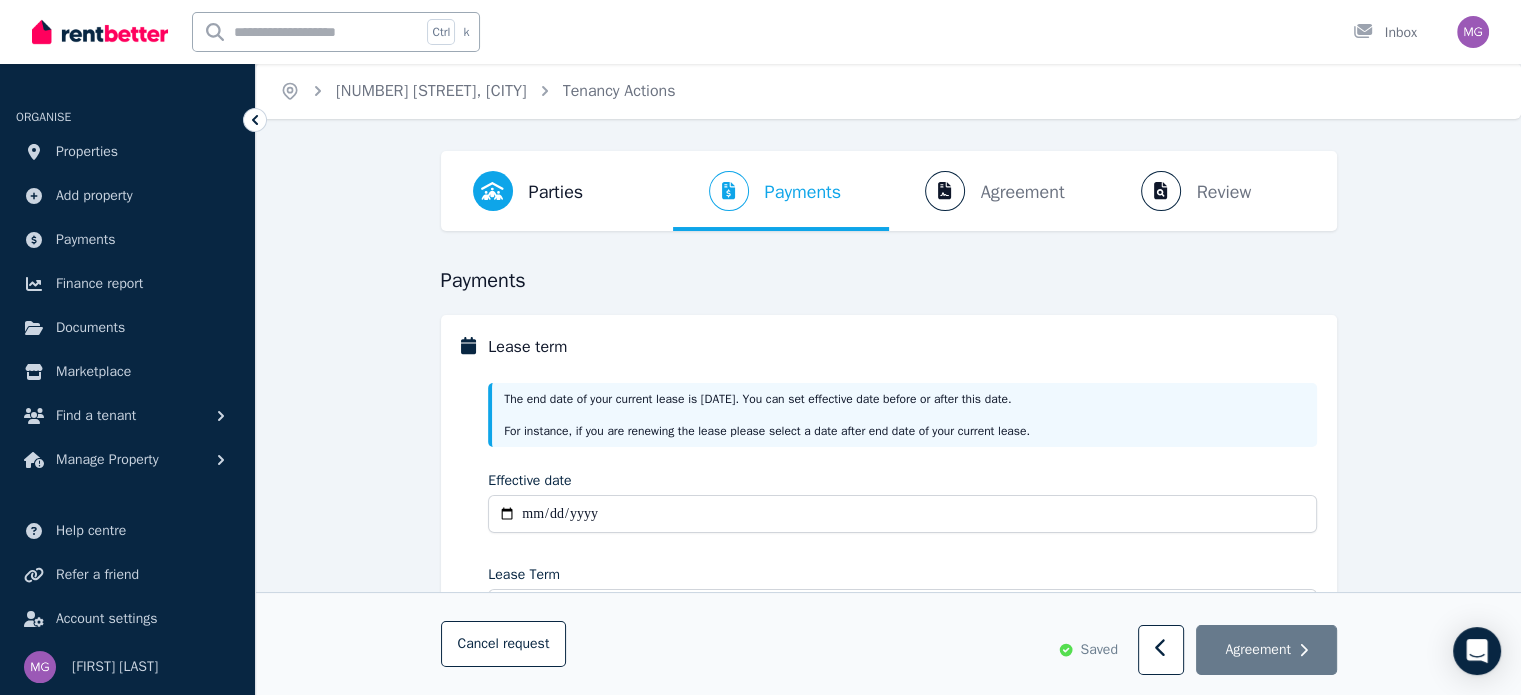 scroll, scrollTop: 0, scrollLeft: 0, axis: both 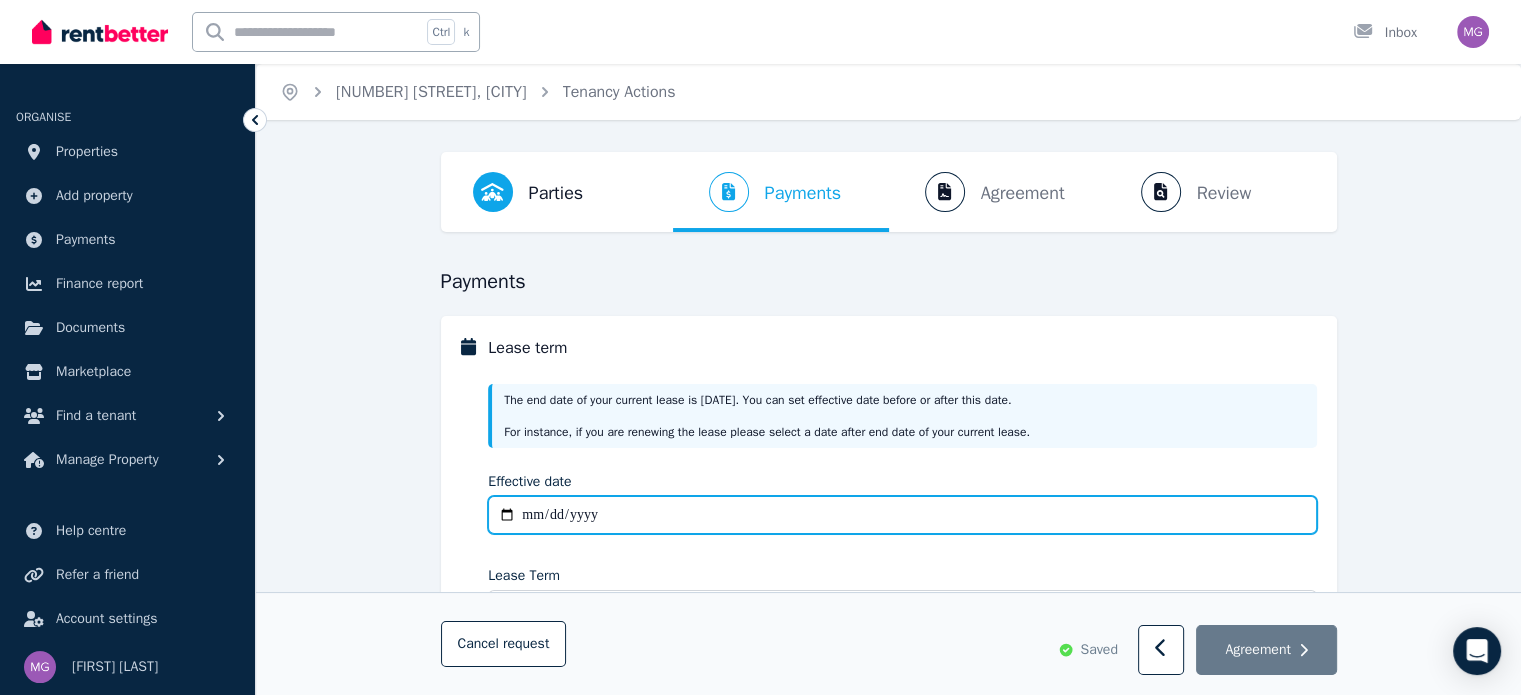 click on "Effective date" at bounding box center [902, 515] 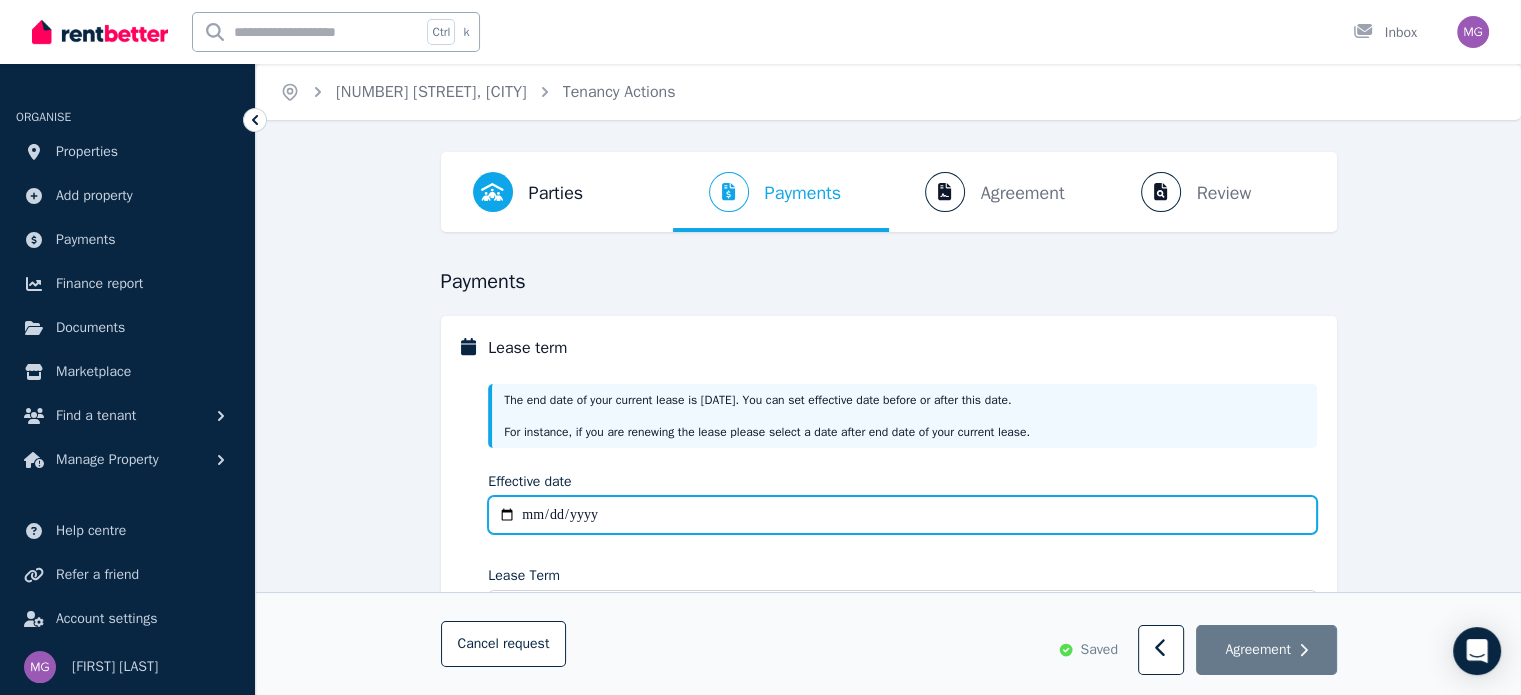 type on "**********" 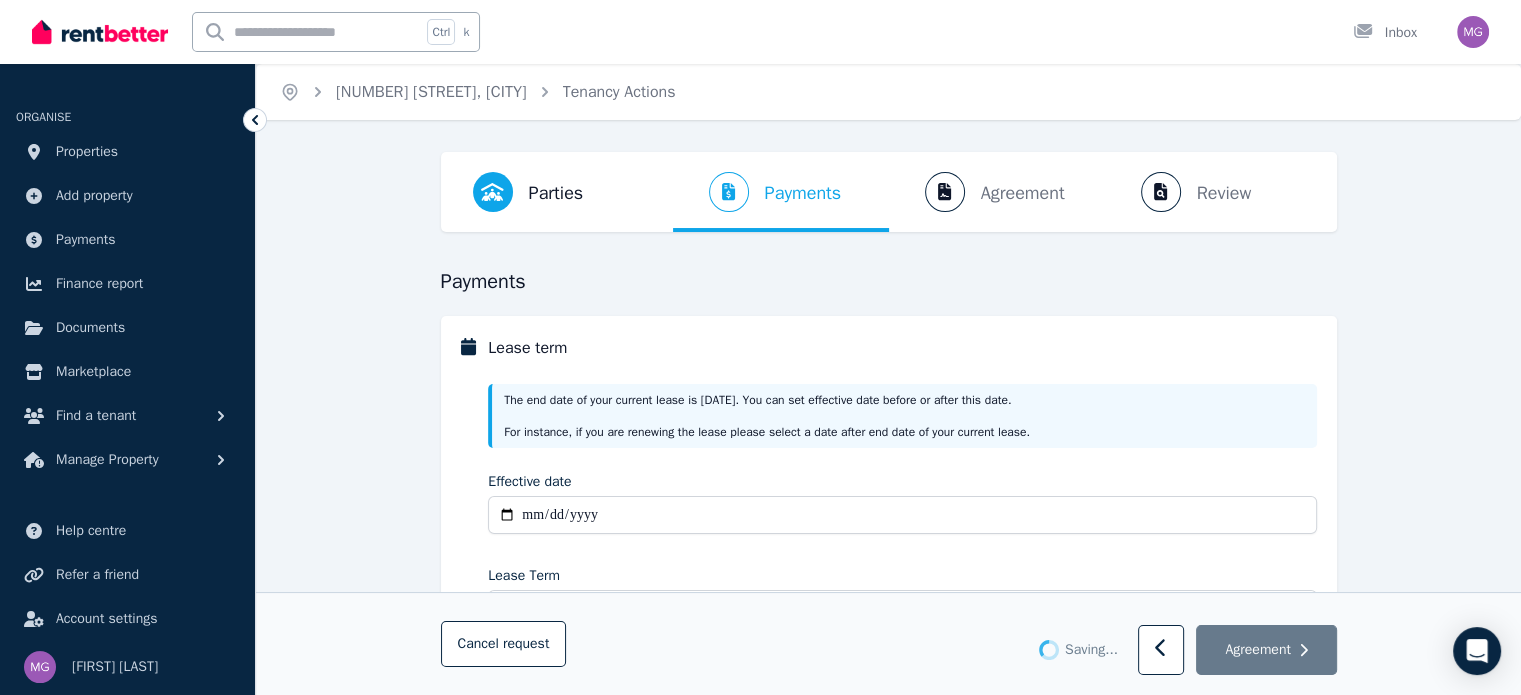 click on "**********" at bounding box center [888, 804] 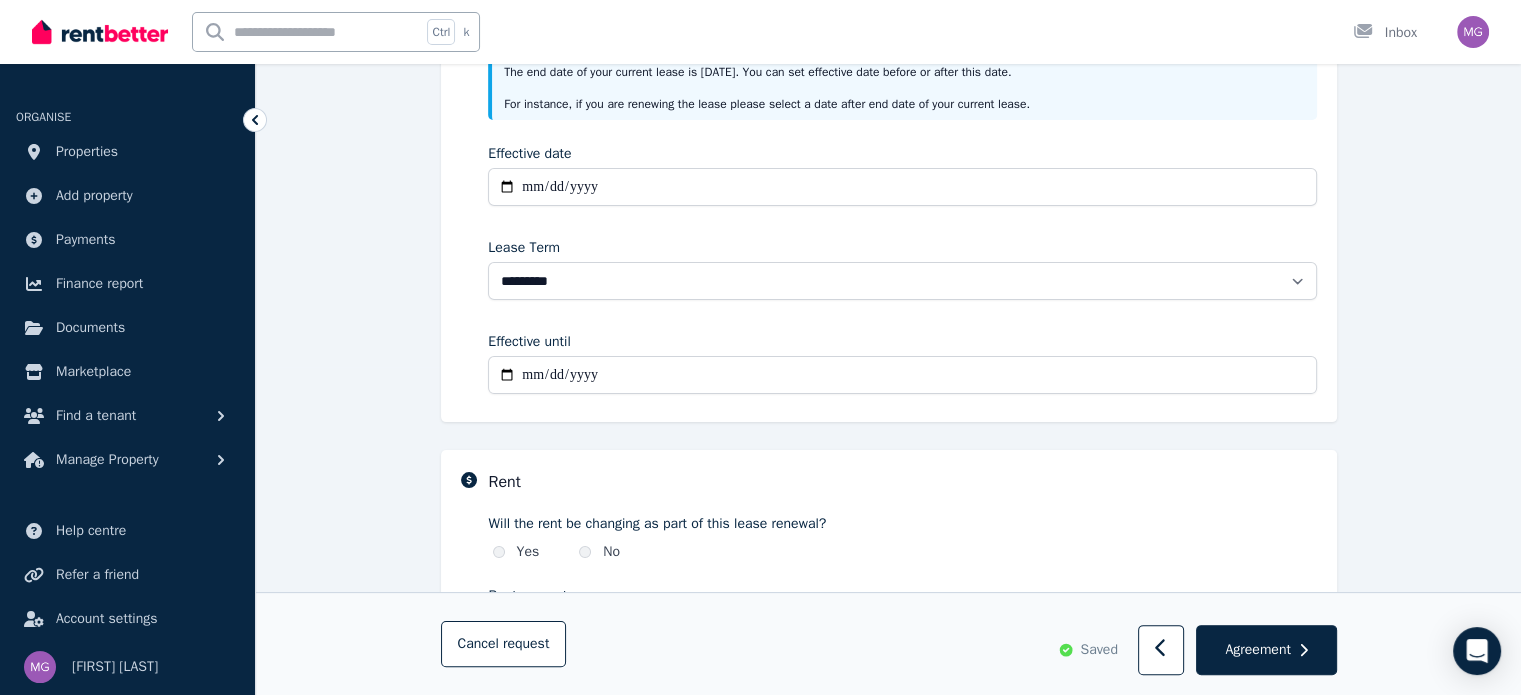 scroll, scrollTop: 396, scrollLeft: 0, axis: vertical 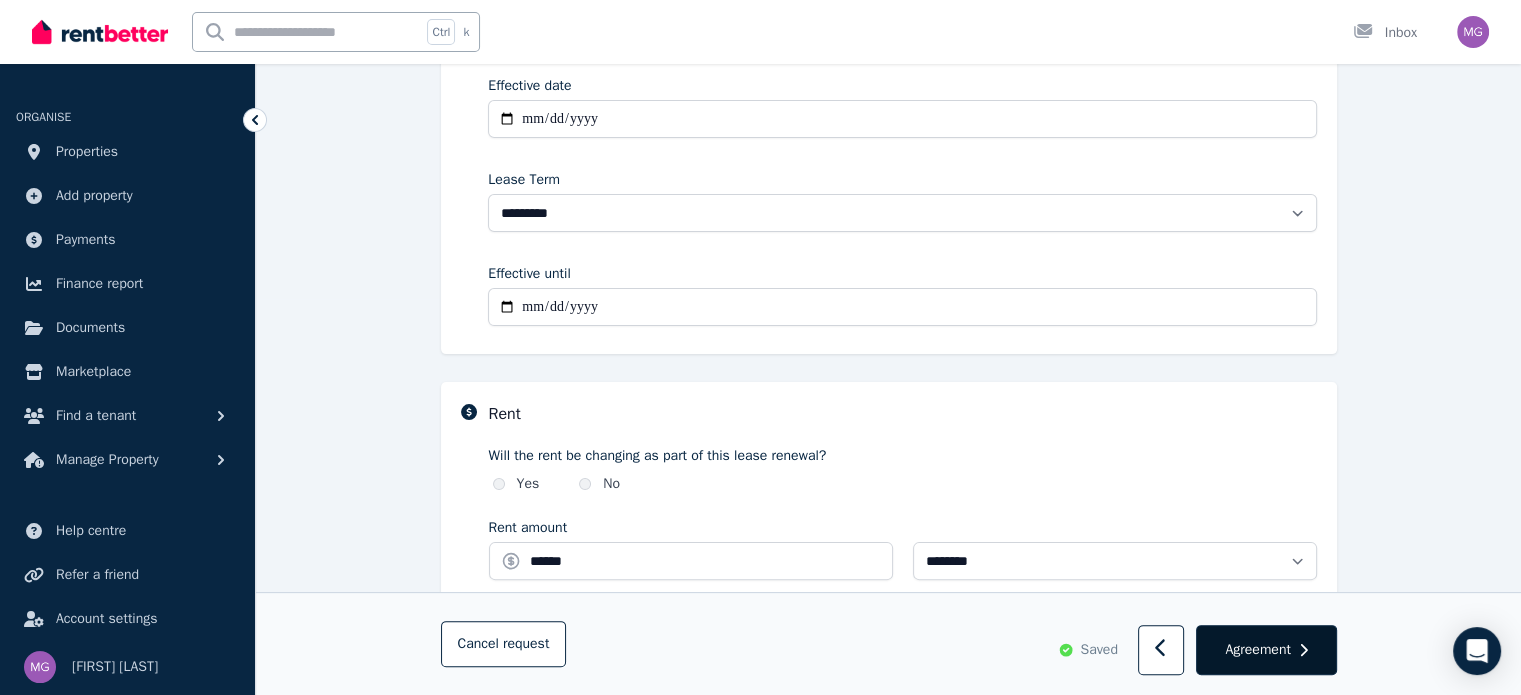 click on "Agreement" at bounding box center [1257, 650] 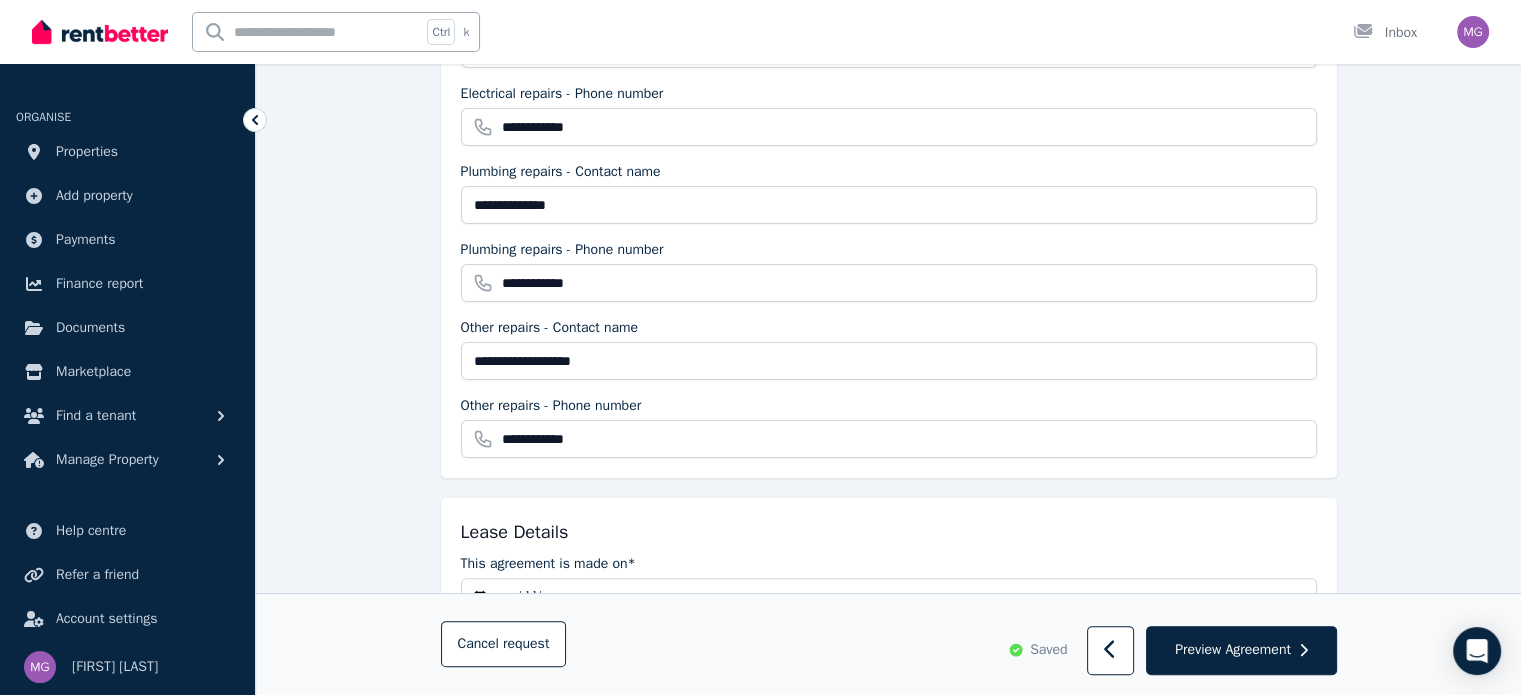 scroll, scrollTop: 0, scrollLeft: 0, axis: both 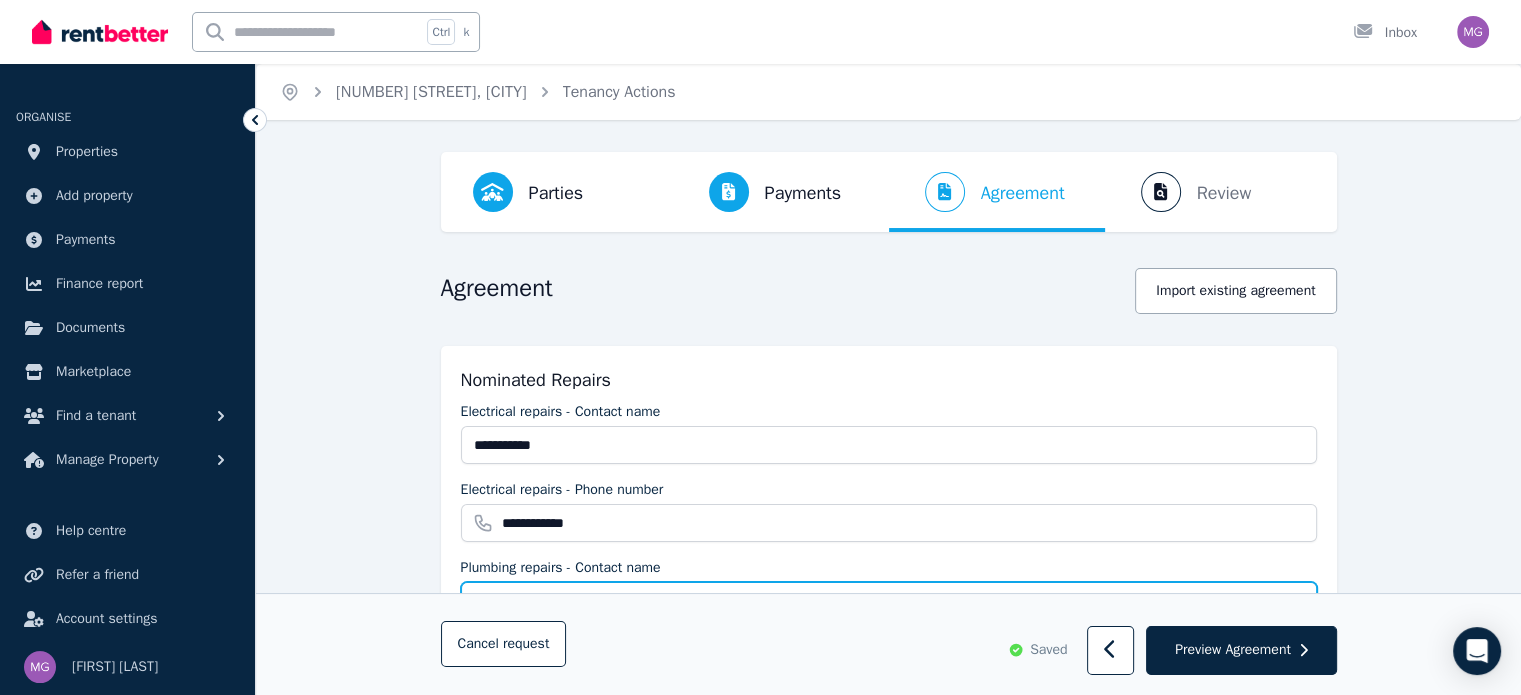 drag, startPoint x: 639, startPoint y: 459, endPoint x: 507, endPoint y: 451, distance: 132.2422 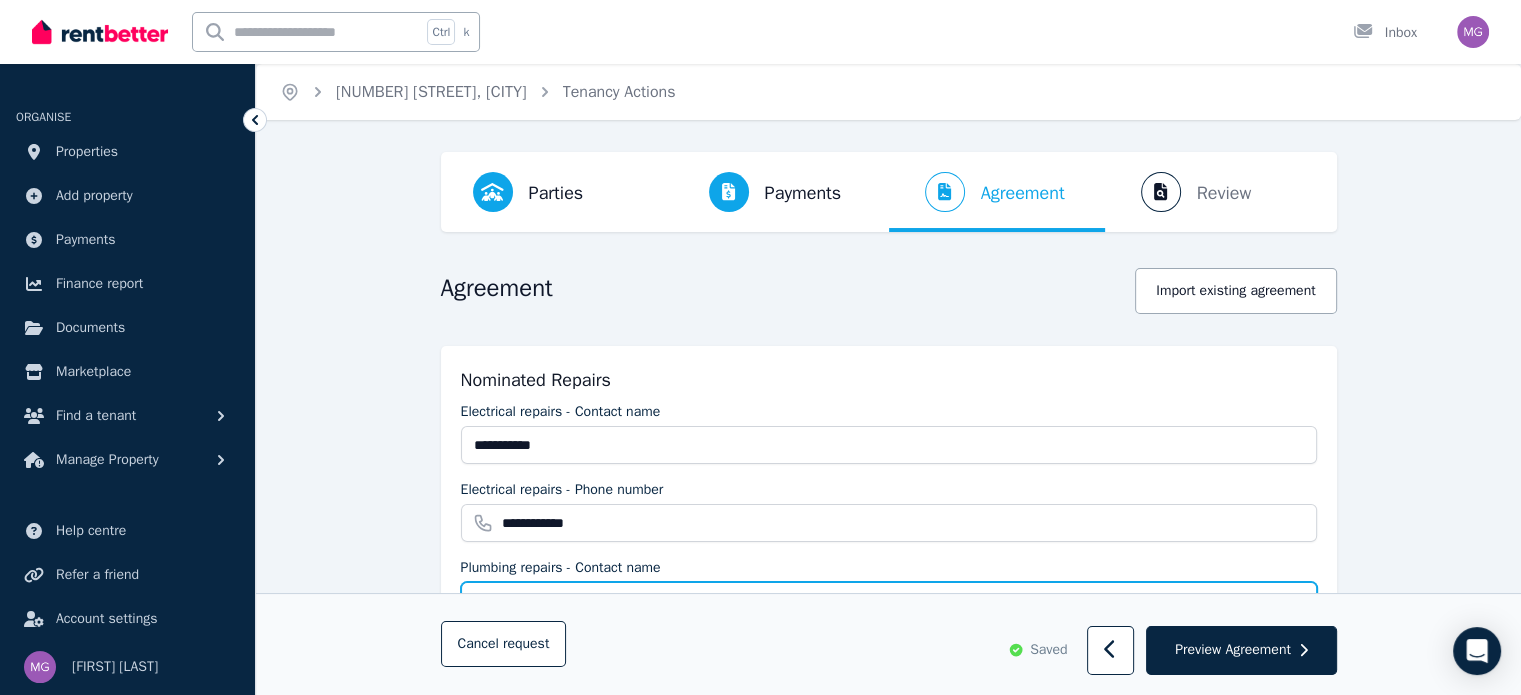type on "**********" 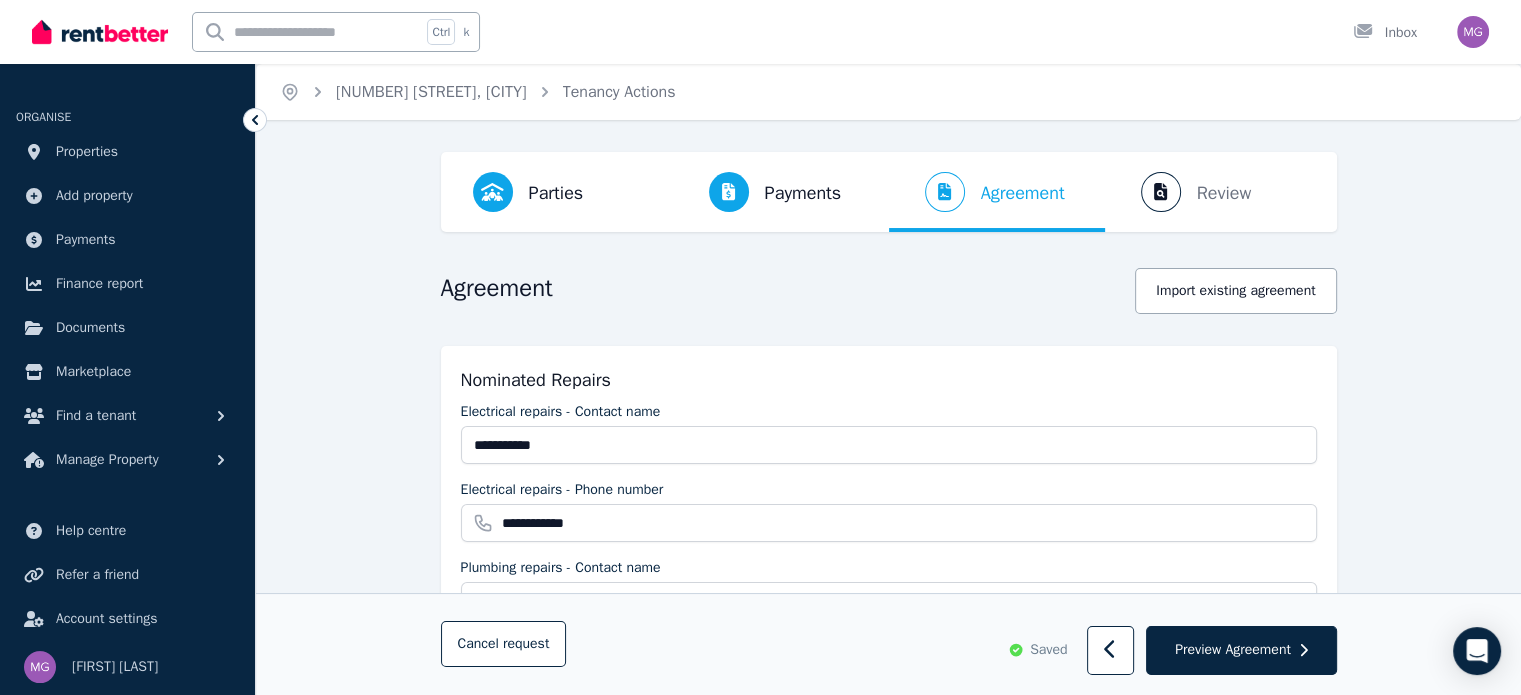 scroll, scrollTop: 200, scrollLeft: 0, axis: vertical 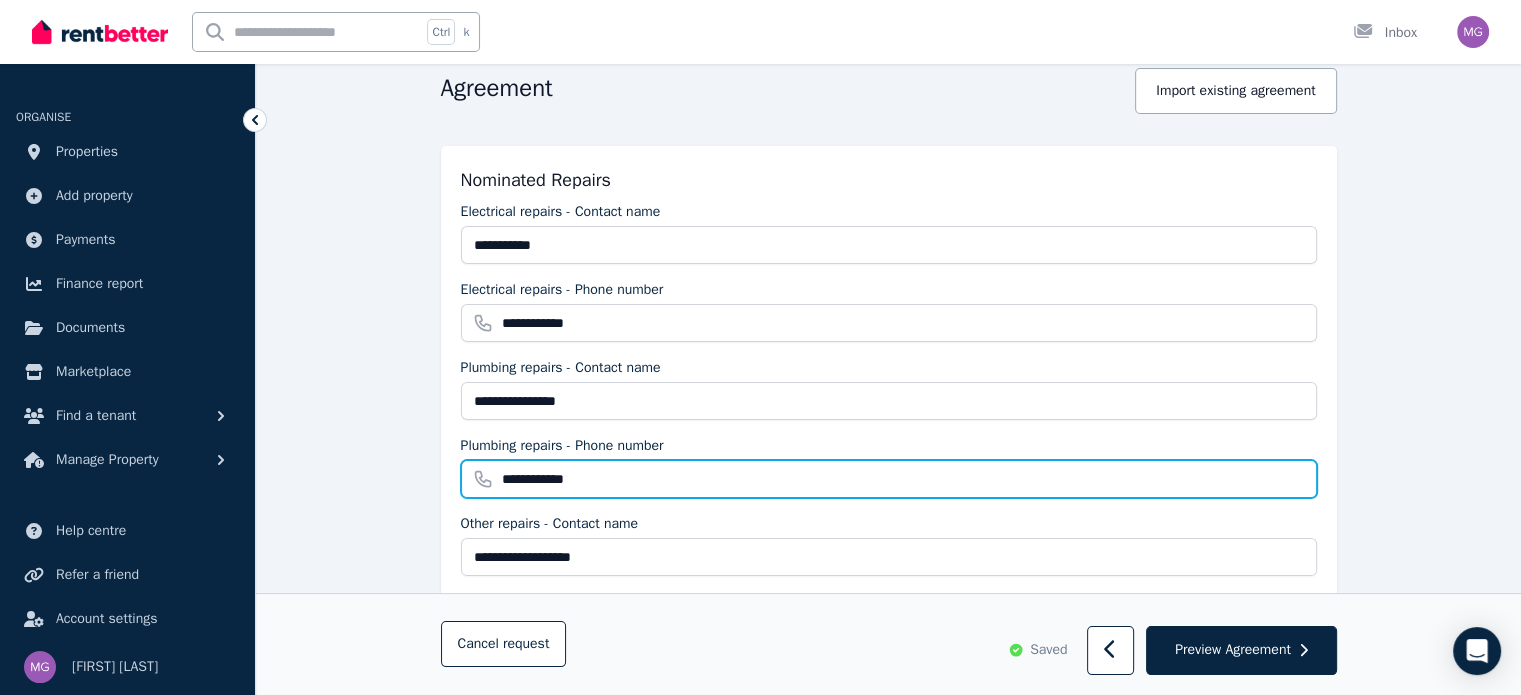 type on "**********" 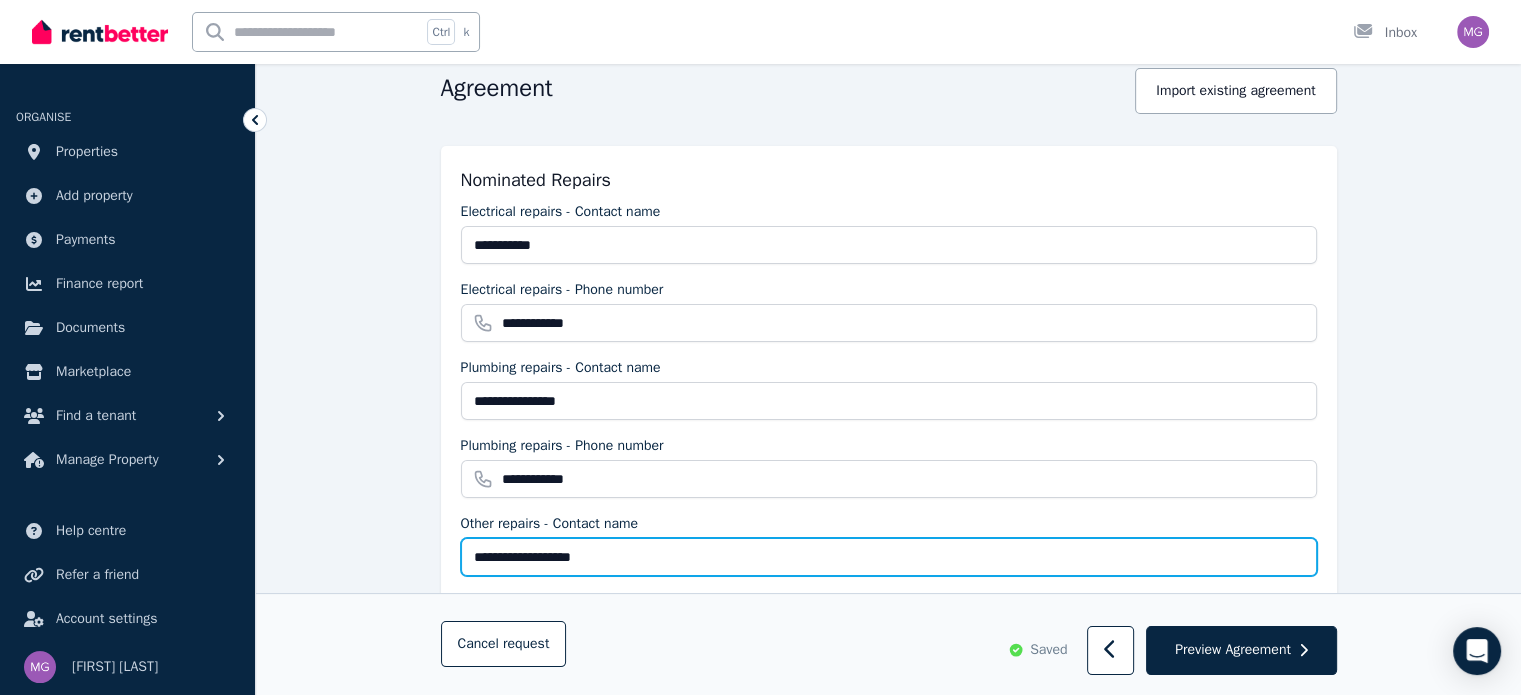 drag, startPoint x: 584, startPoint y: 367, endPoint x: 492, endPoint y: 367, distance: 92 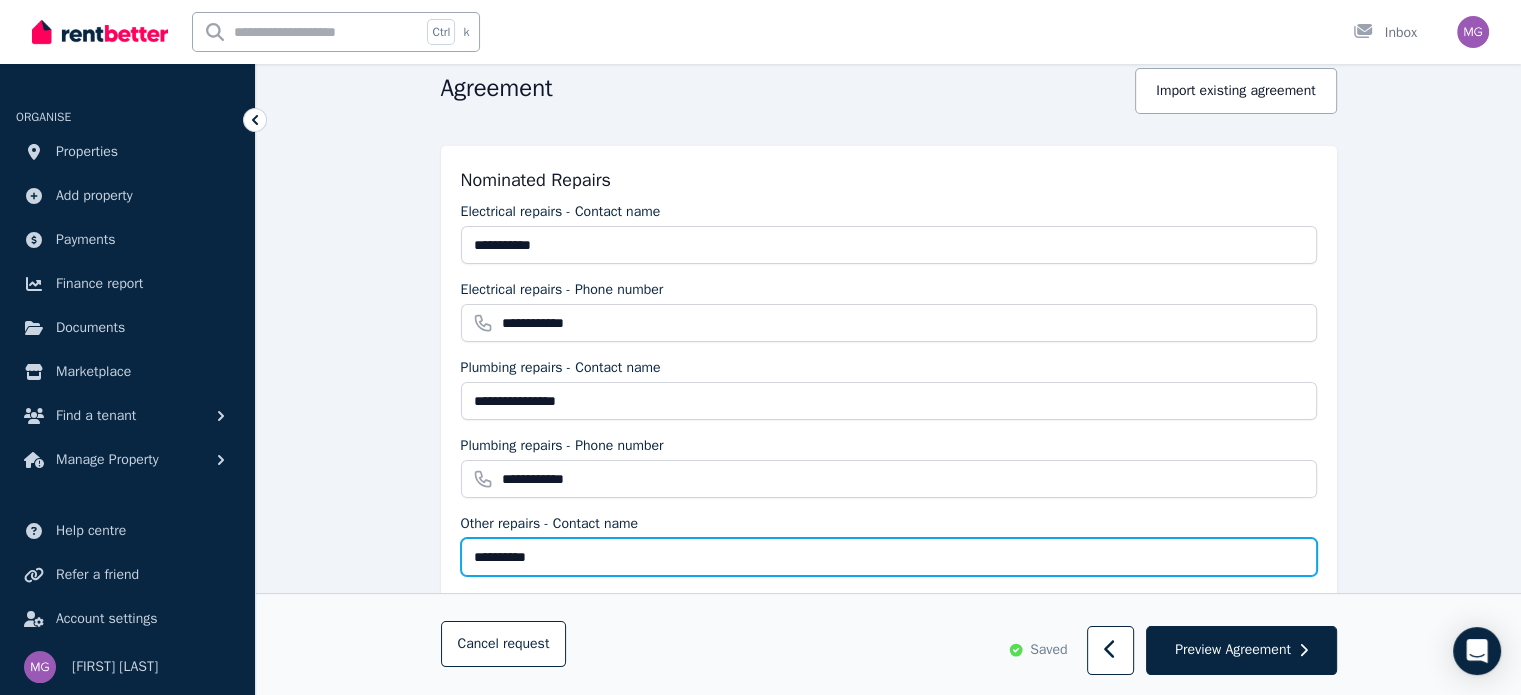click on "**********" at bounding box center (889, 557) 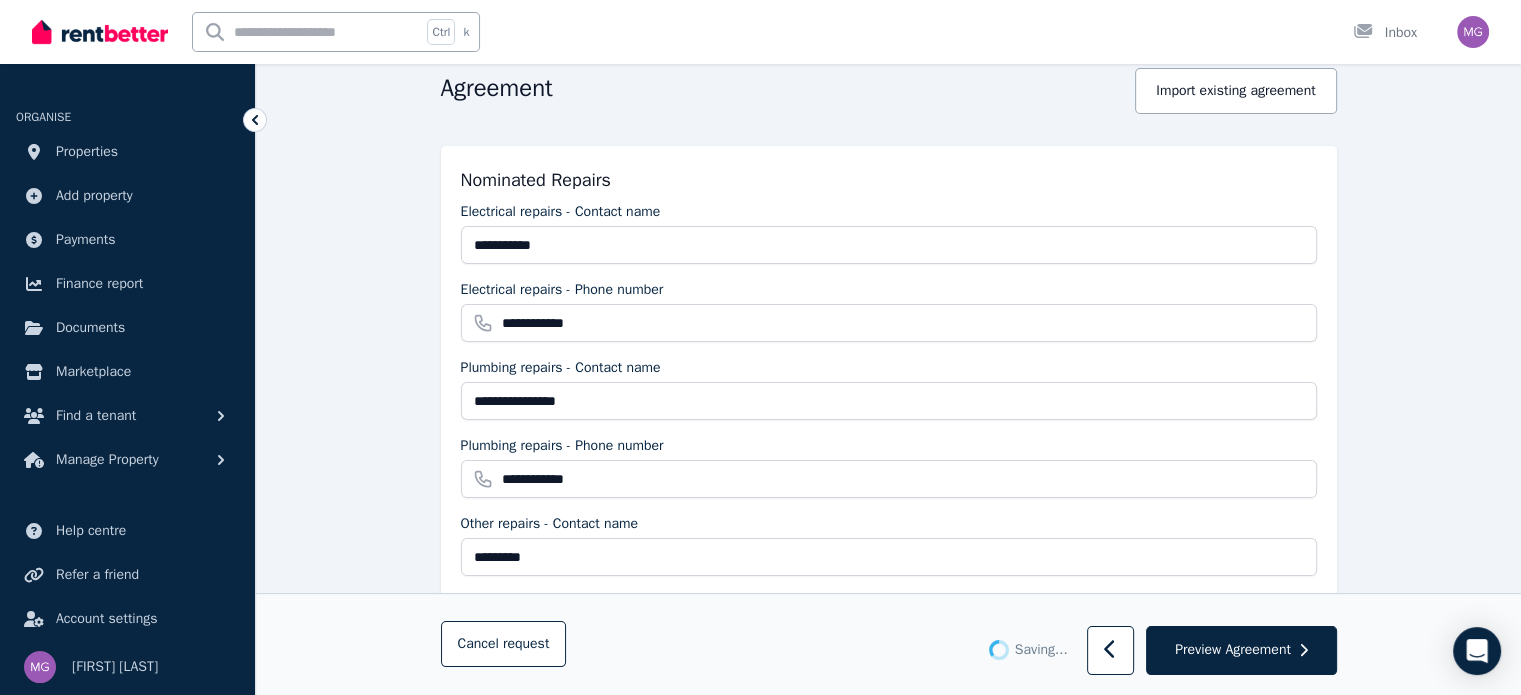 drag, startPoint x: 666, startPoint y: 420, endPoint x: 547, endPoint y: 423, distance: 119.03781 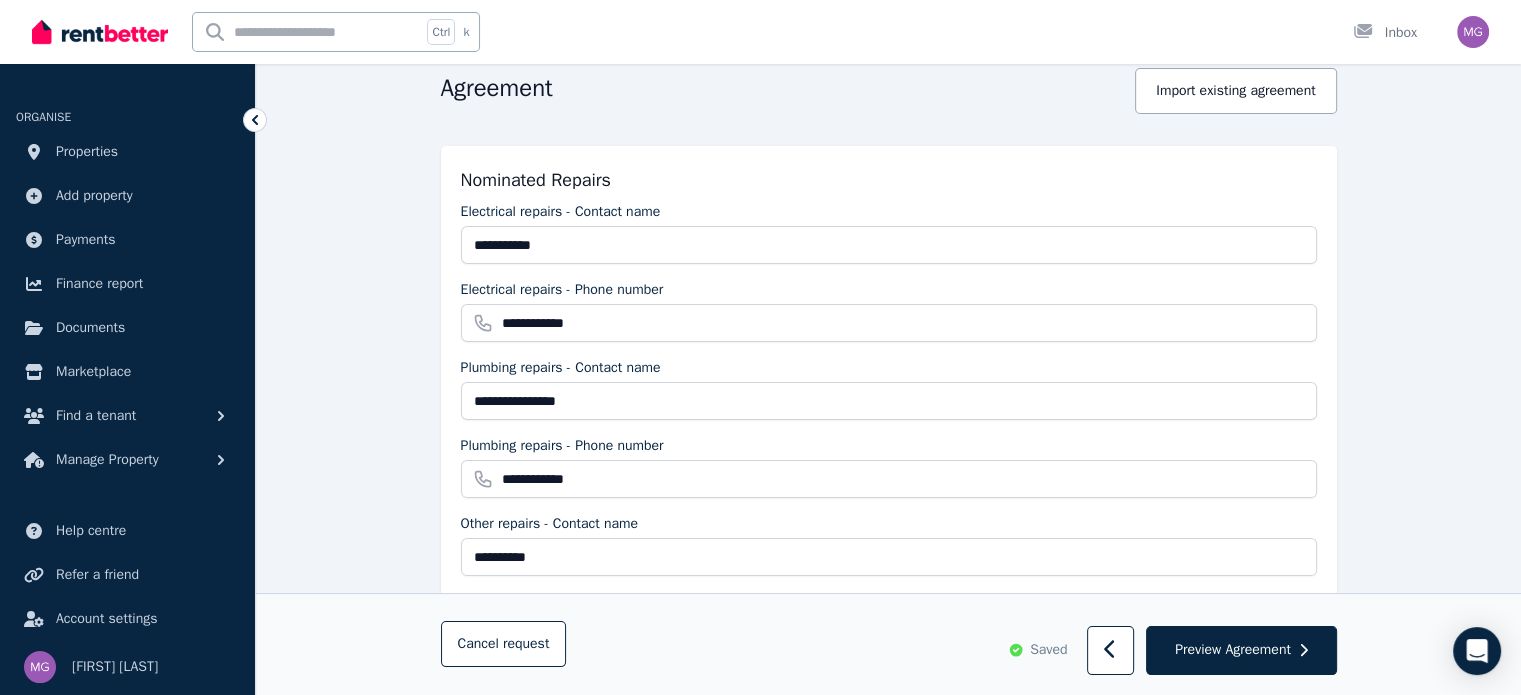 type on "**********" 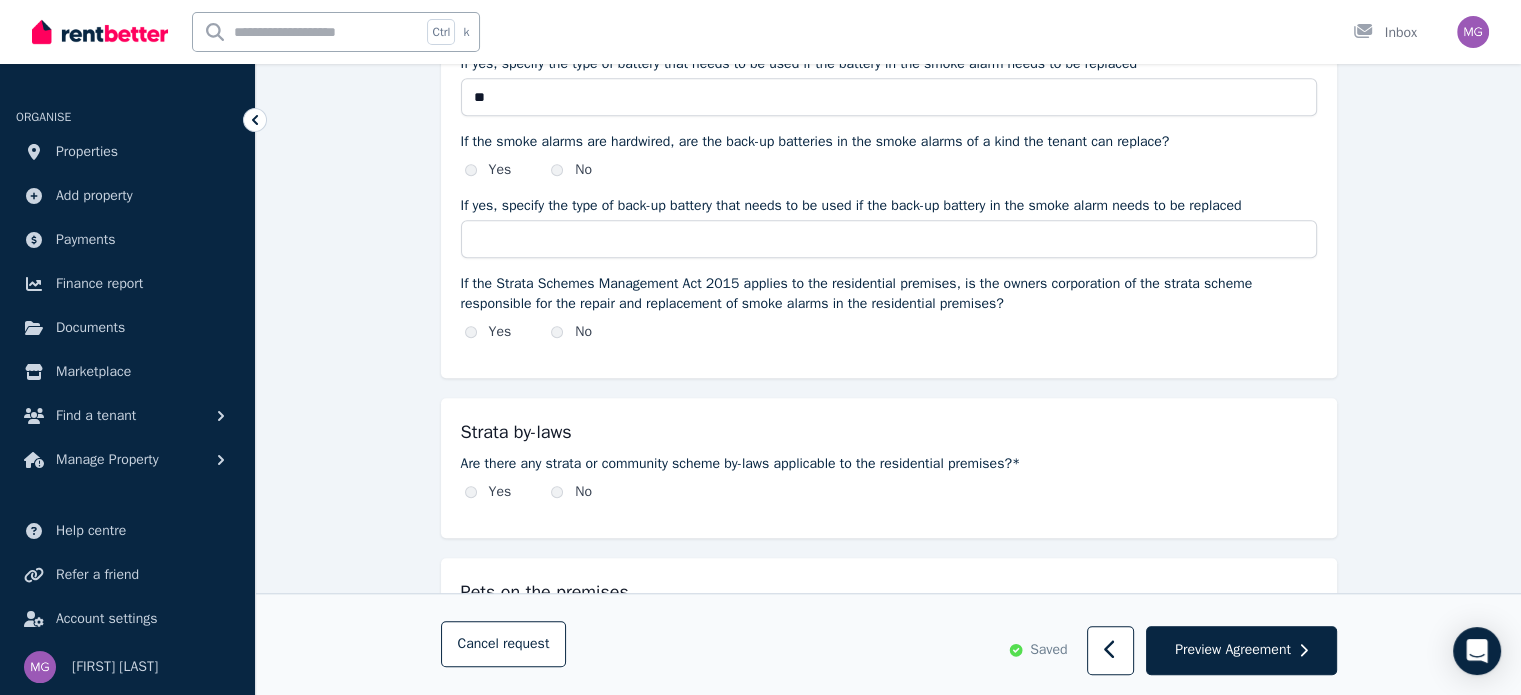 scroll, scrollTop: 1626, scrollLeft: 0, axis: vertical 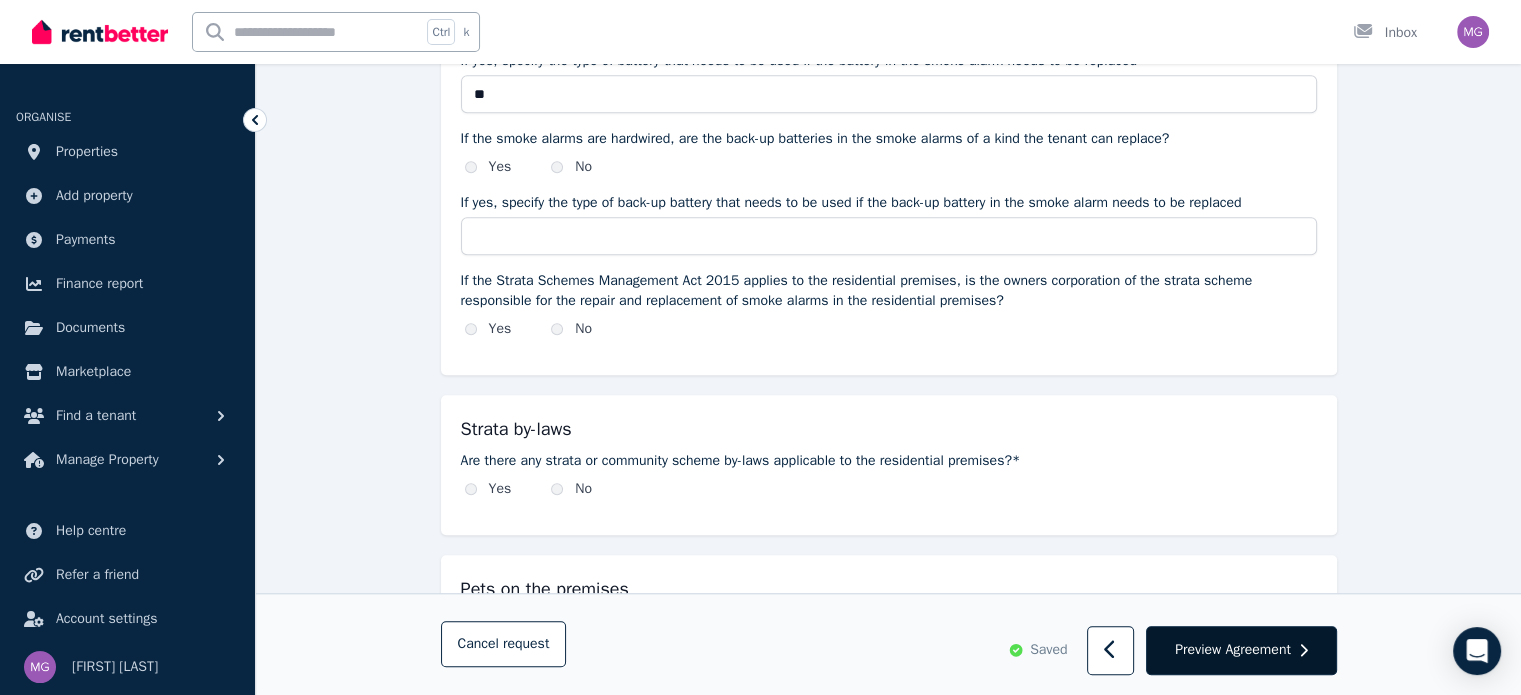 click on "Preview Agreement" at bounding box center [1233, 650] 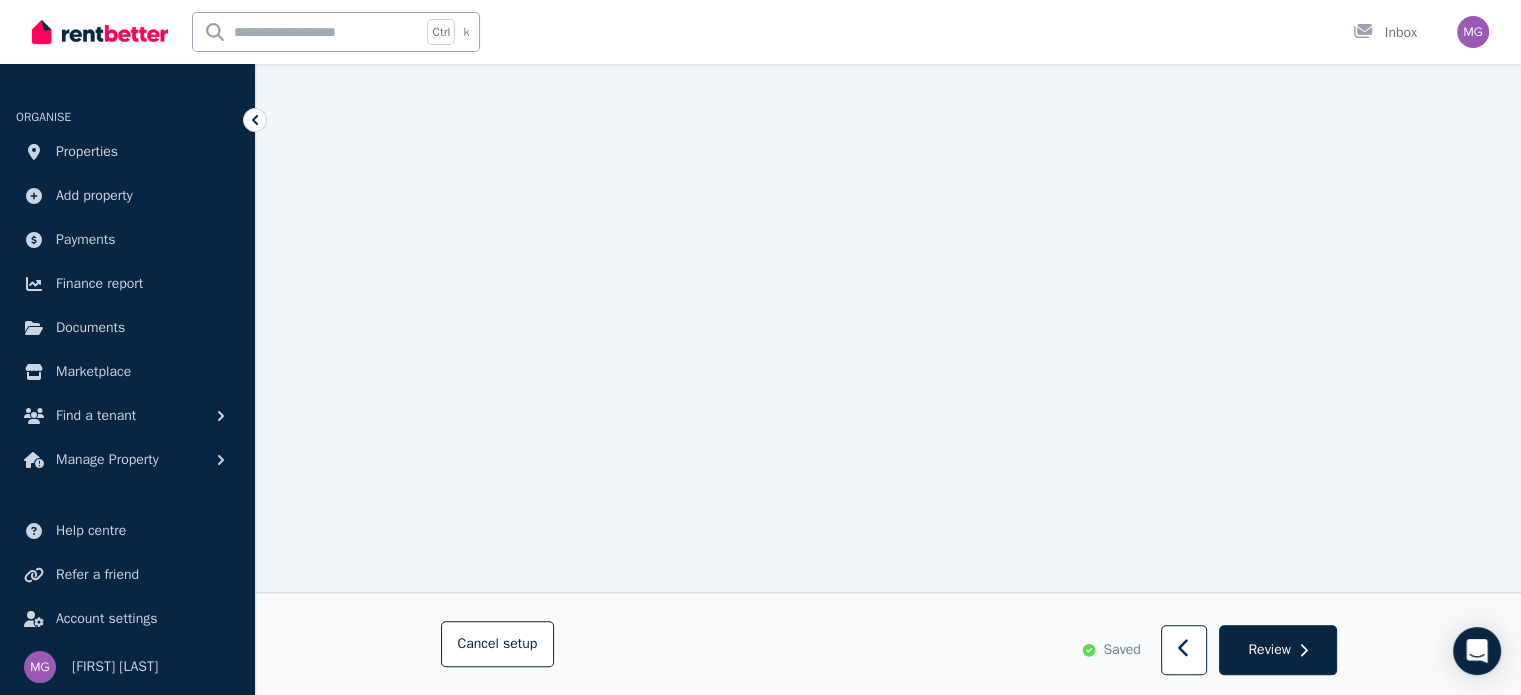 scroll, scrollTop: 16996, scrollLeft: 0, axis: vertical 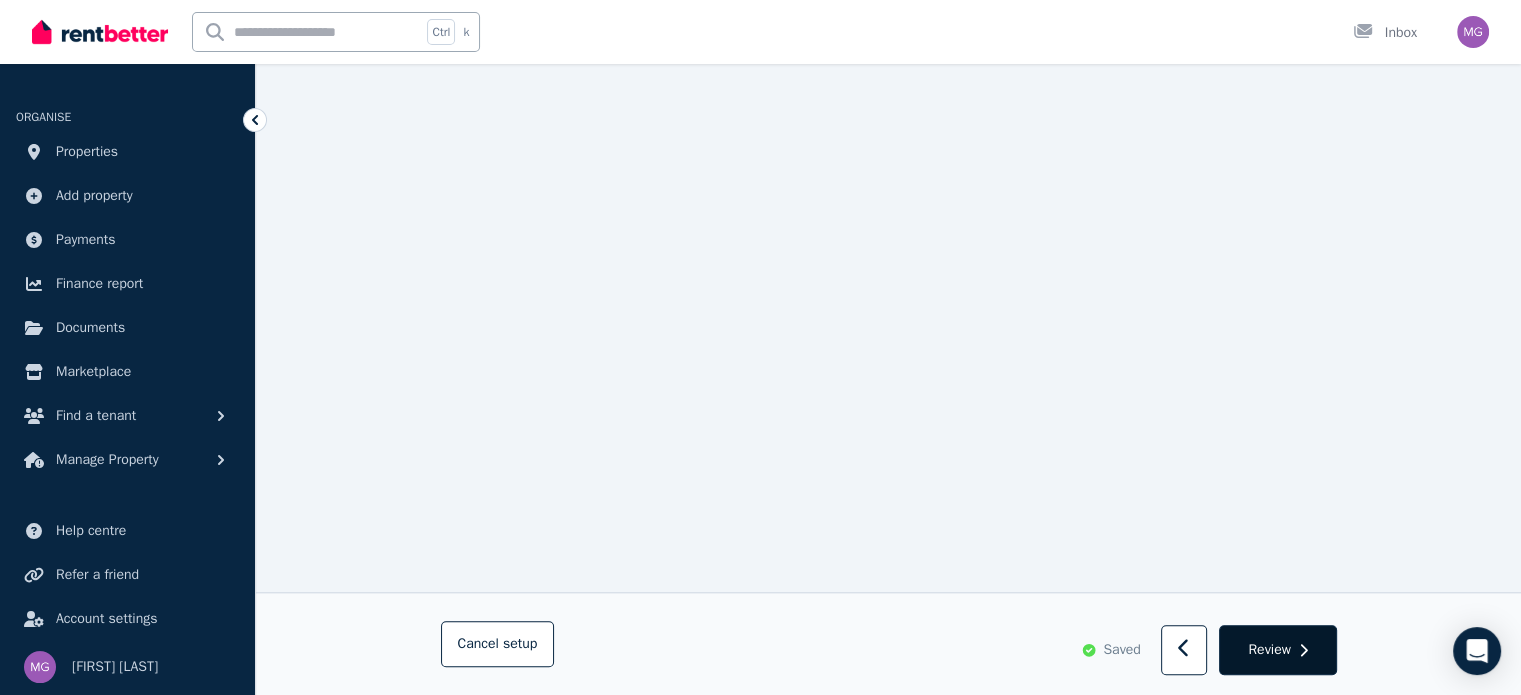click on "Review" at bounding box center [1269, 650] 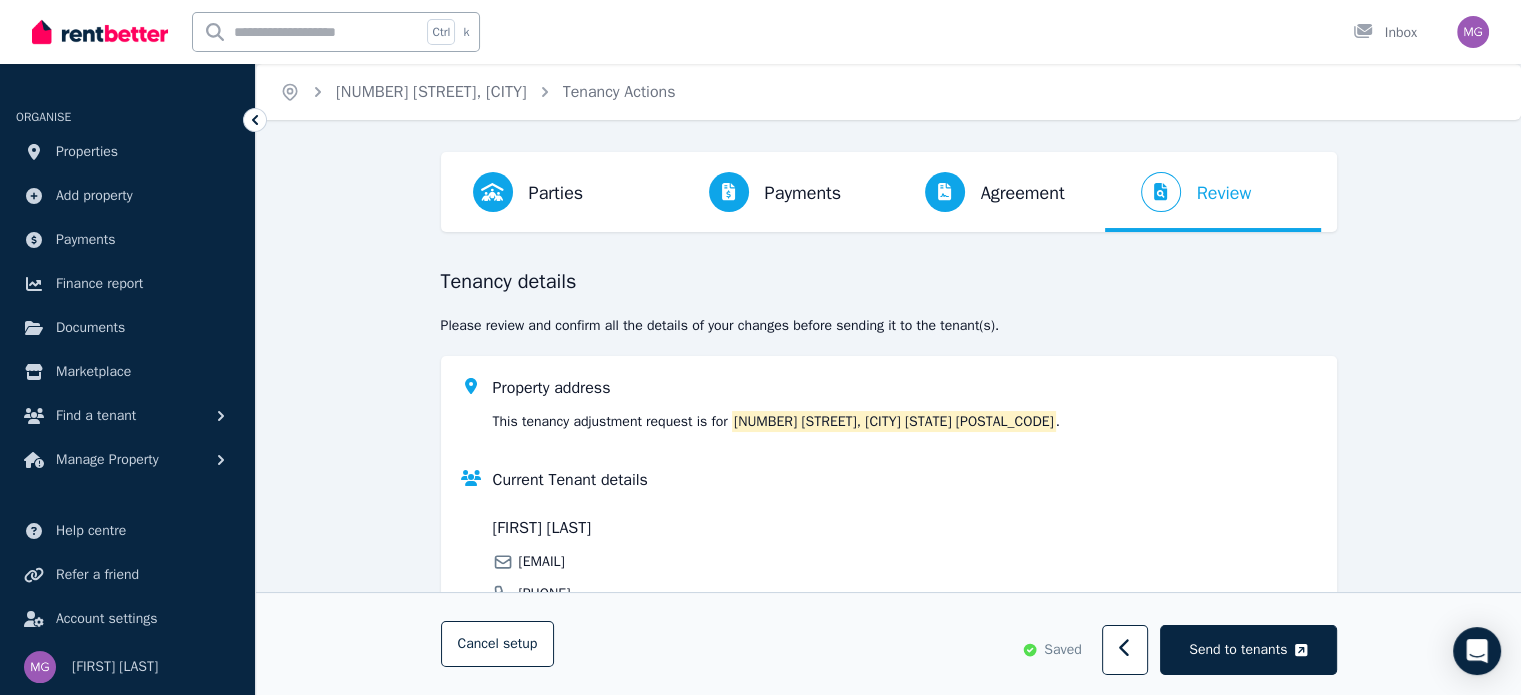 scroll, scrollTop: 200, scrollLeft: 0, axis: vertical 